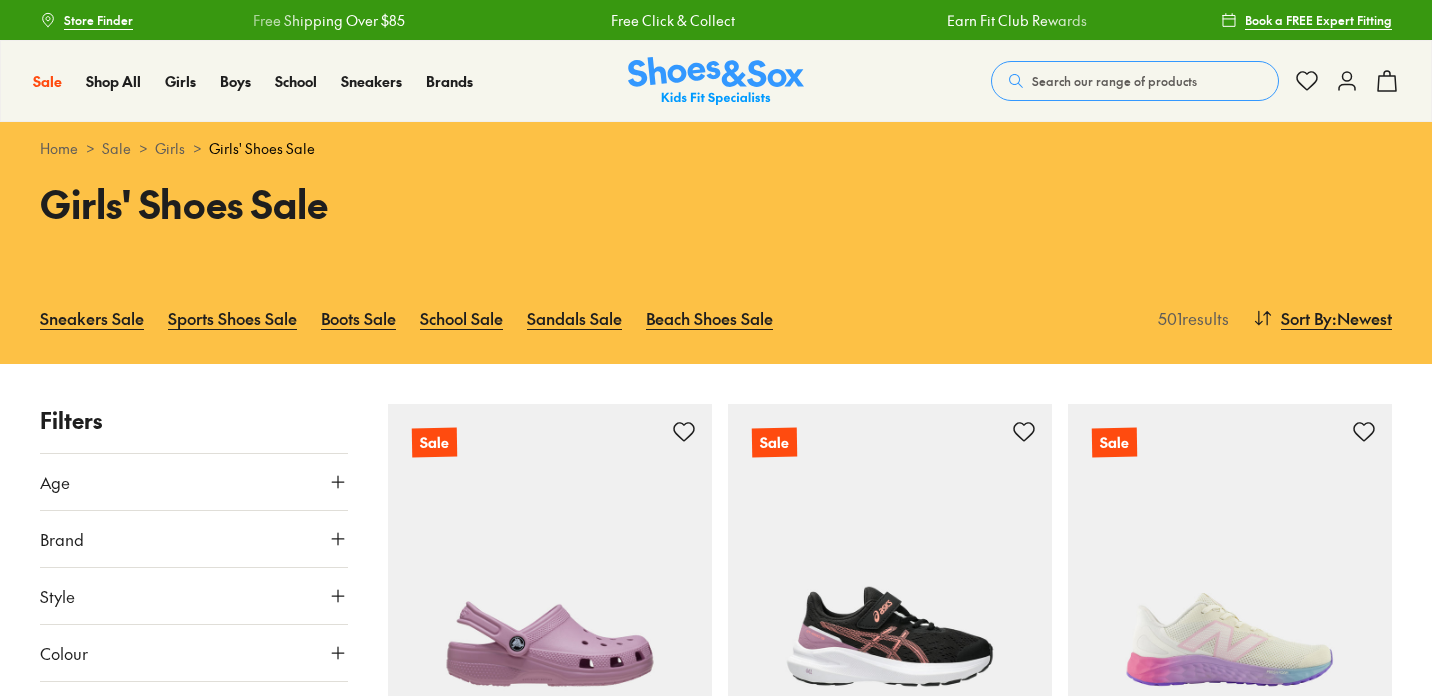 scroll, scrollTop: 0, scrollLeft: 0, axis: both 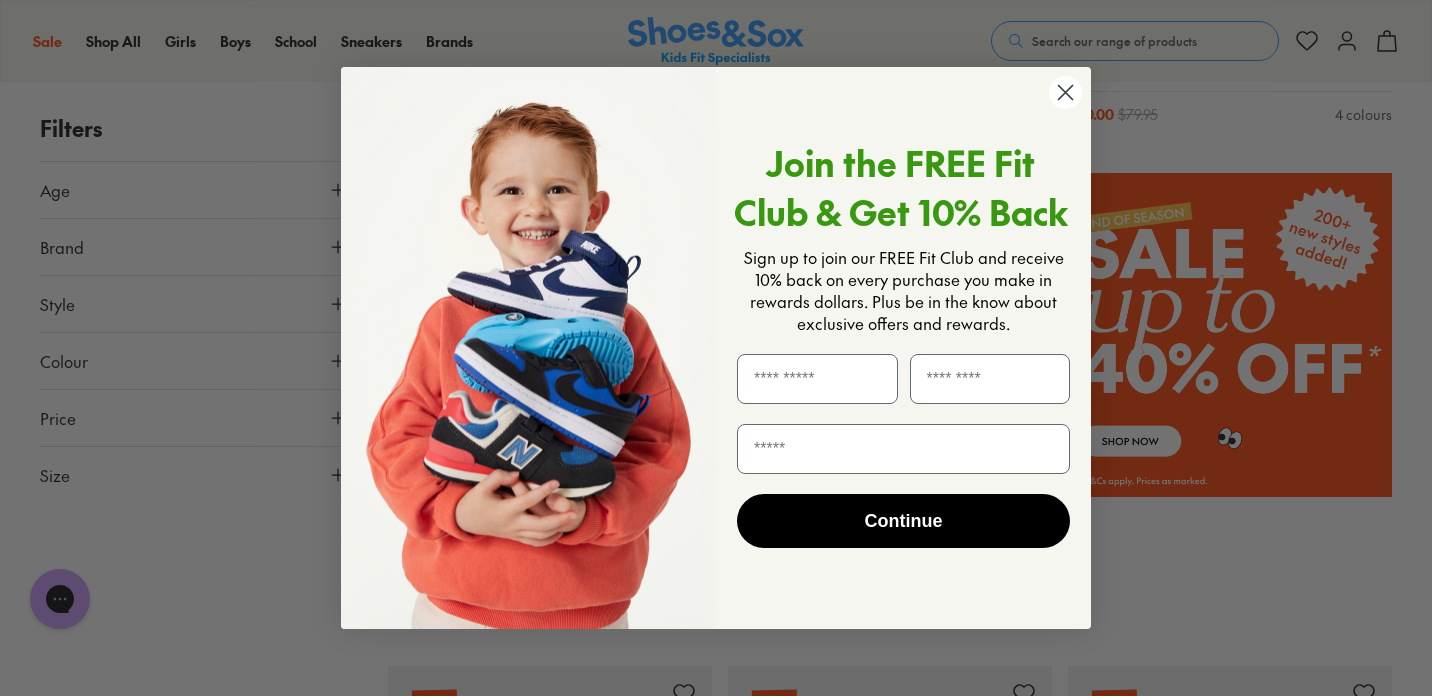click 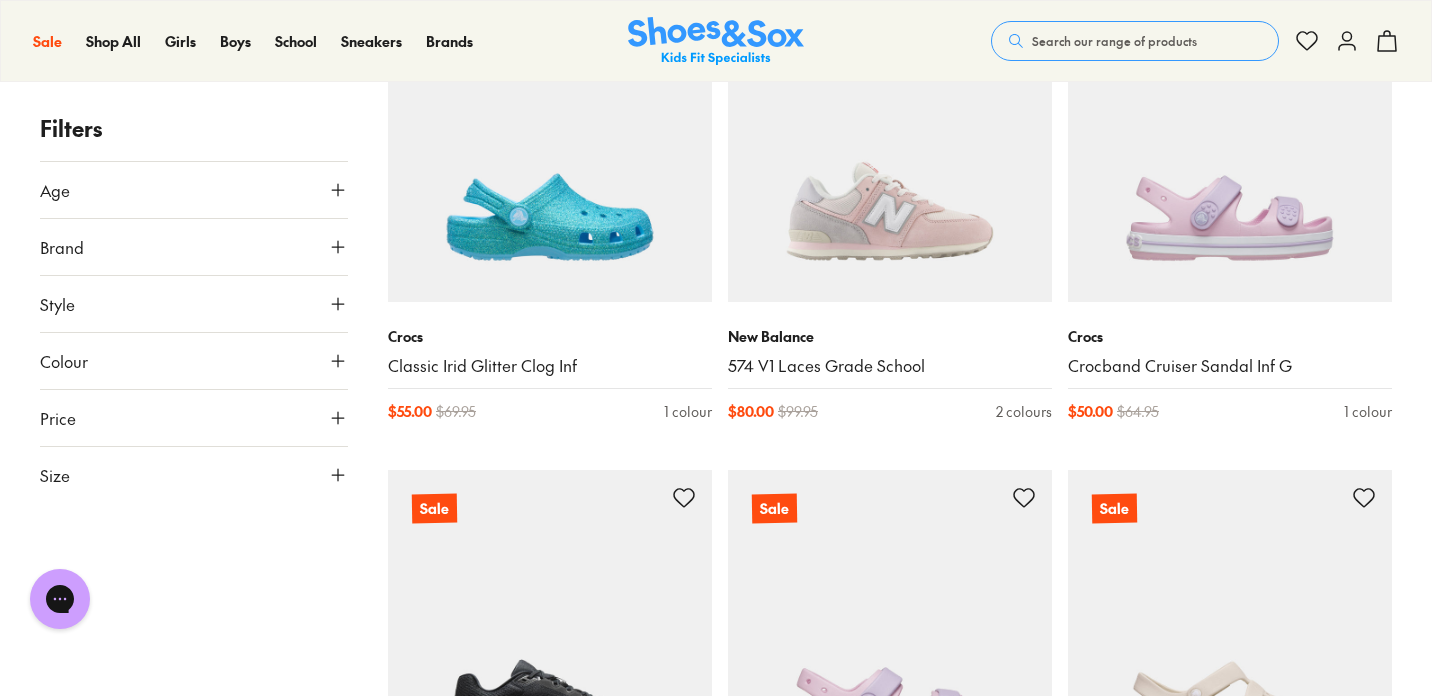 scroll, scrollTop: 3390, scrollLeft: 0, axis: vertical 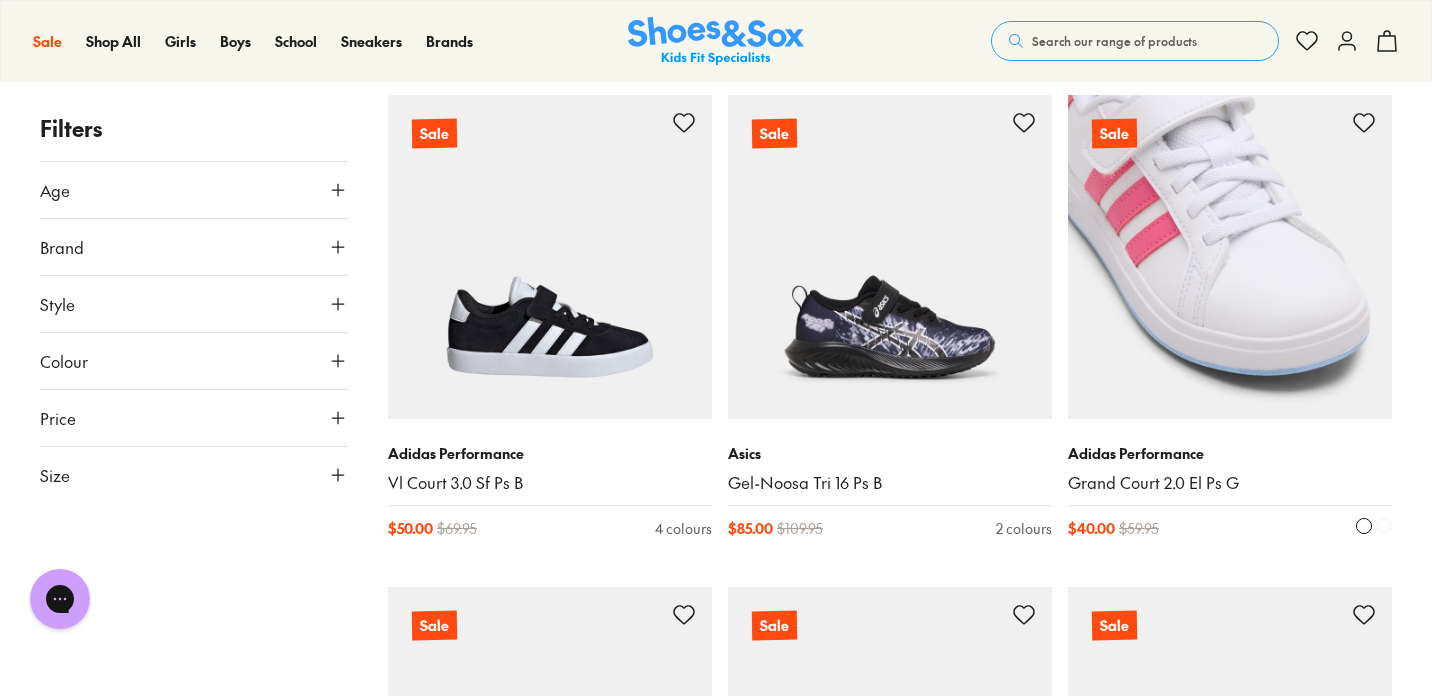 click at bounding box center [1230, 257] 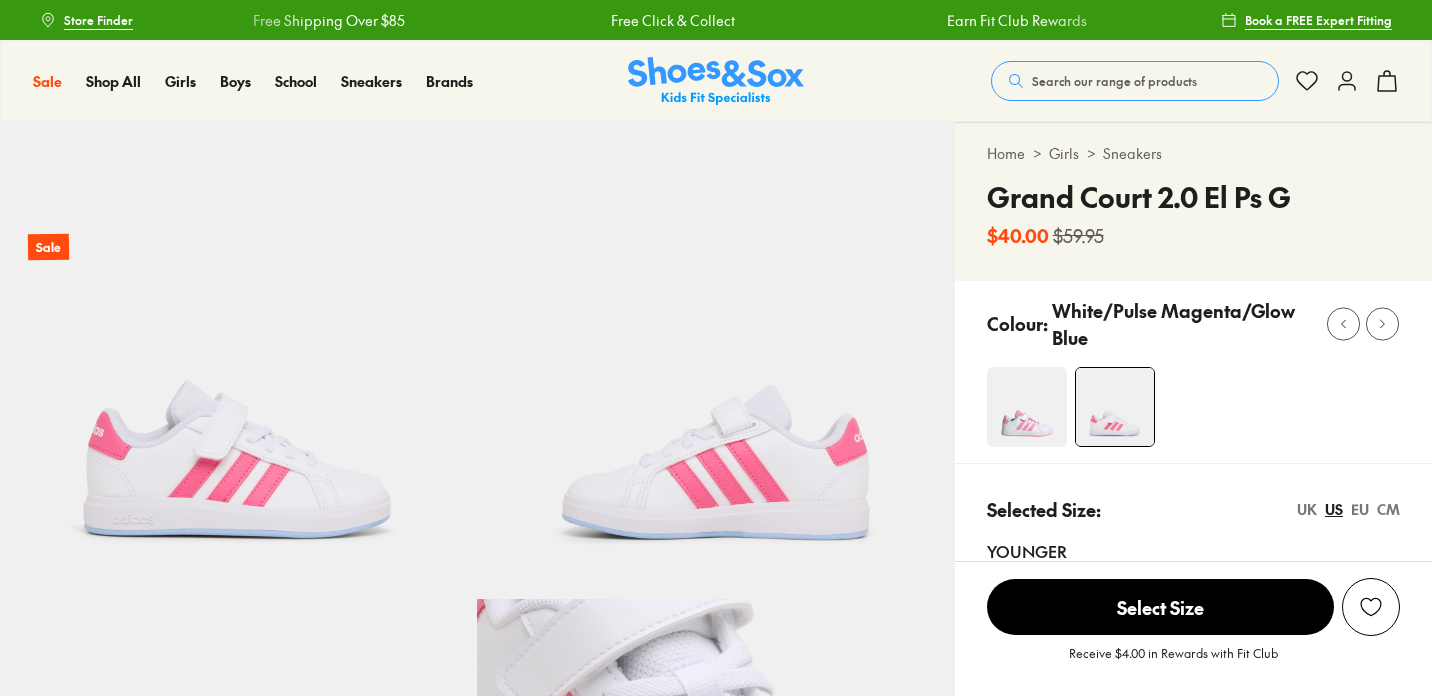 scroll, scrollTop: 0, scrollLeft: 0, axis: both 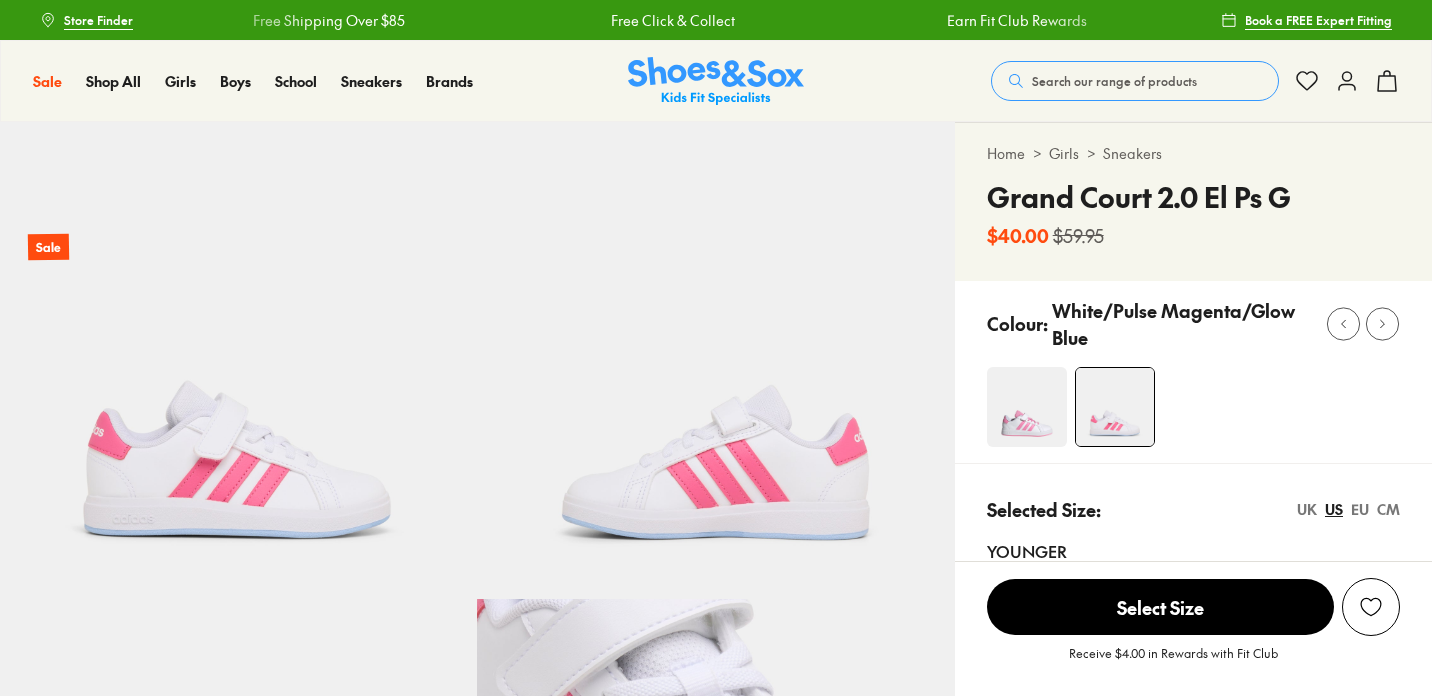 select on "*" 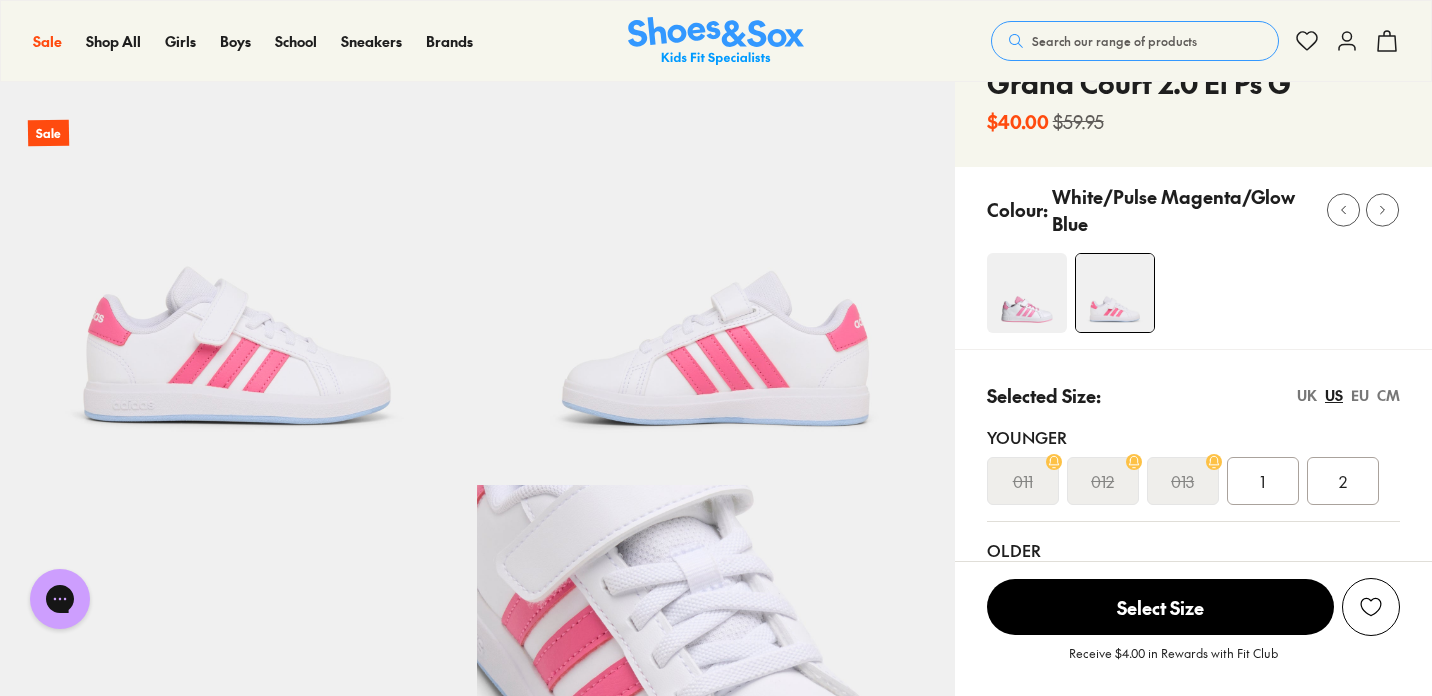 scroll, scrollTop: 111, scrollLeft: 0, axis: vertical 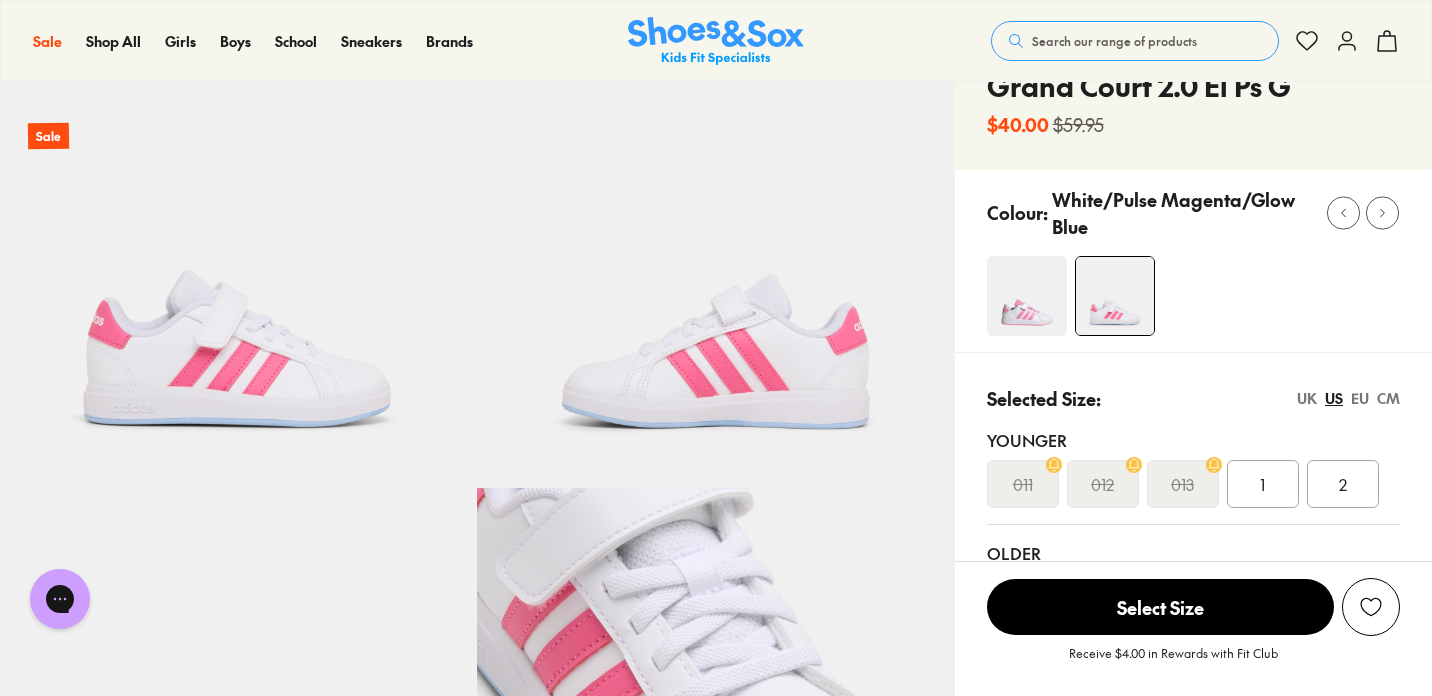 click at bounding box center (1027, 296) 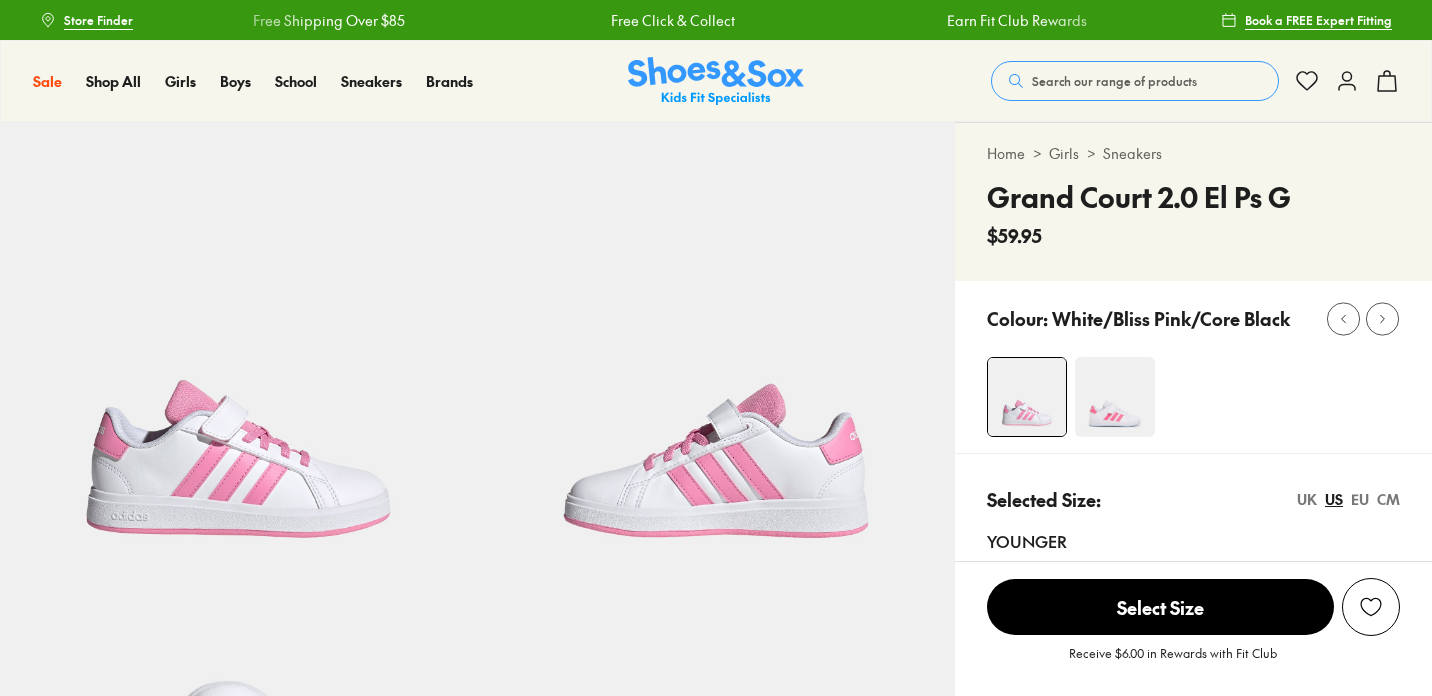 scroll, scrollTop: 0, scrollLeft: 0, axis: both 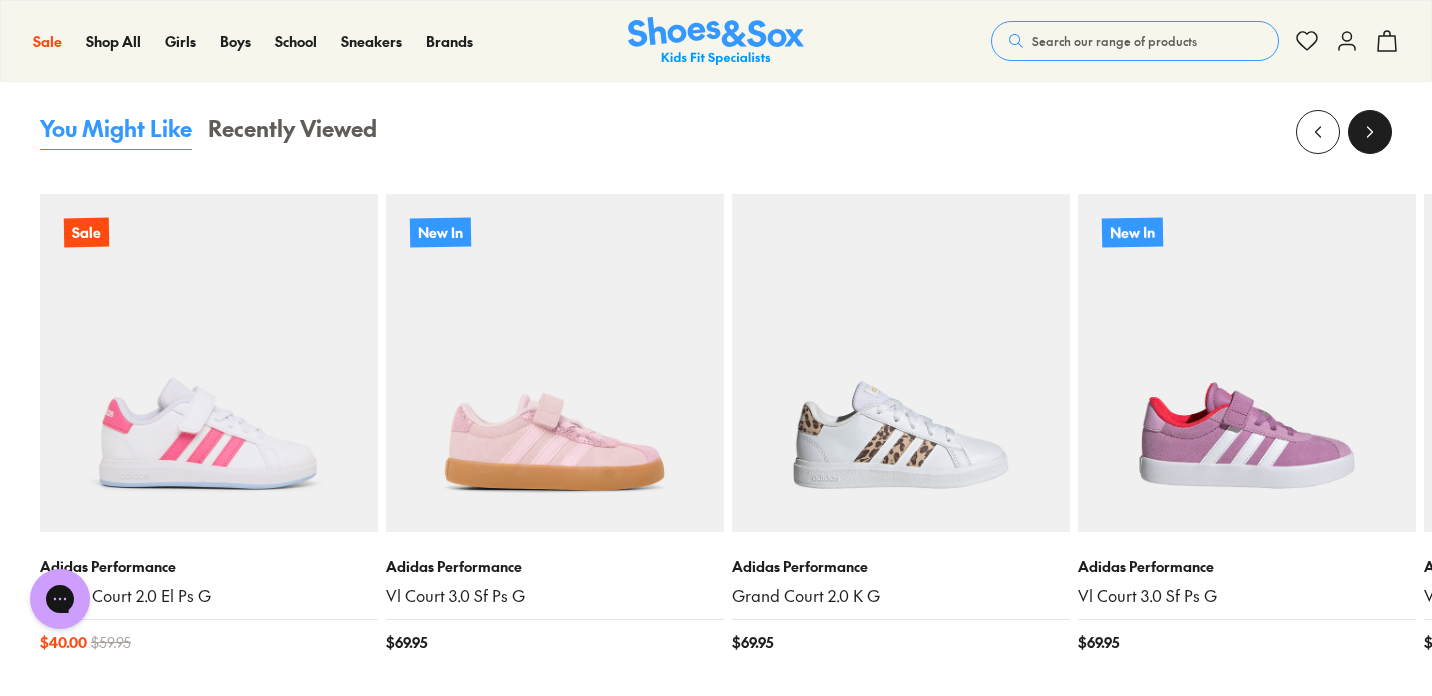 click at bounding box center [1370, 132] 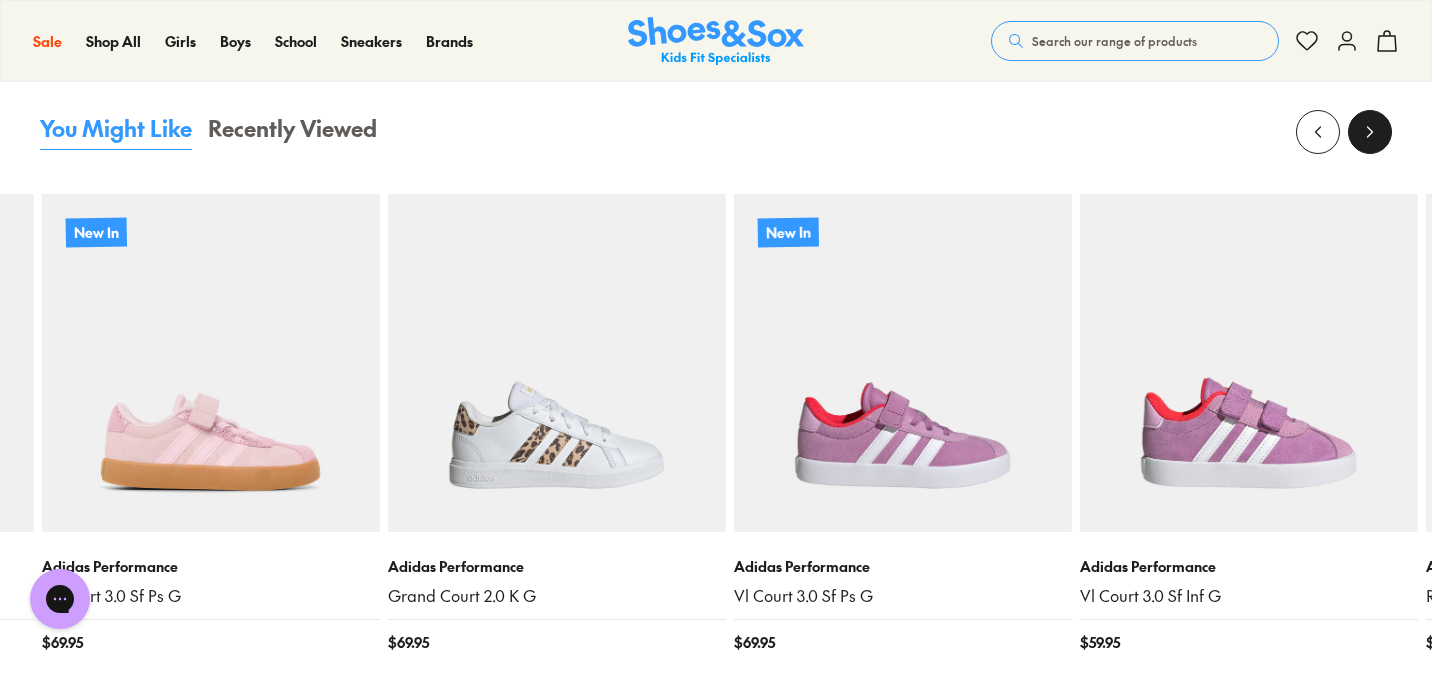 click at bounding box center [1370, 132] 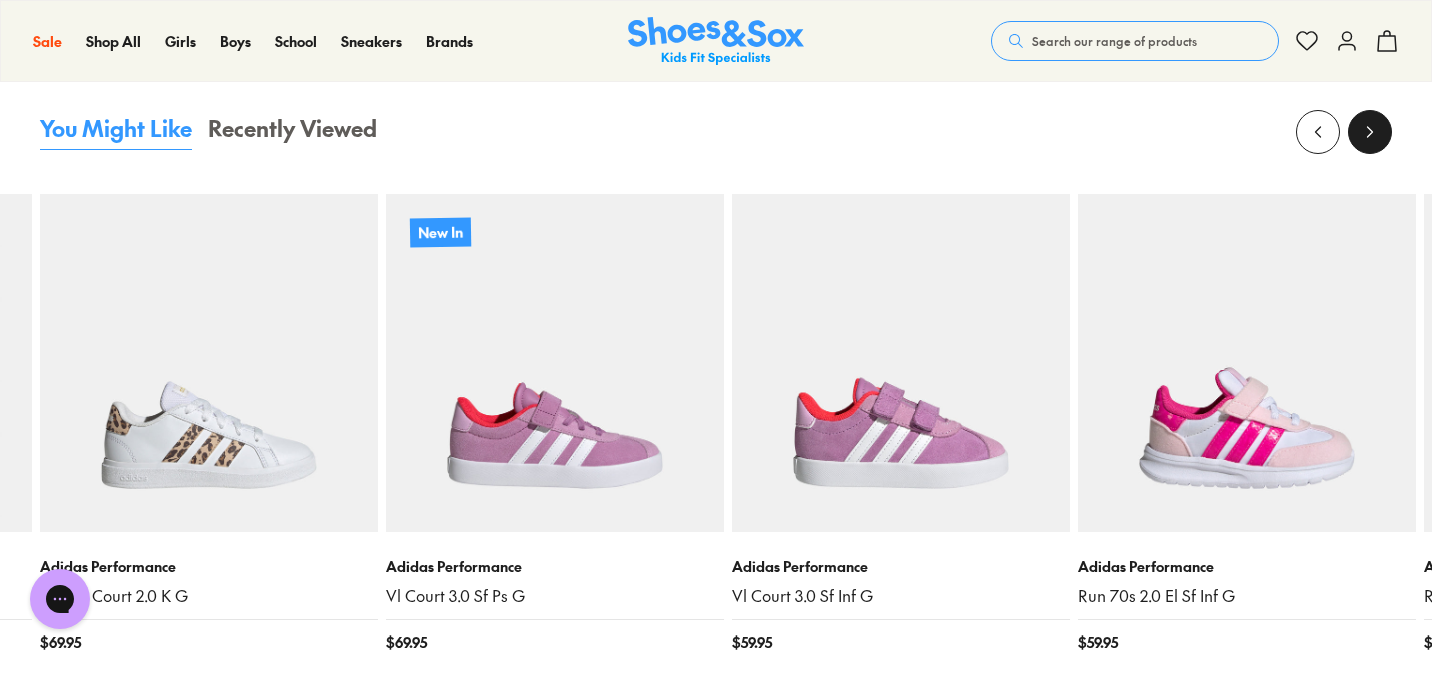 click at bounding box center (1370, 132) 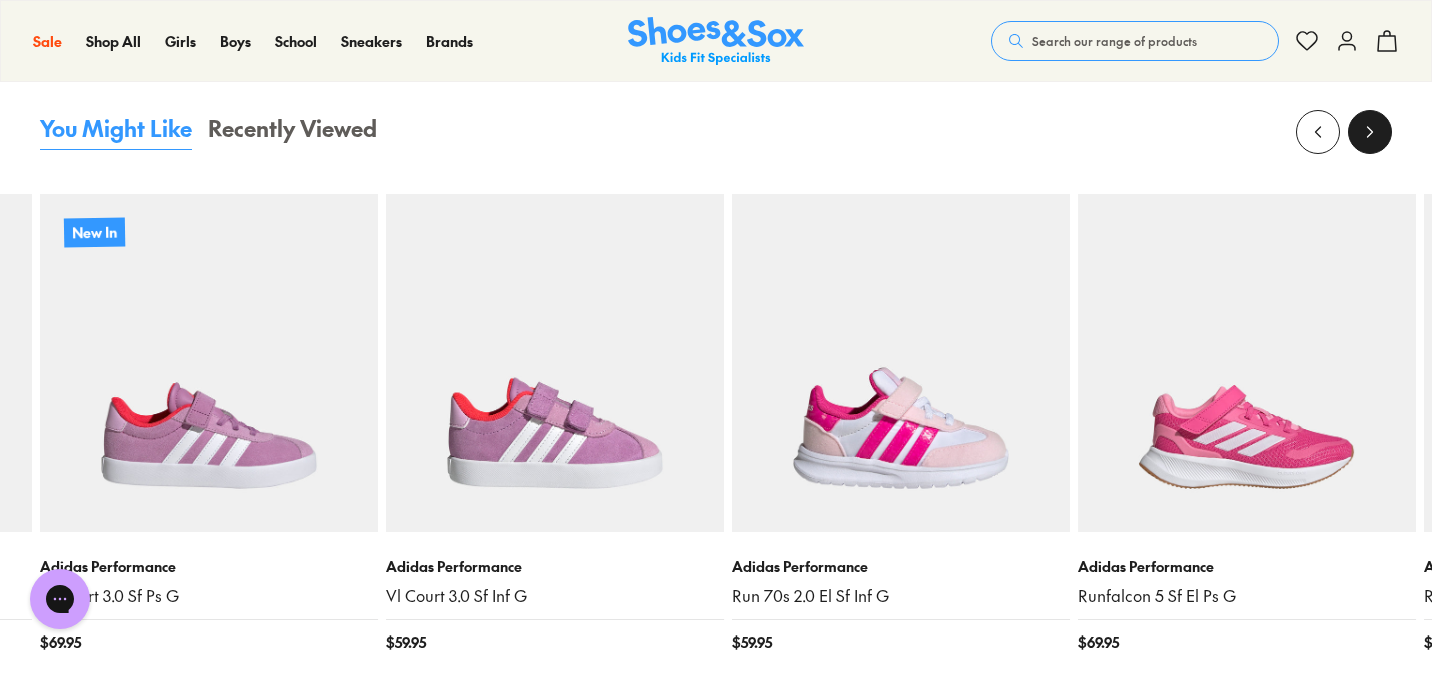 click at bounding box center [1370, 132] 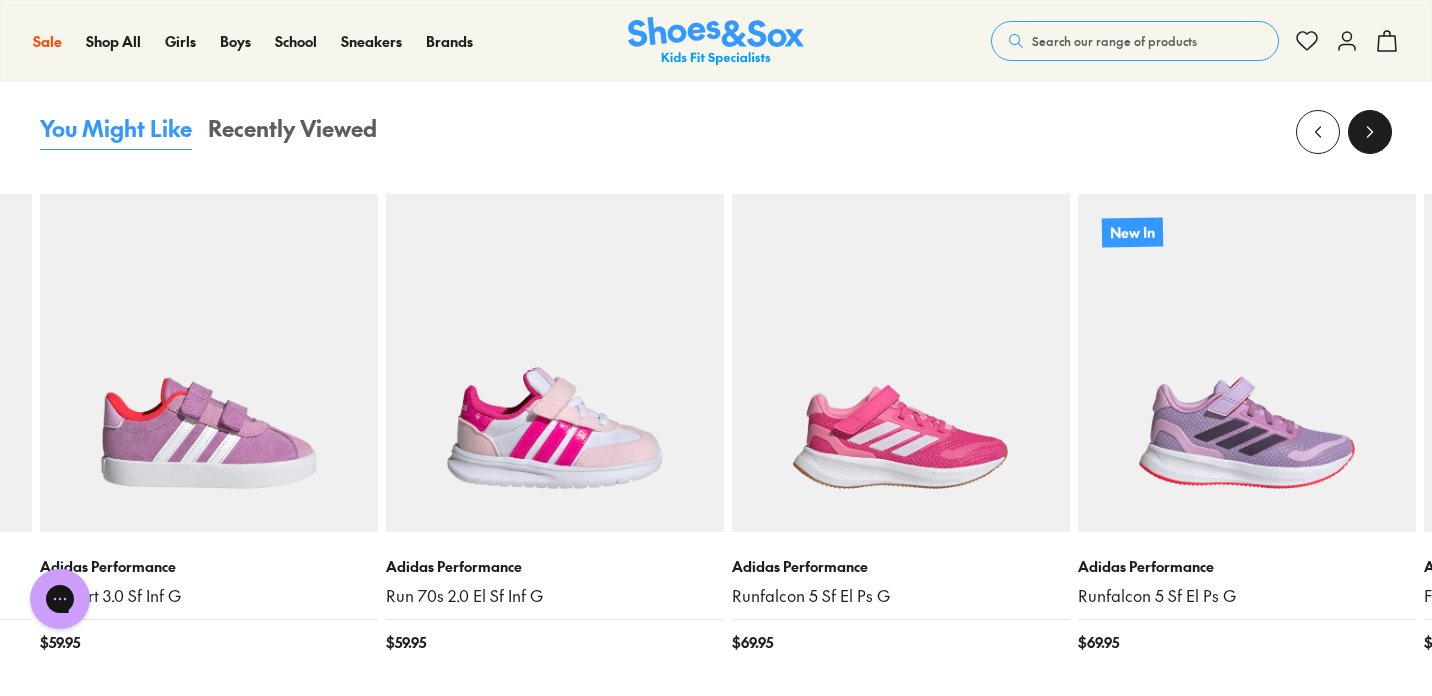 click at bounding box center (1370, 132) 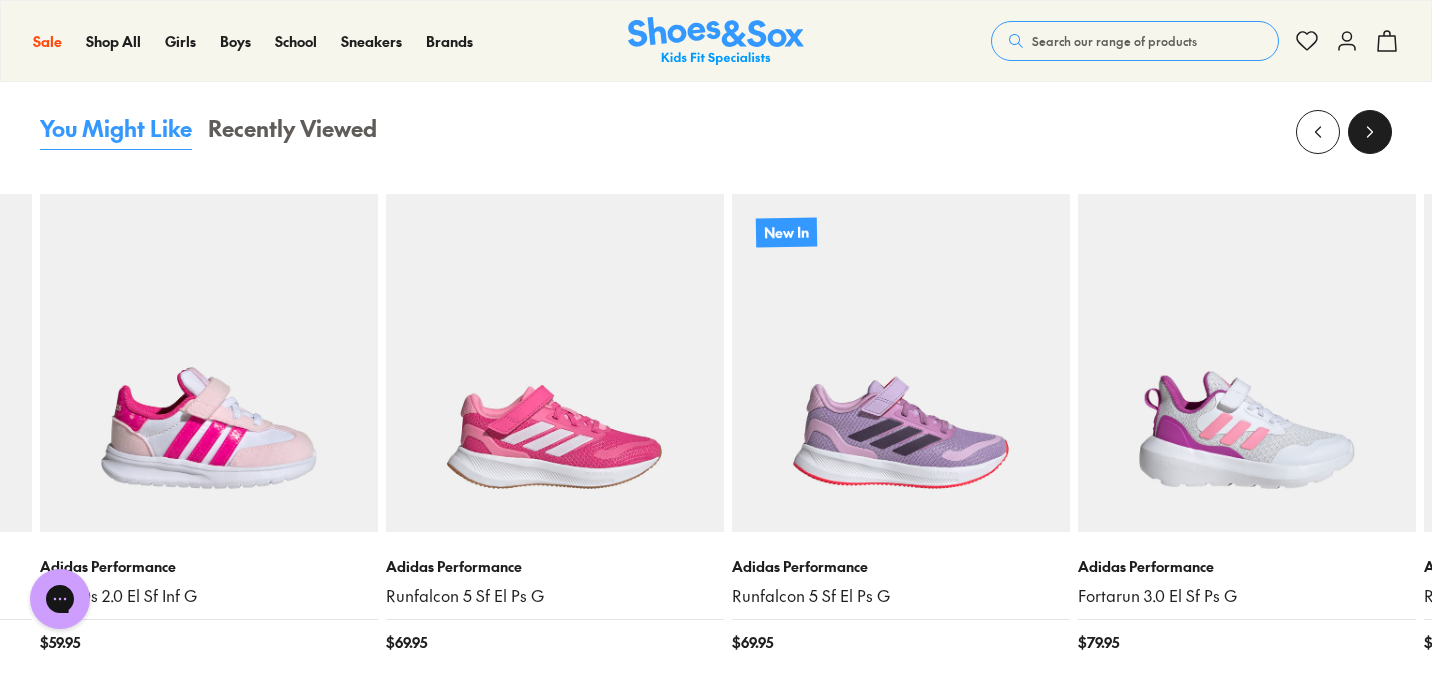 click at bounding box center (1370, 132) 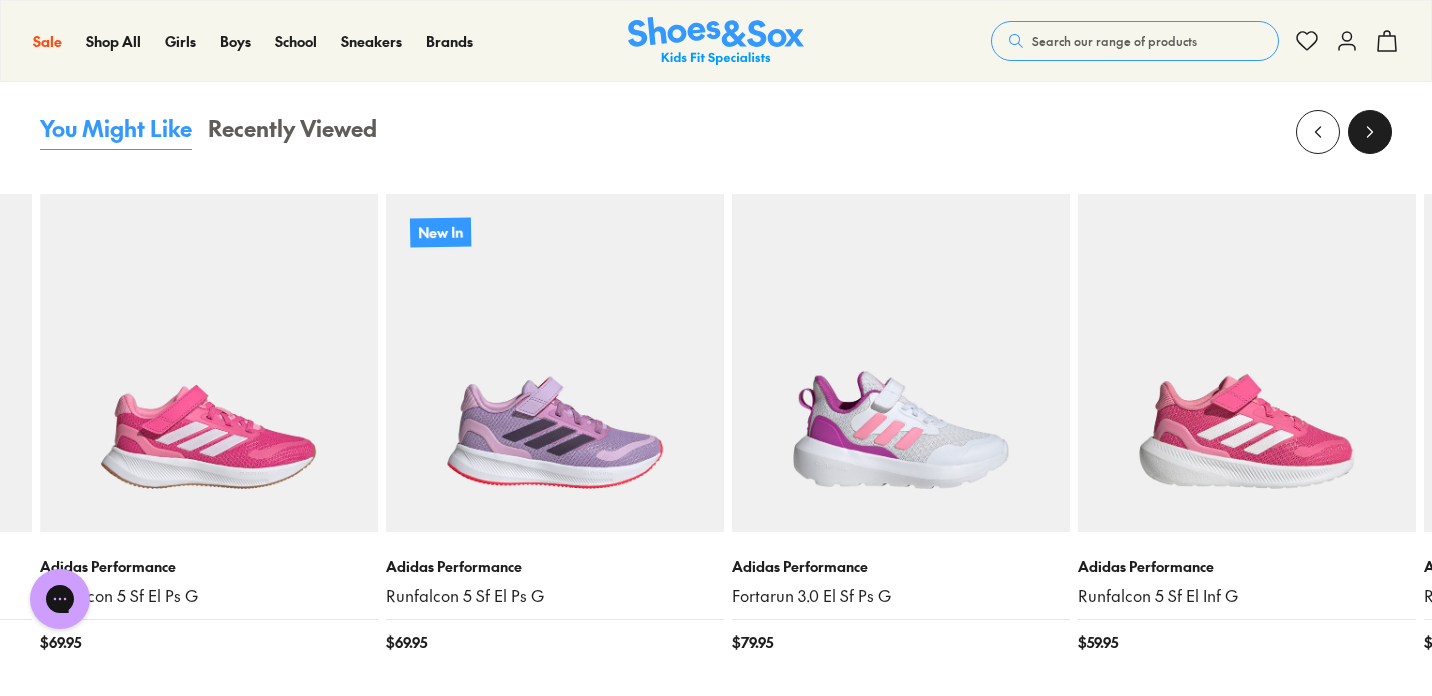 click at bounding box center (1370, 132) 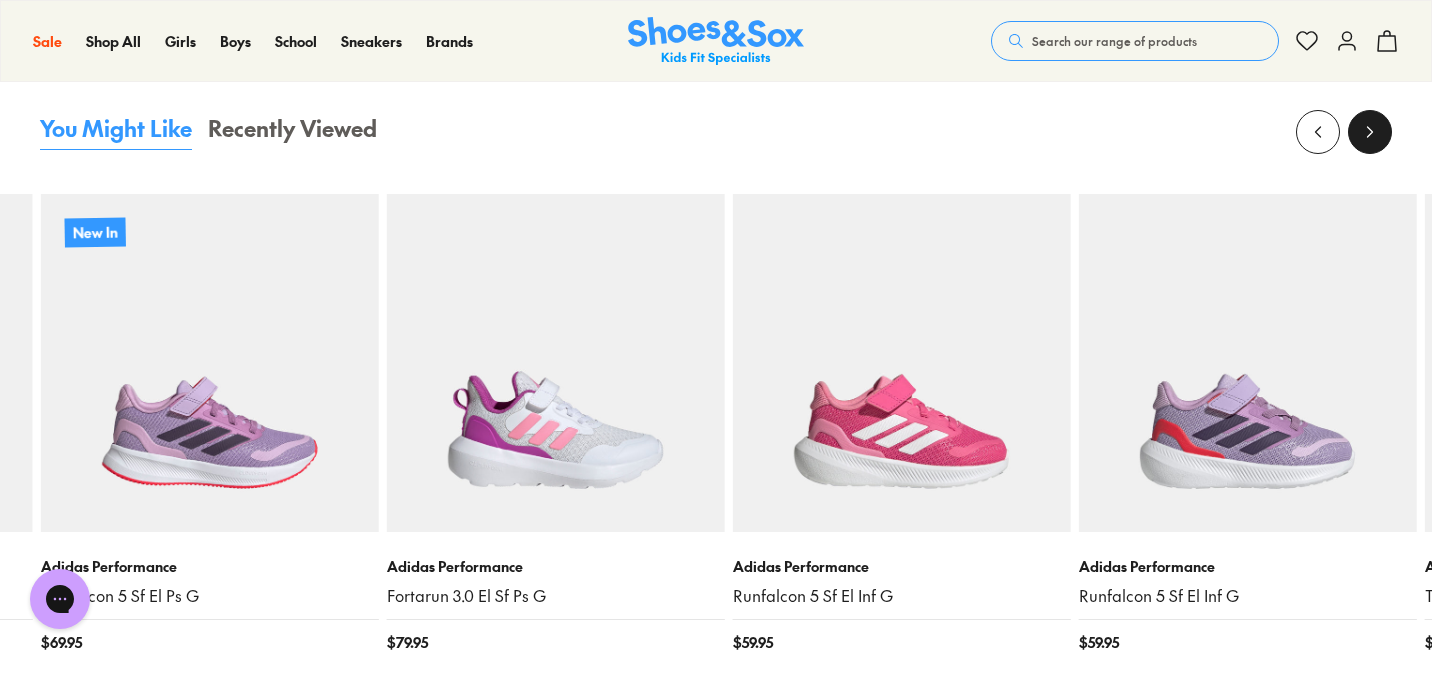 click at bounding box center (1370, 132) 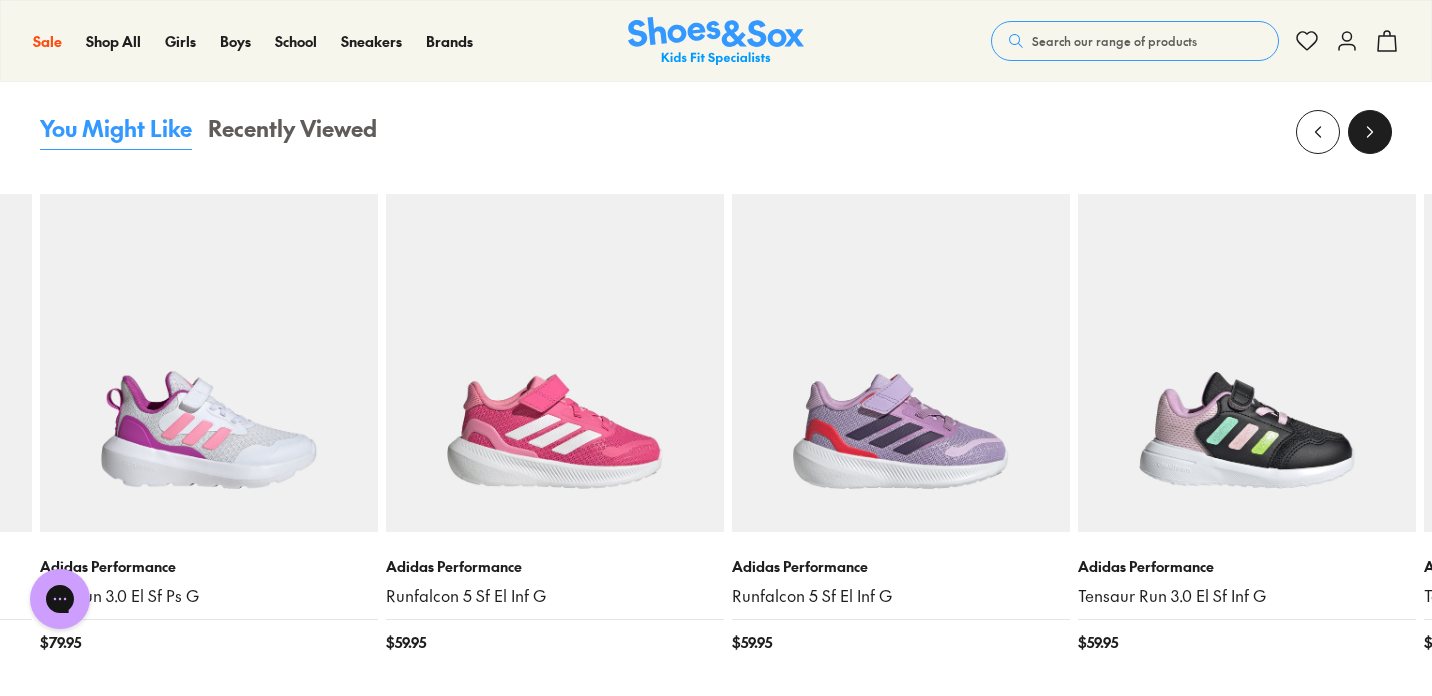 click at bounding box center [1370, 132] 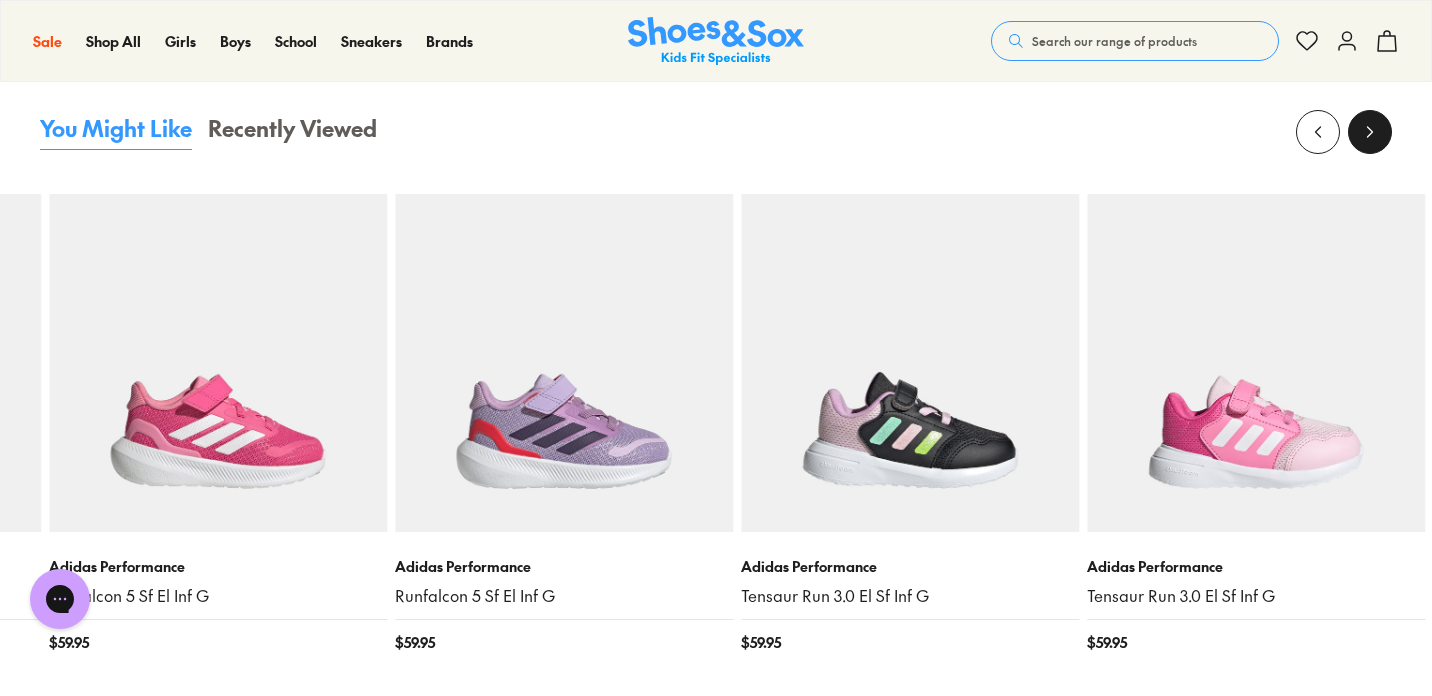 click at bounding box center [1370, 132] 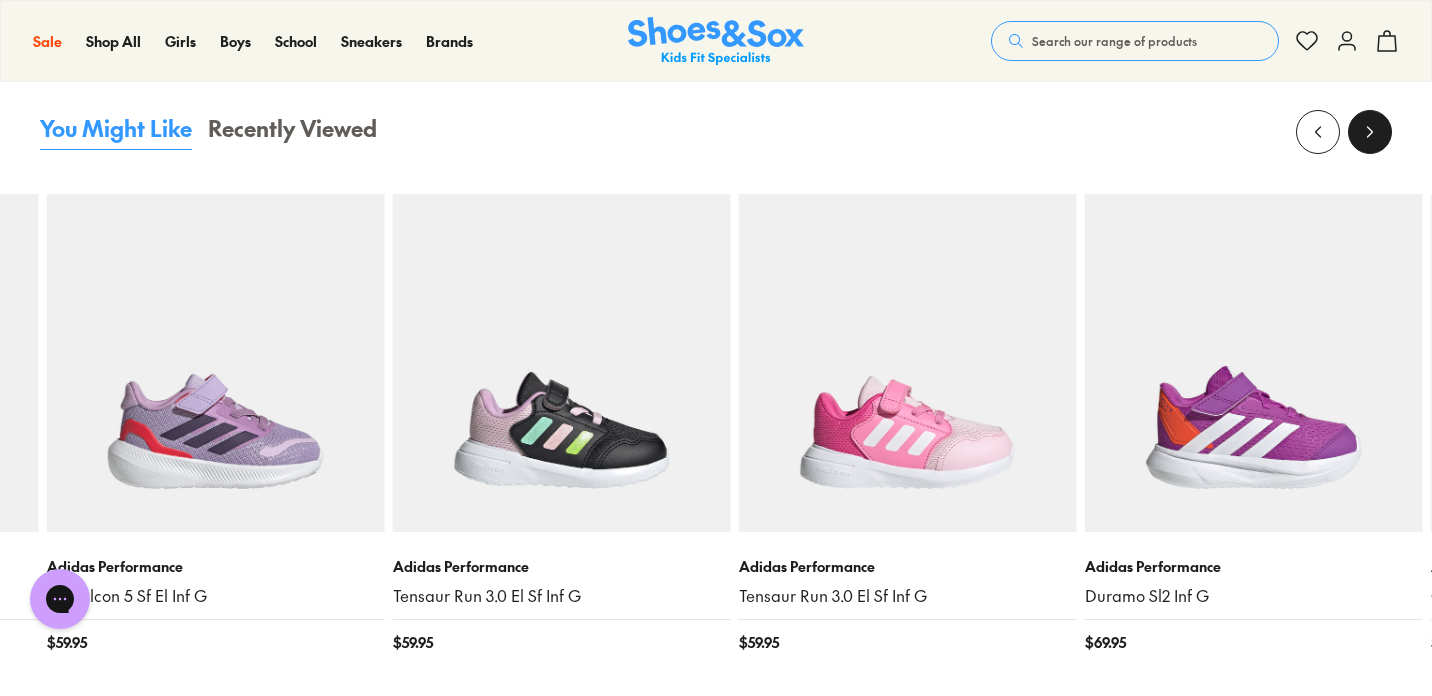 click at bounding box center [1370, 132] 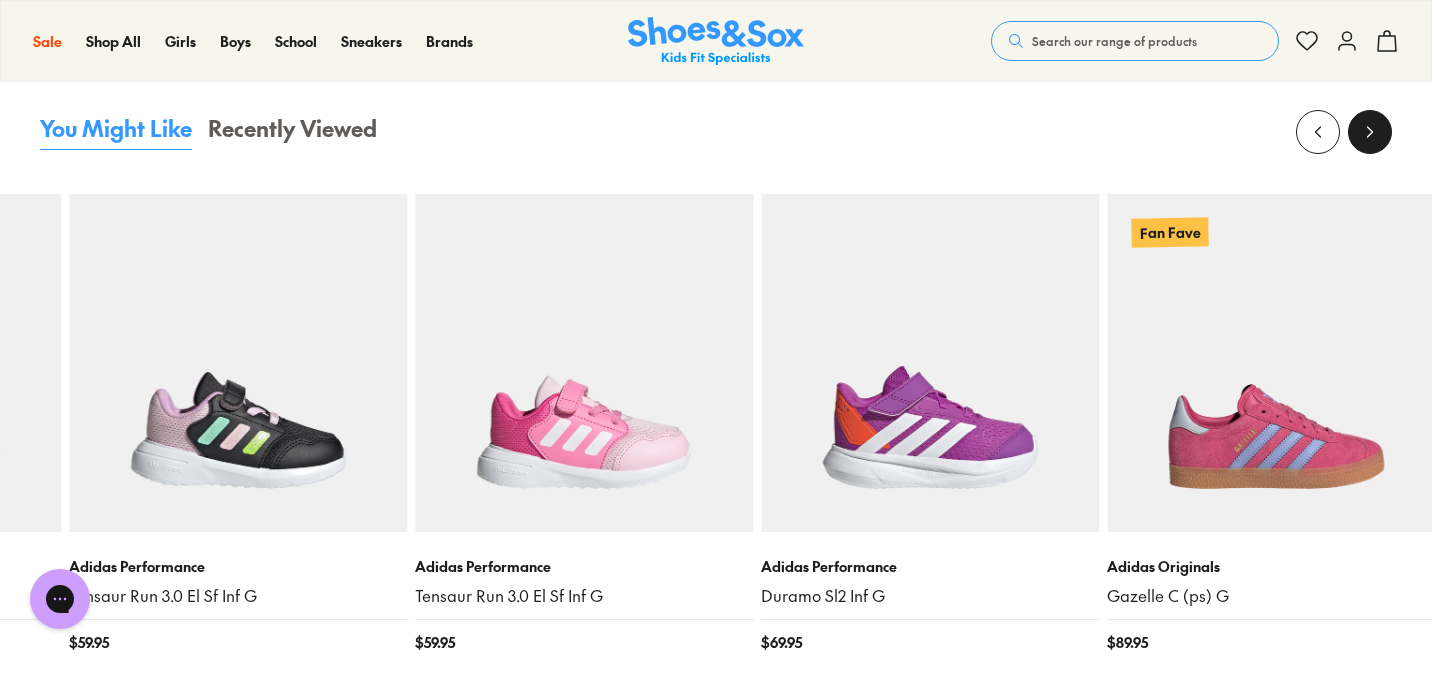 click at bounding box center (1370, 132) 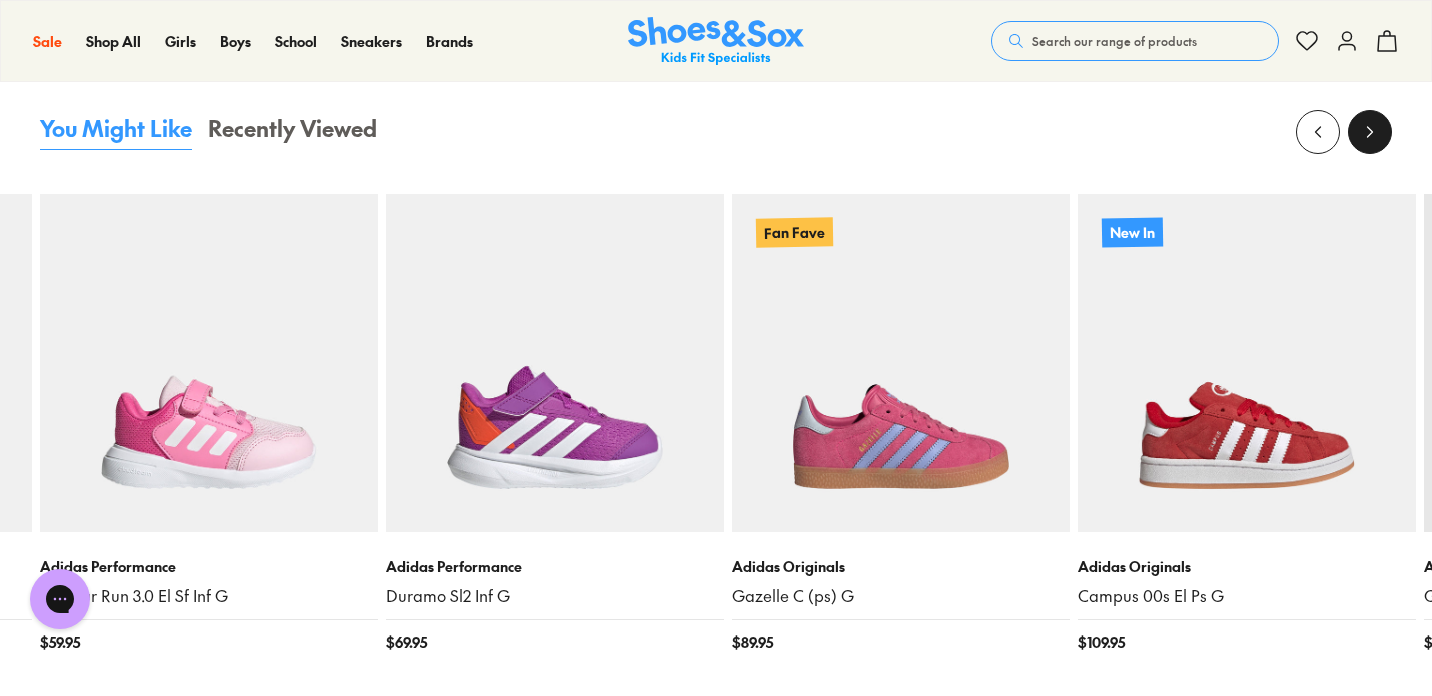 click at bounding box center [1370, 132] 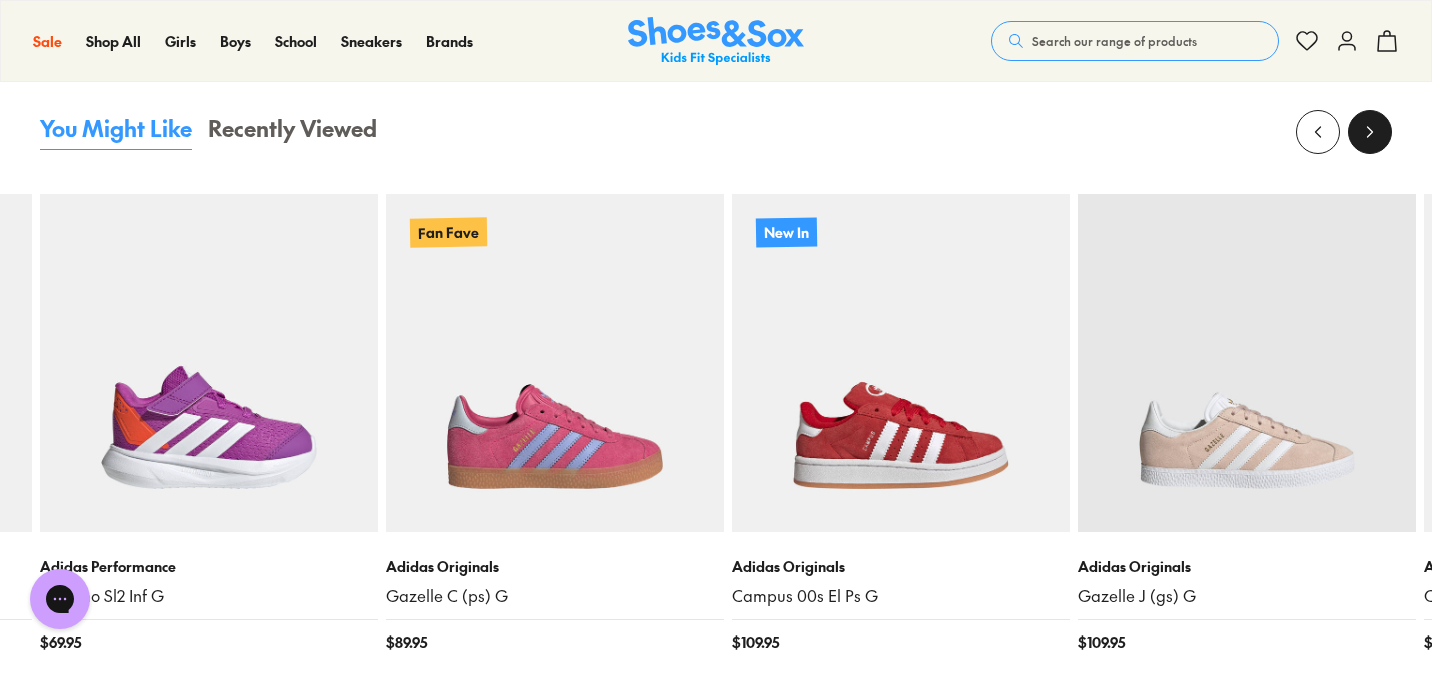 click at bounding box center (1370, 132) 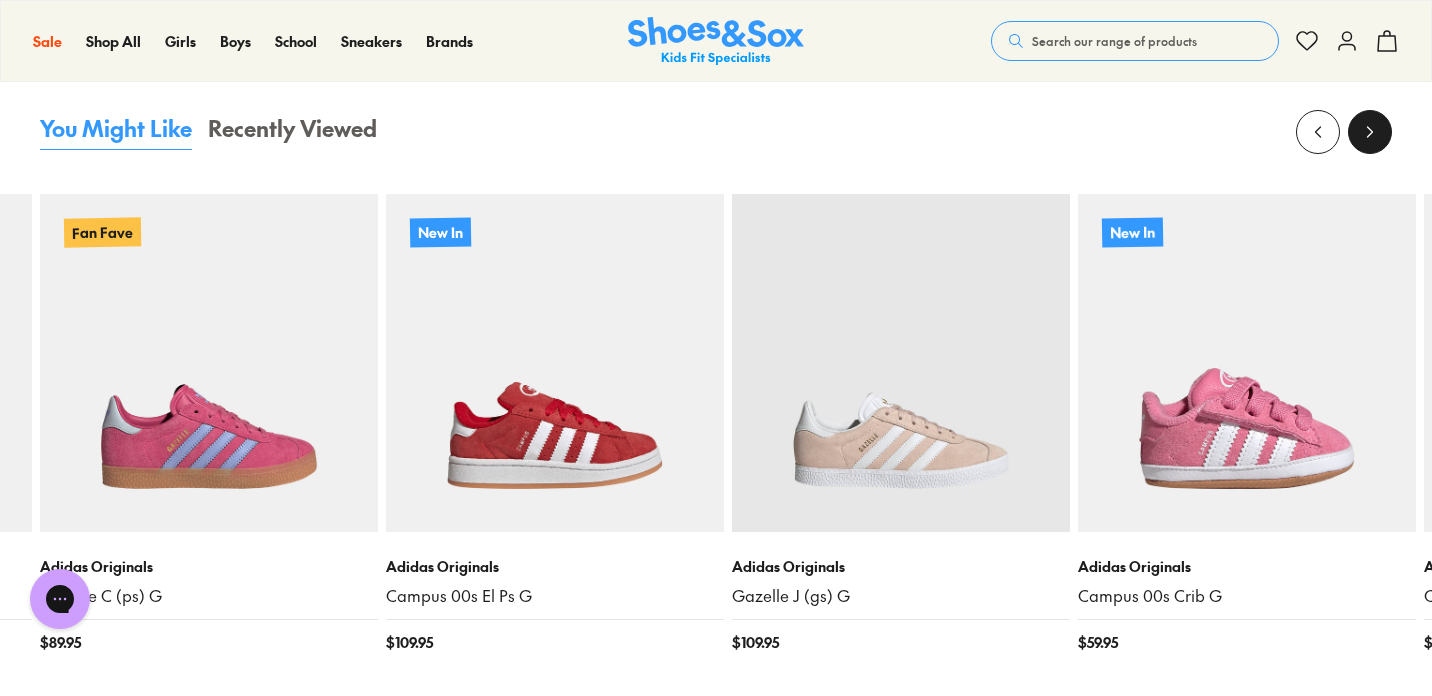 click at bounding box center (1370, 132) 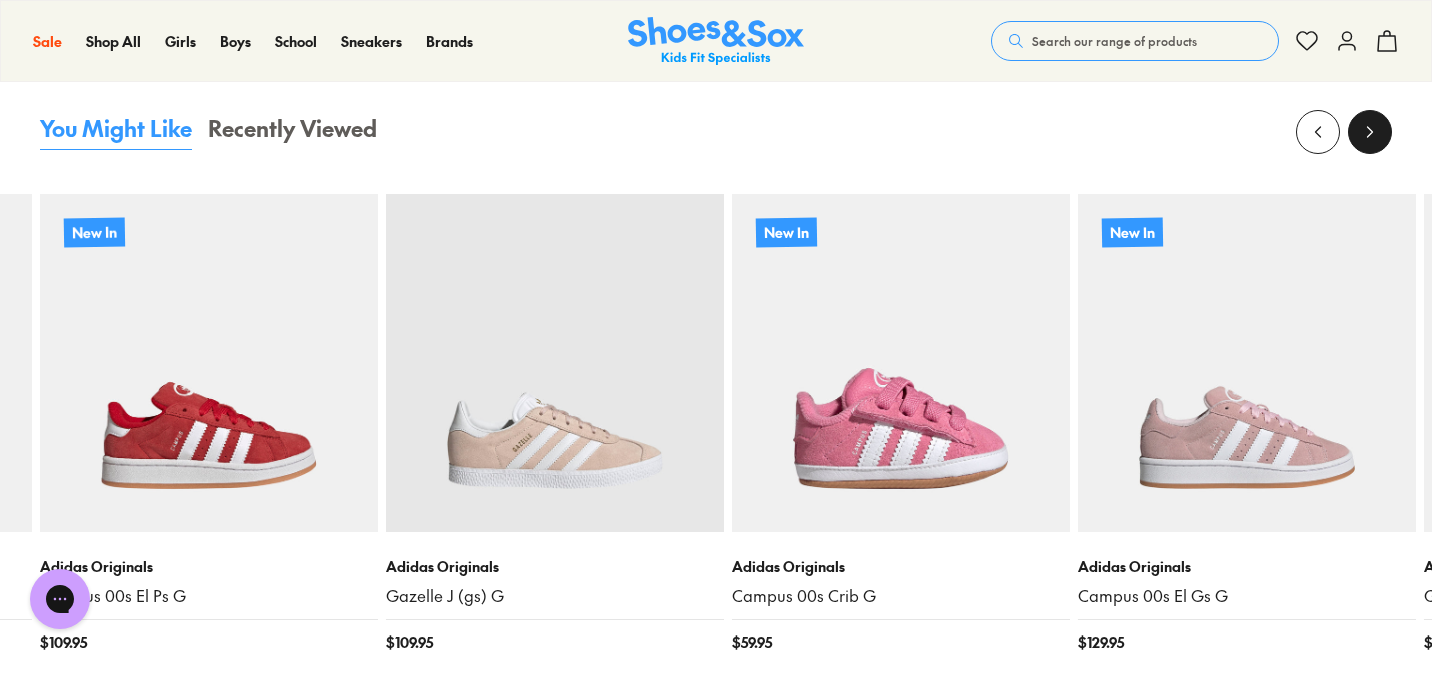 click at bounding box center (1370, 132) 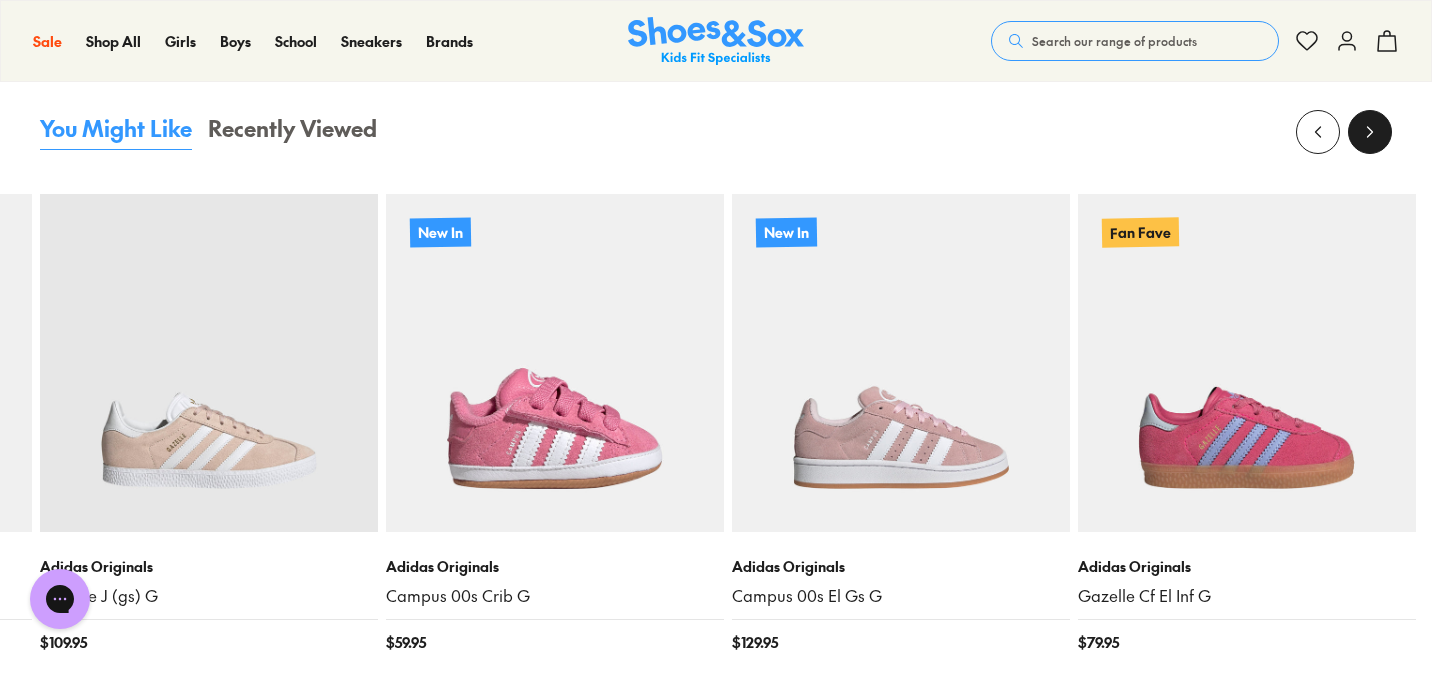 click at bounding box center [1370, 132] 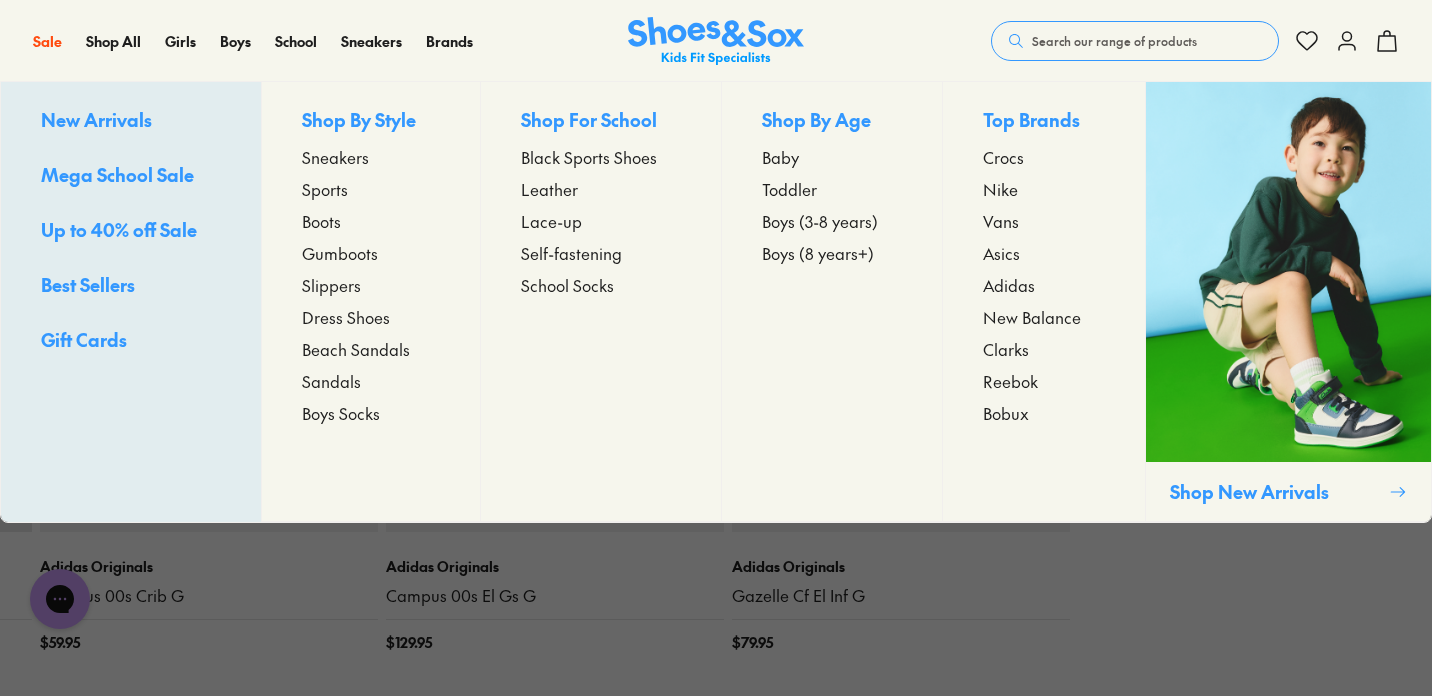 click on "Sneakers" at bounding box center (335, 157) 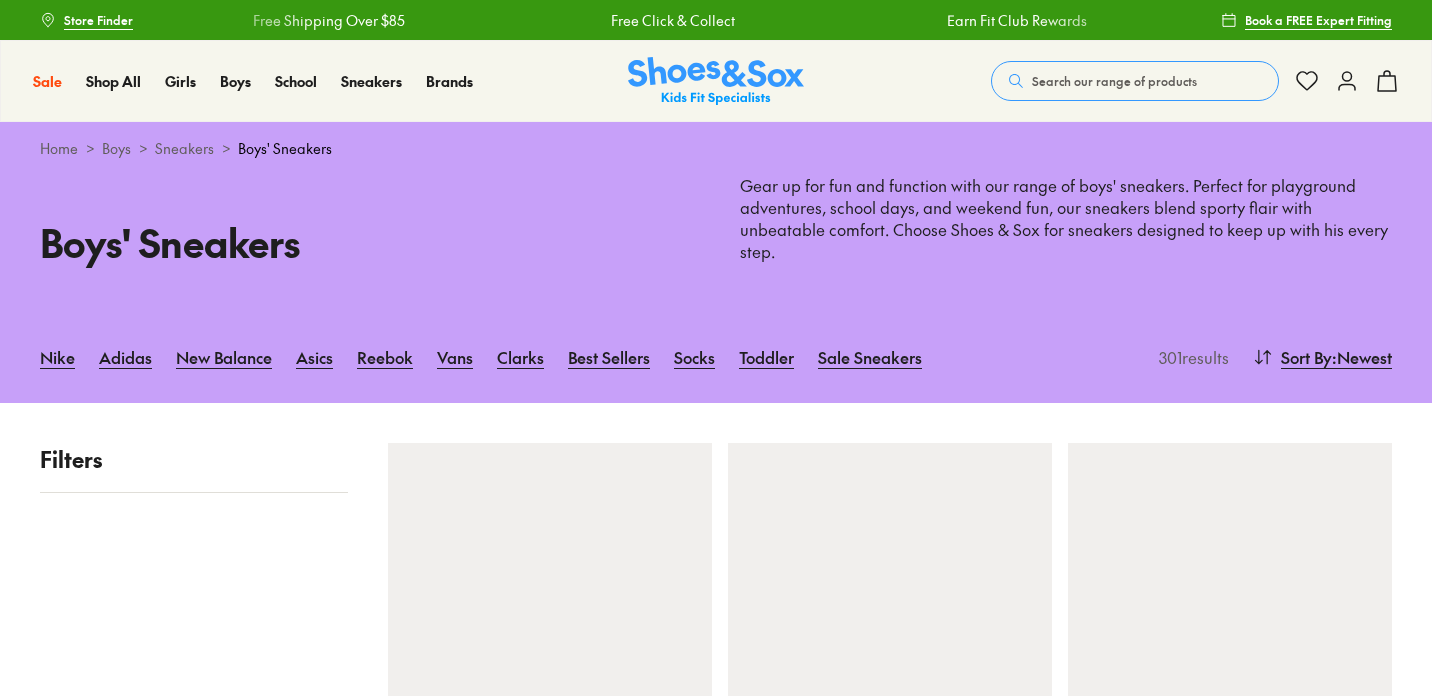 scroll, scrollTop: 0, scrollLeft: 0, axis: both 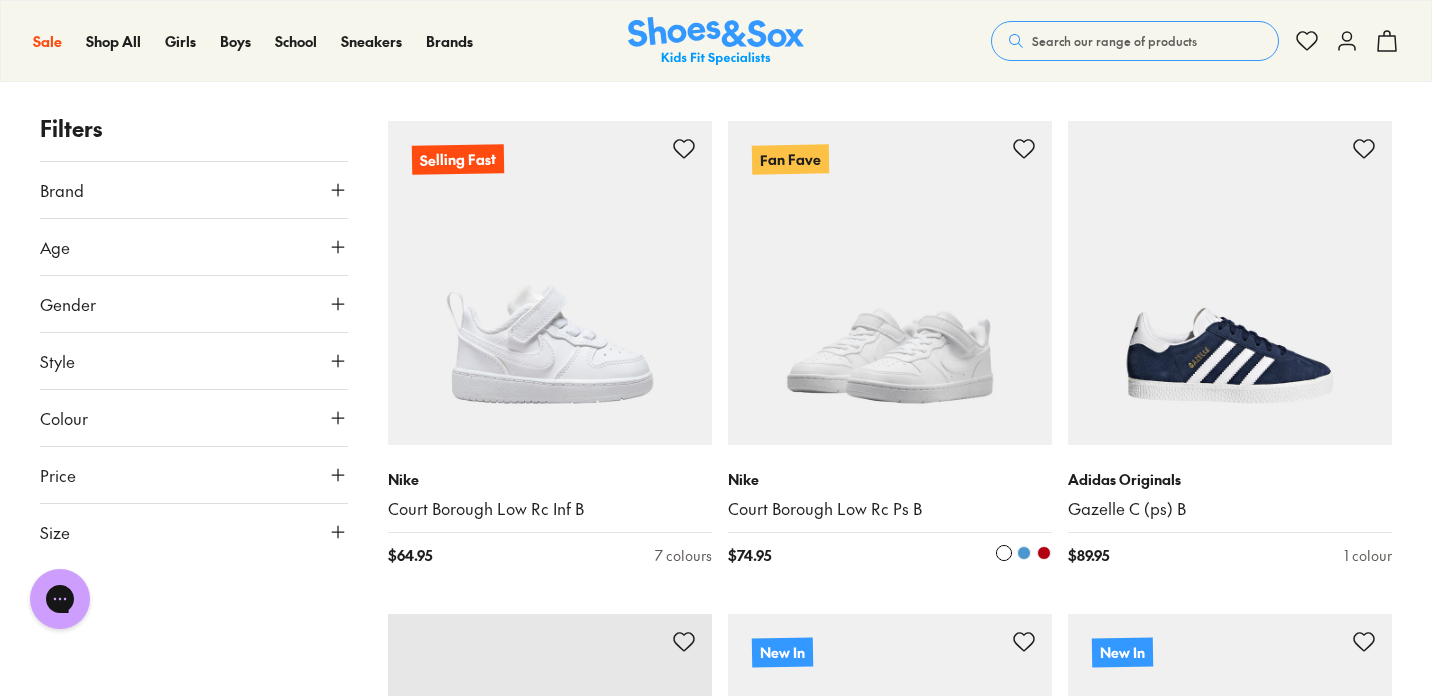 click 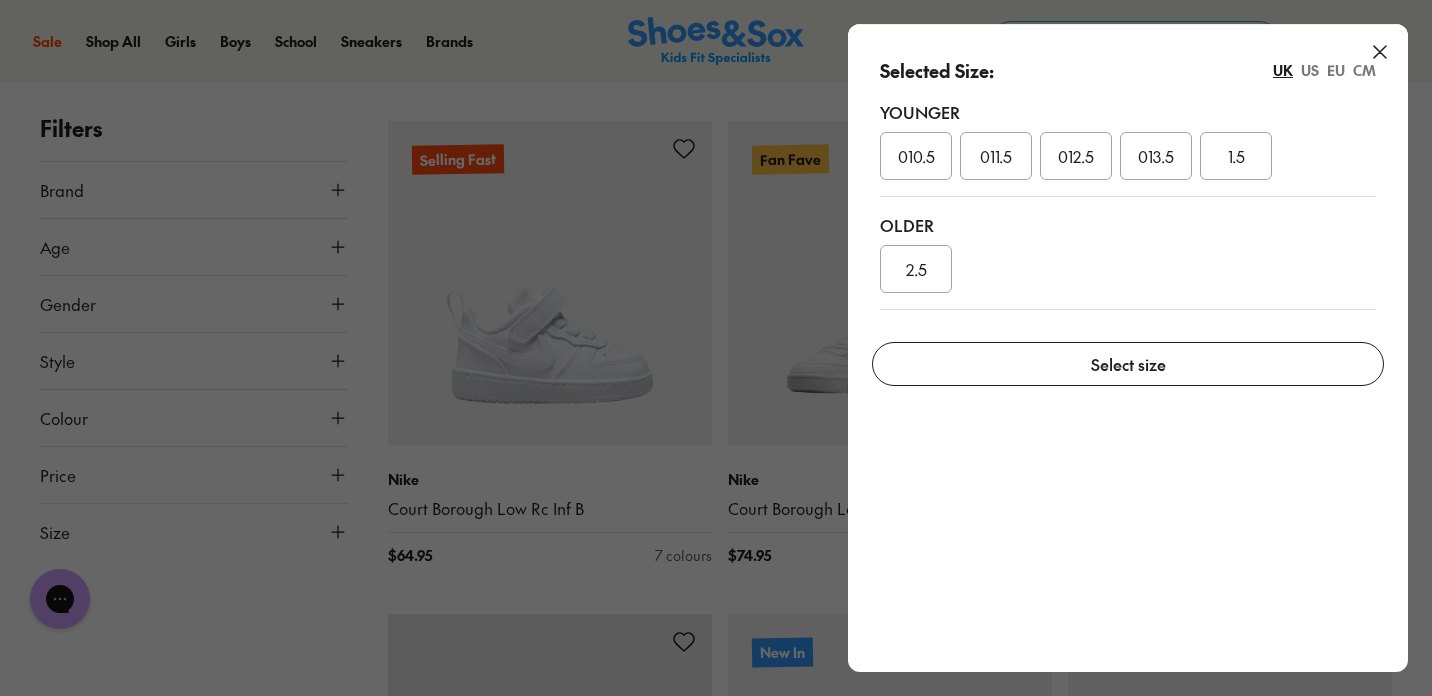 click at bounding box center [716, 348] 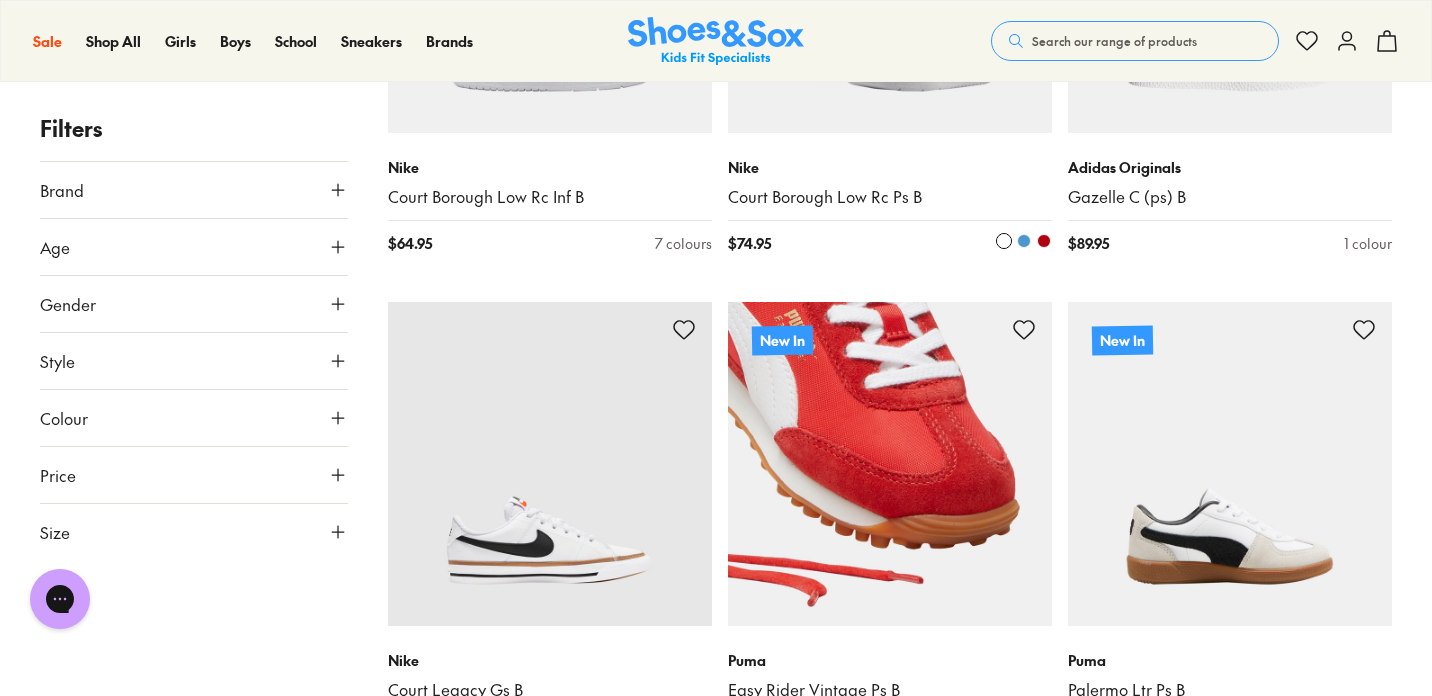 scroll, scrollTop: 4578, scrollLeft: 0, axis: vertical 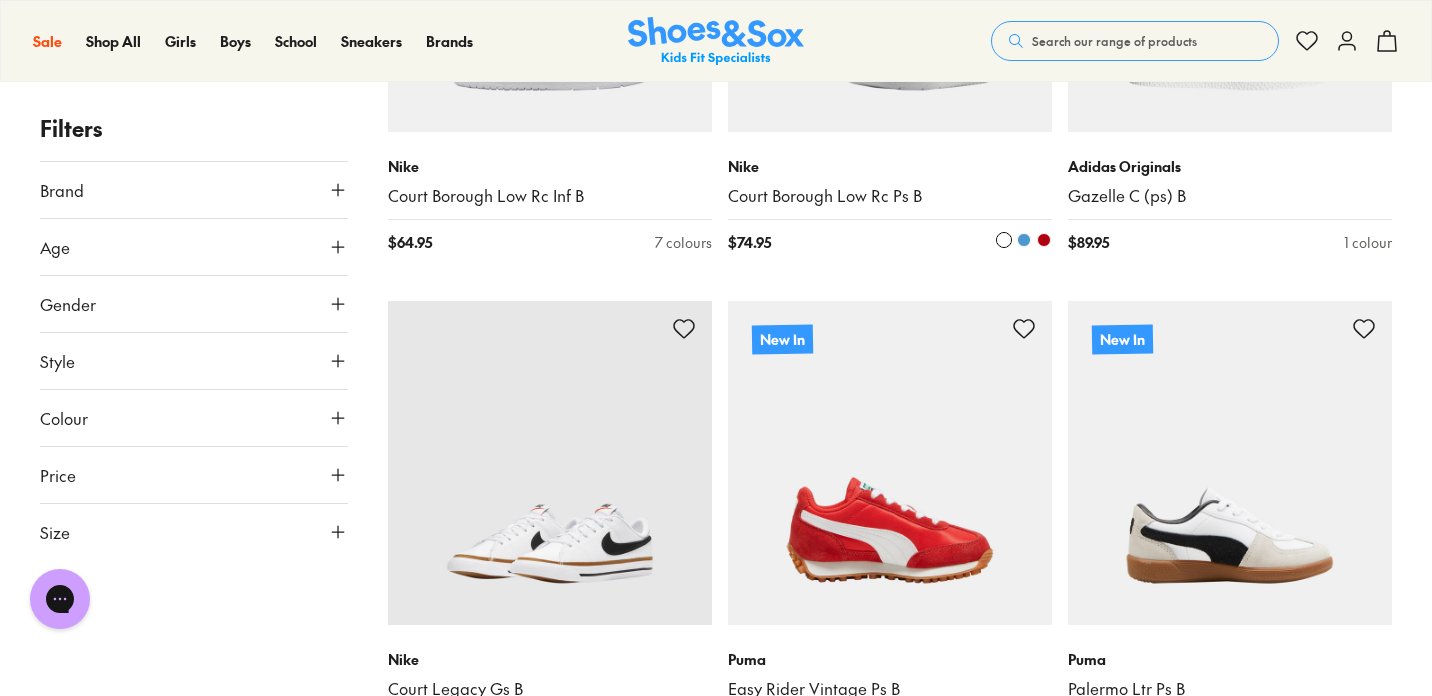 click 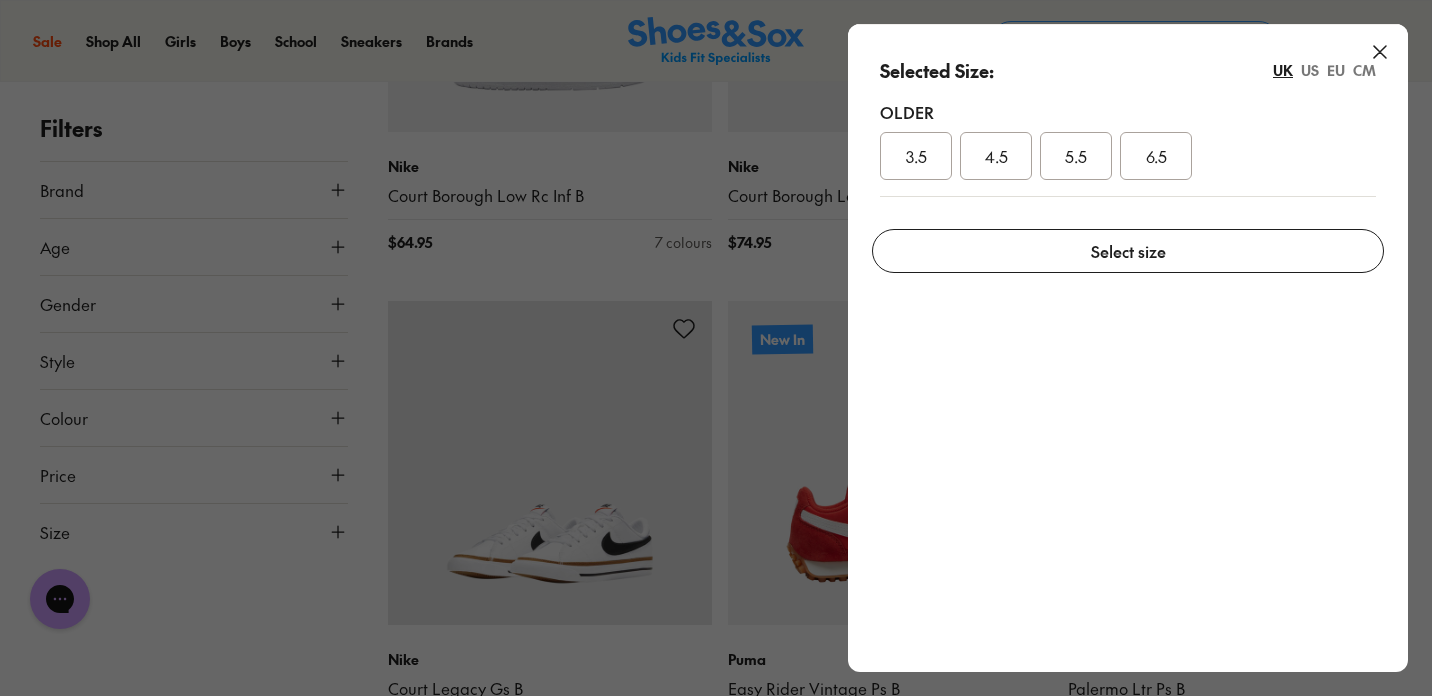 click at bounding box center [716, 348] 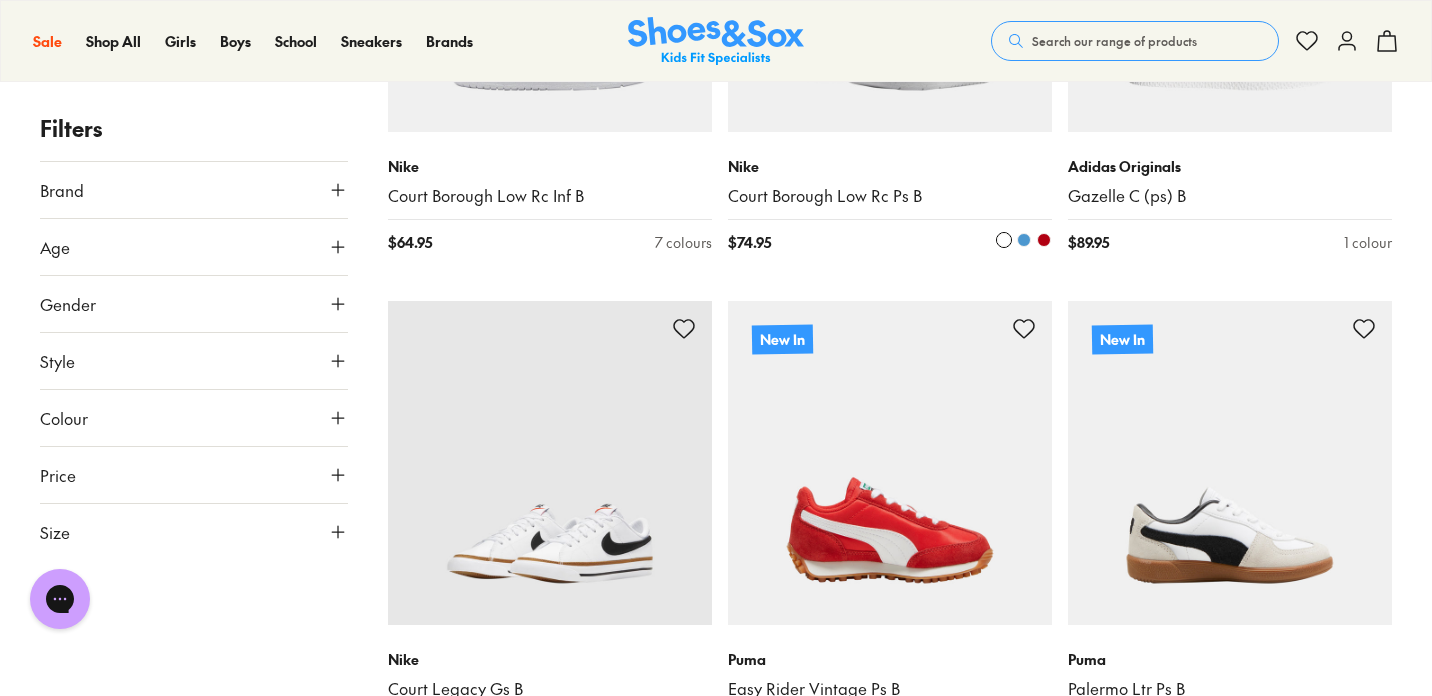 click 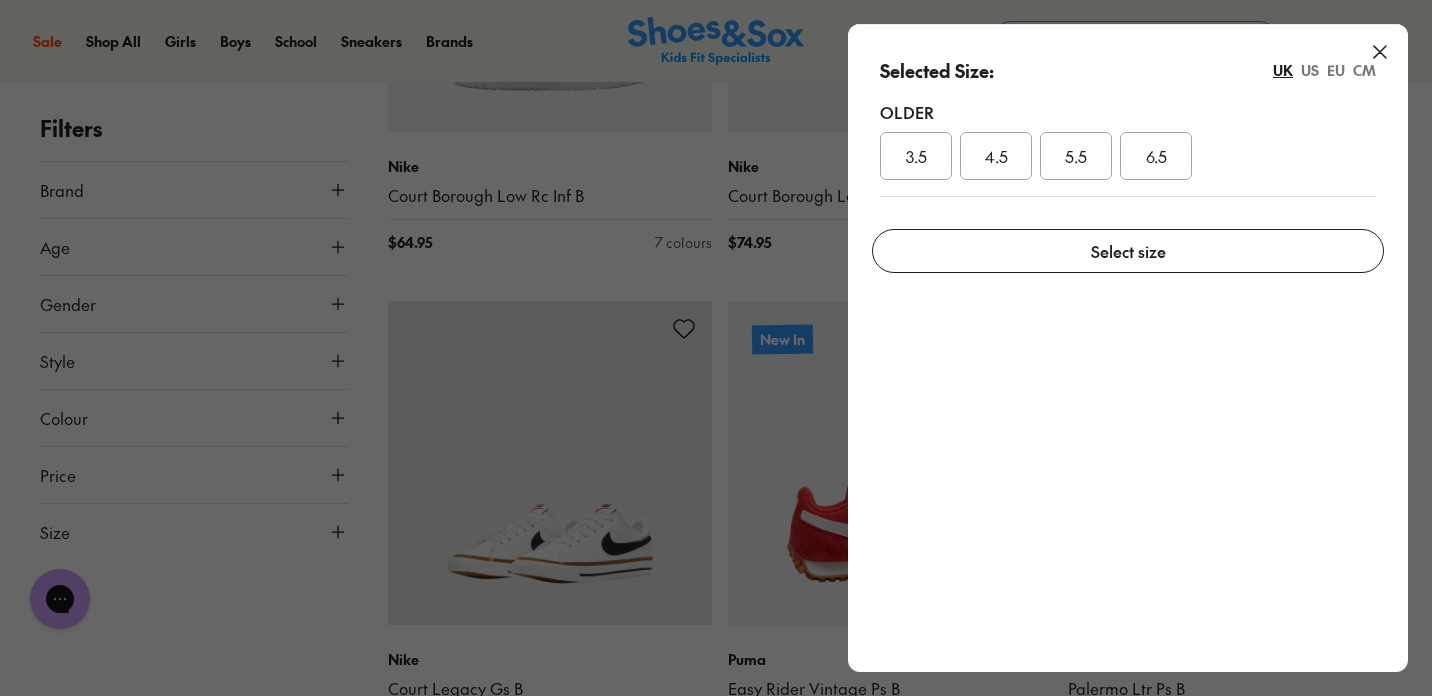 click at bounding box center [716, 348] 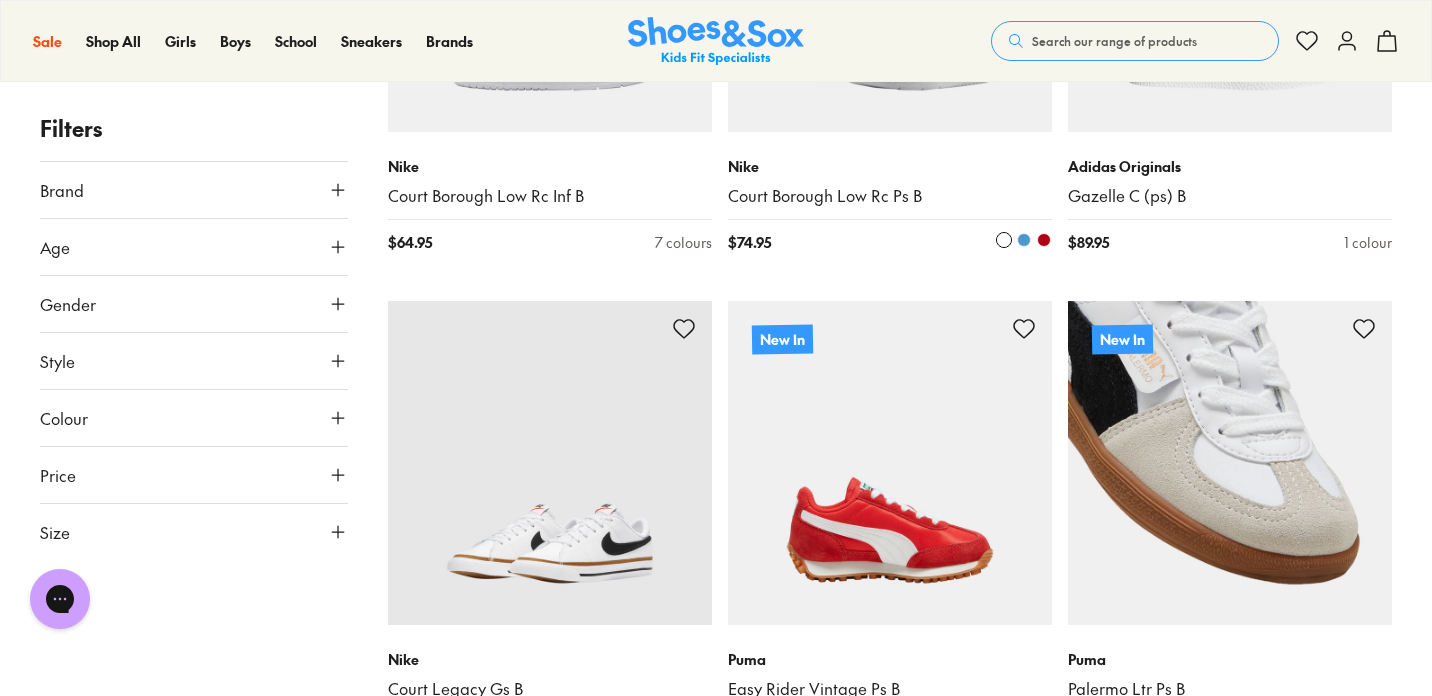 click at bounding box center (1230, 463) 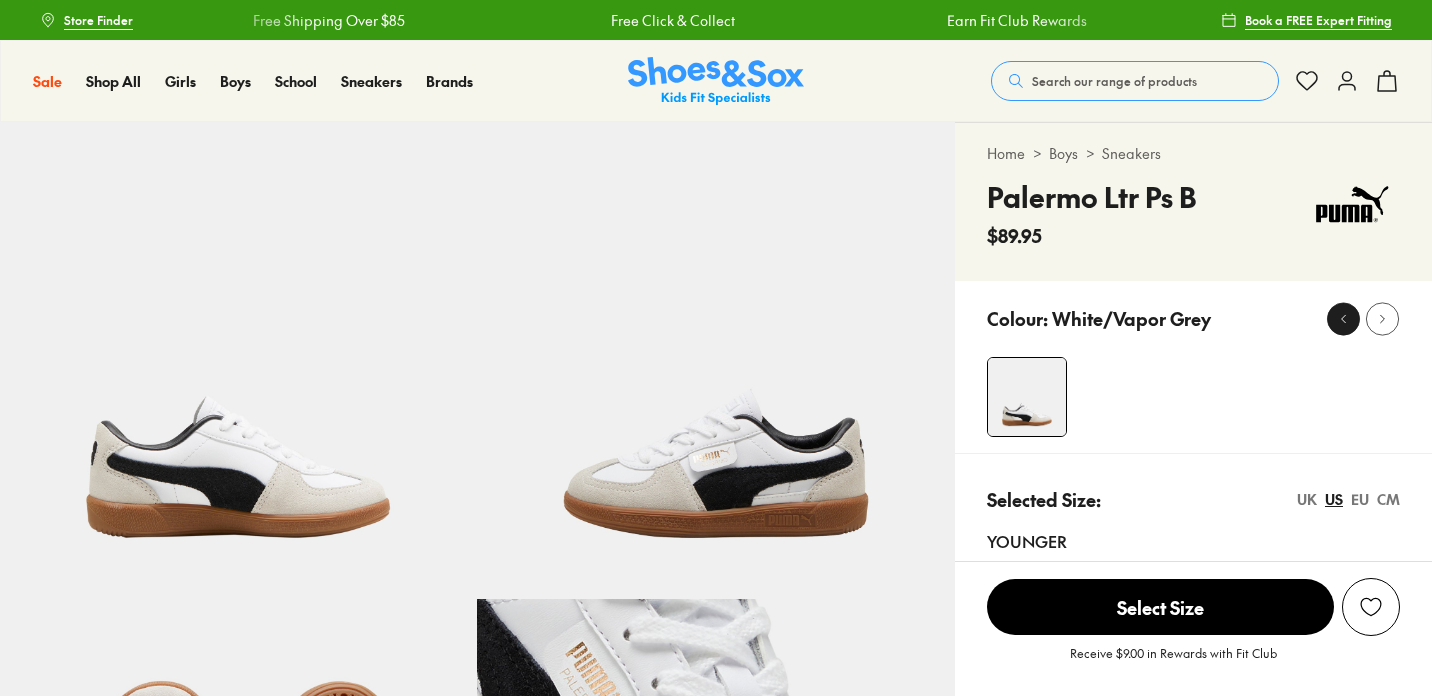 scroll, scrollTop: 0, scrollLeft: 0, axis: both 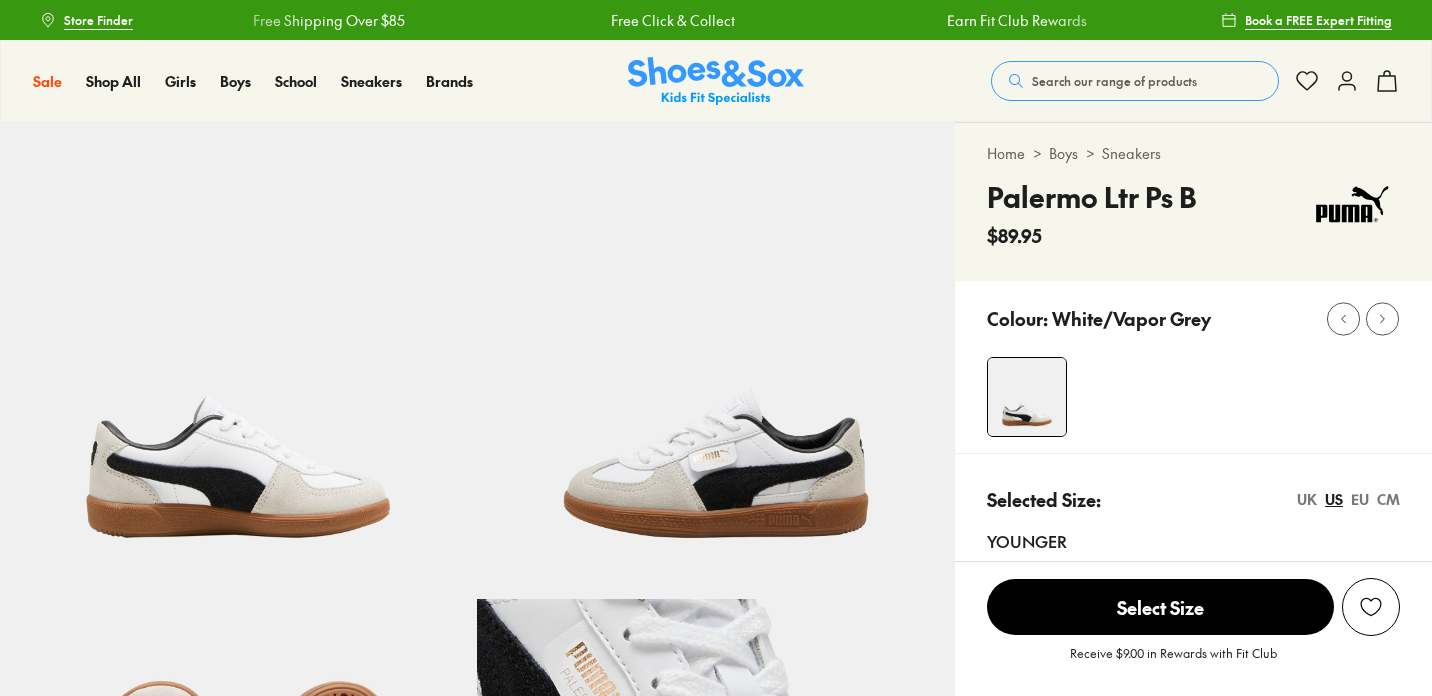 select on "*" 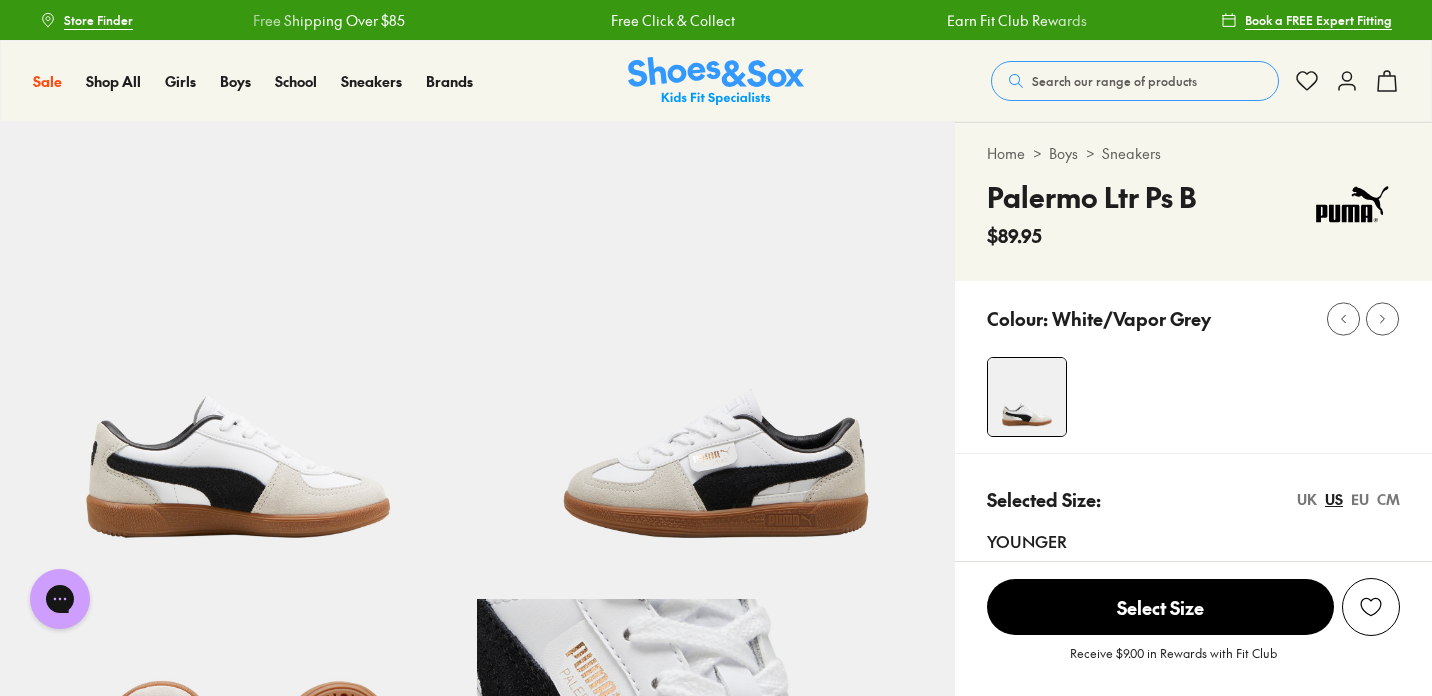 scroll, scrollTop: 0, scrollLeft: 0, axis: both 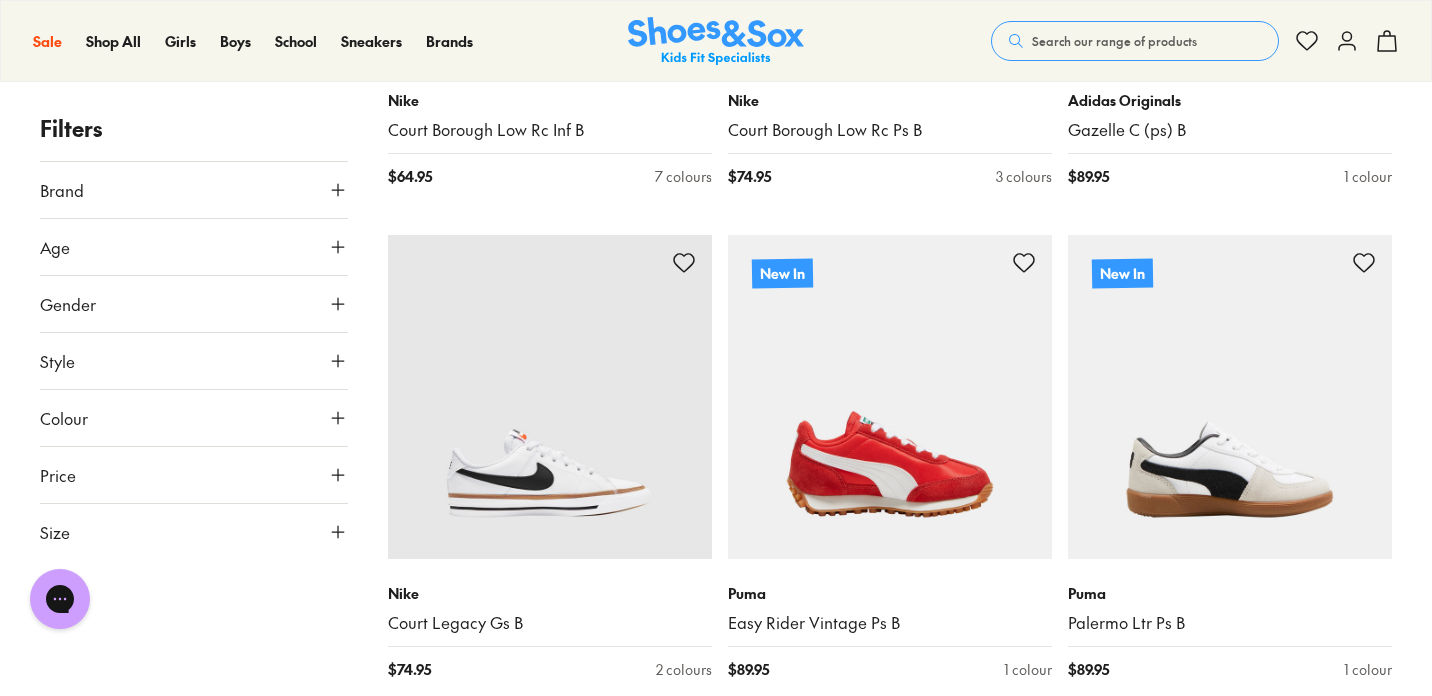 click on "Filters Brand Adidas Originals ( 29 ) Adidas Performance ( 14 ) Asics ( 10 ) Ciao ( 8 ) [PERSON_NAME] ( 19 ) Converse ( 27 ) Kicks ( 1 ) New Balance ( 27 ) Nike ( 67 ) Old Soles ( 7 ) Puma ( 6 ) Reebok ( 53 ) Skechers ( 15 ) Vans ( 16 ) Age Infant/Toddler ( 112 ) Youth ( 75 ) Senior ( 51 ) Junior ( 37 ) Pre [PERSON_NAME] ( 17 ) Infant ( 7 ) Gender All Boys Unisex Style Sneakers ( 282 ) Prewalker ( 17 ) Colour White ( 92 ) Black ( 76 ) Blue ( 35 ) Navy ( 24 ) Grey ( 23 ) Red ( 15 ) Beige ( 6 ) Green ( 6 ) Neutrals ( 5 ) Brown ( 4 ) Light Blue ( 3 ) Orange ( 3 ) Purple ( 3 ) Pink ( 2 ) Yellow ( 2 ) Price Min $ 15 Max $ 170 Size EU [GEOGRAPHIC_DATA] US 0-12 Months 17 18 19 20 1-3 Years 21 22 23 24 25 26 27 3-8 Years 28 29 30 31 32 33 34 8+ Years 35 36 37 38 39 40" at bounding box center [194, -1502] 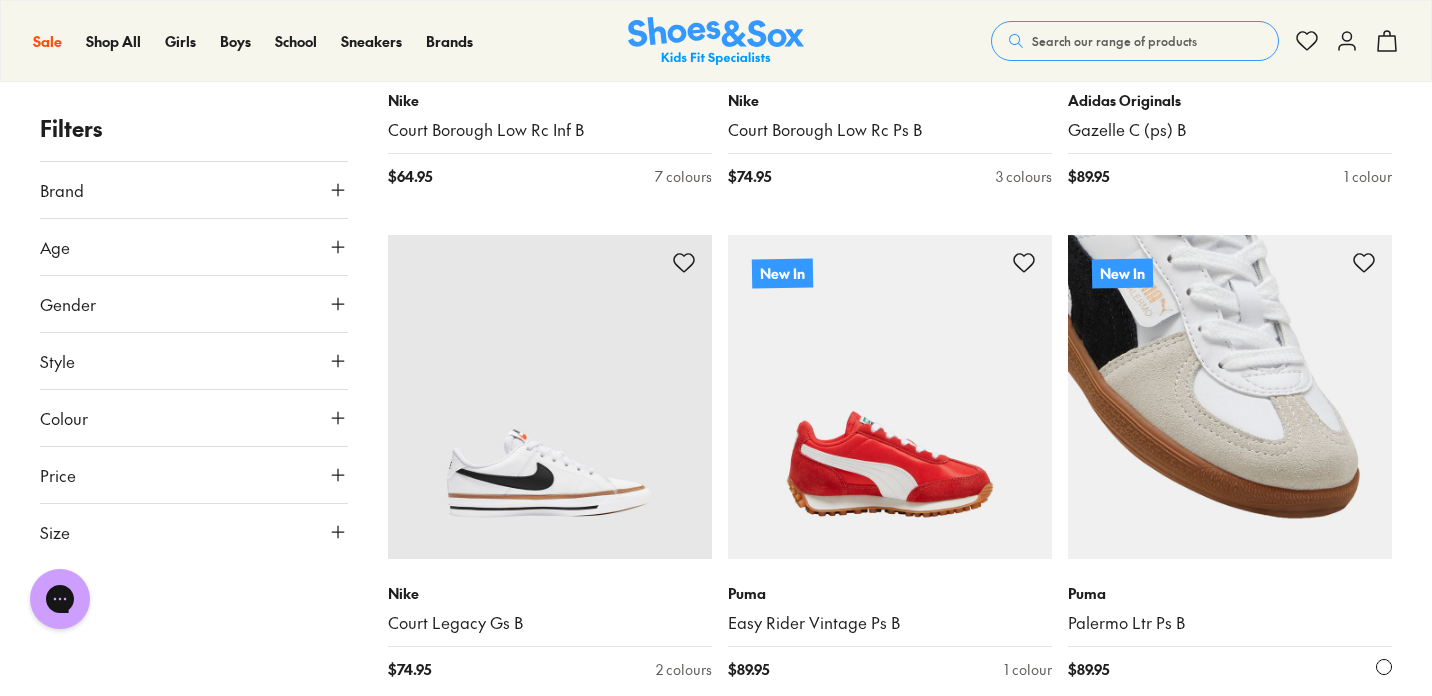 click 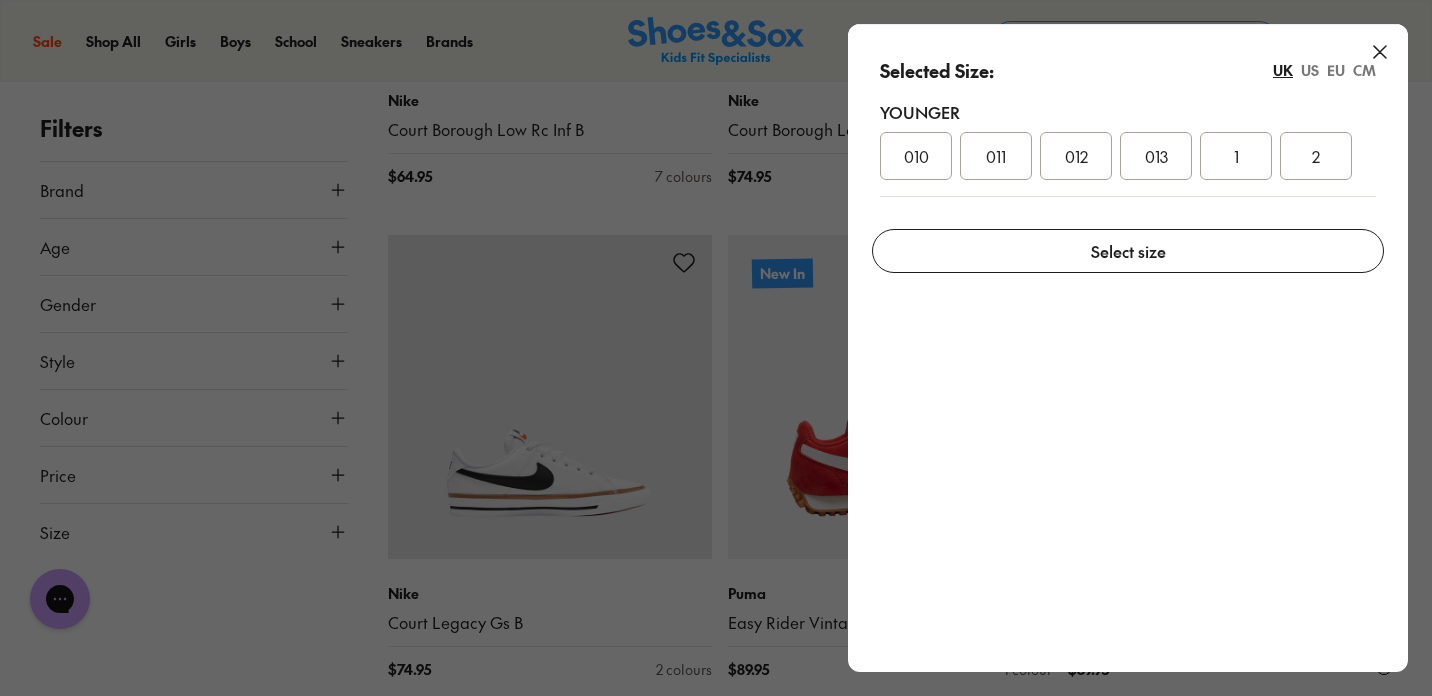 click on "2" at bounding box center (1316, 156) 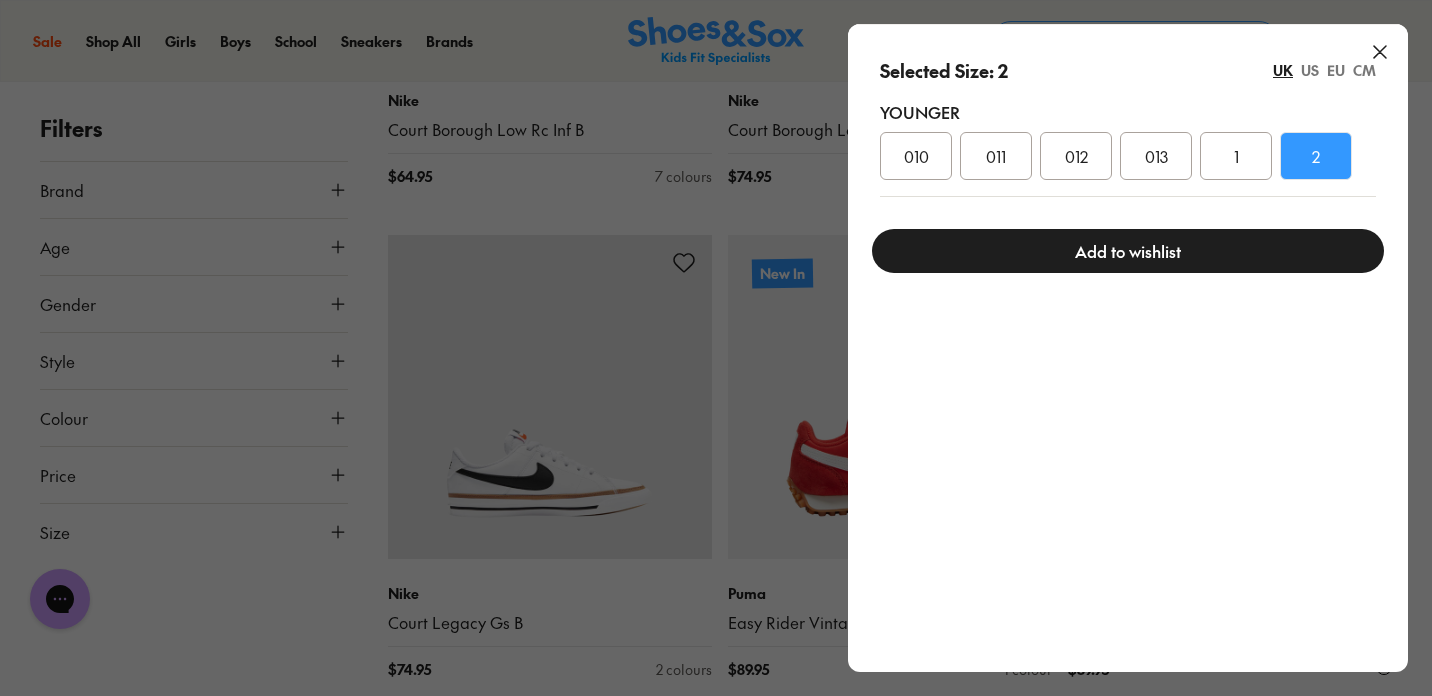 click on "Add to wishlist" at bounding box center (1128, 251) 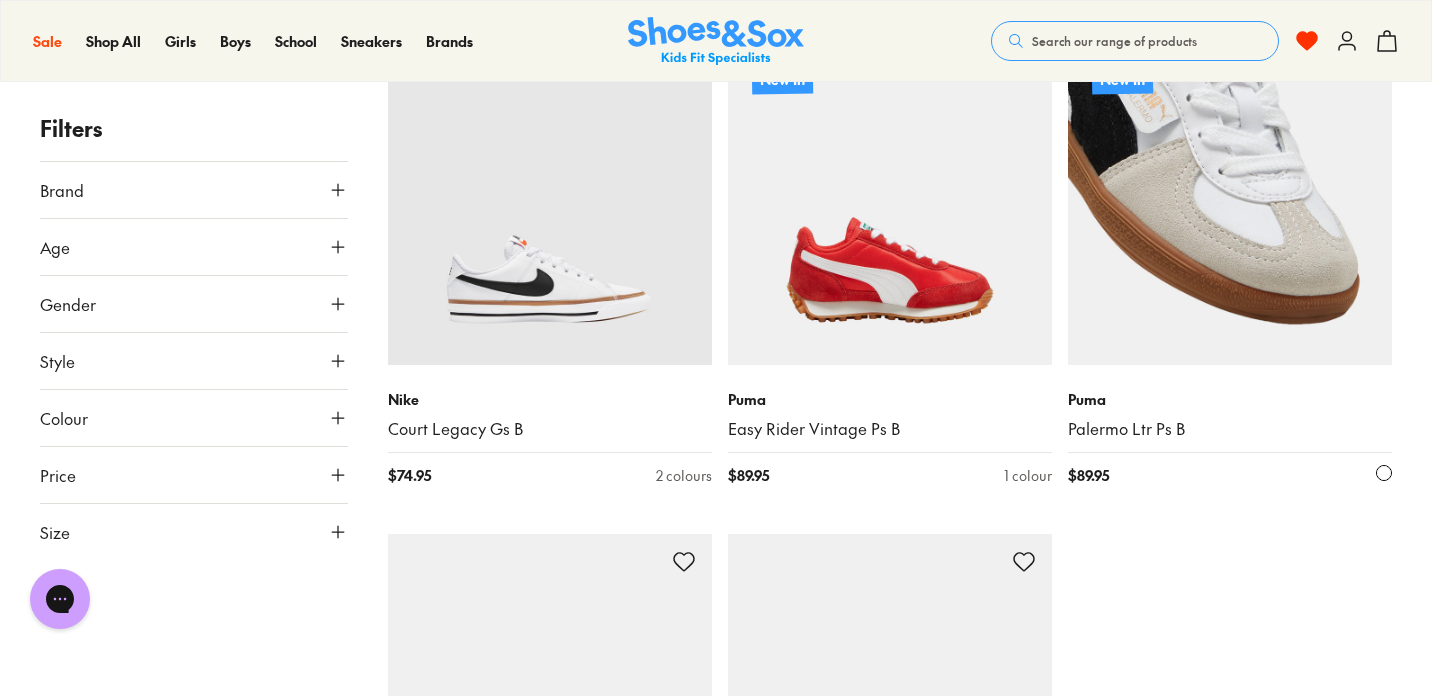 scroll, scrollTop: 4842, scrollLeft: 0, axis: vertical 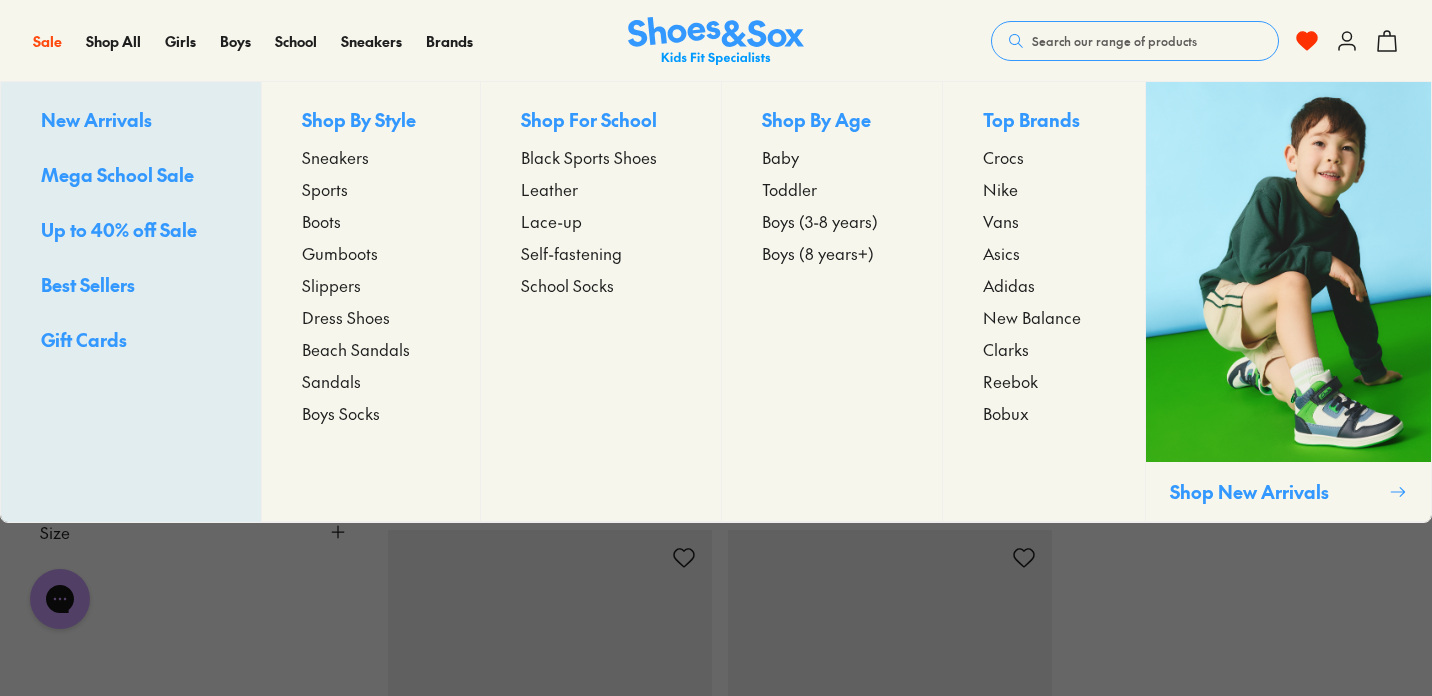 click on "Boys (8 years+)" at bounding box center [818, 253] 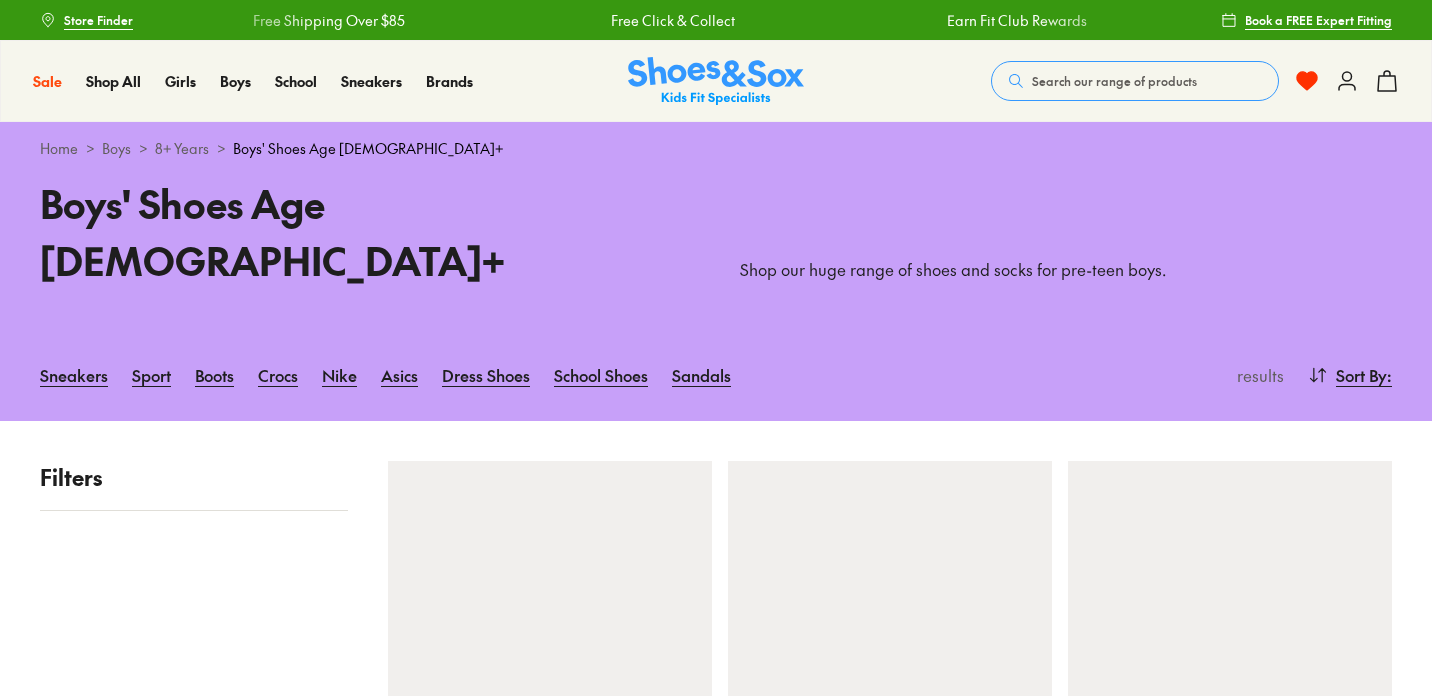 scroll, scrollTop: 0, scrollLeft: 0, axis: both 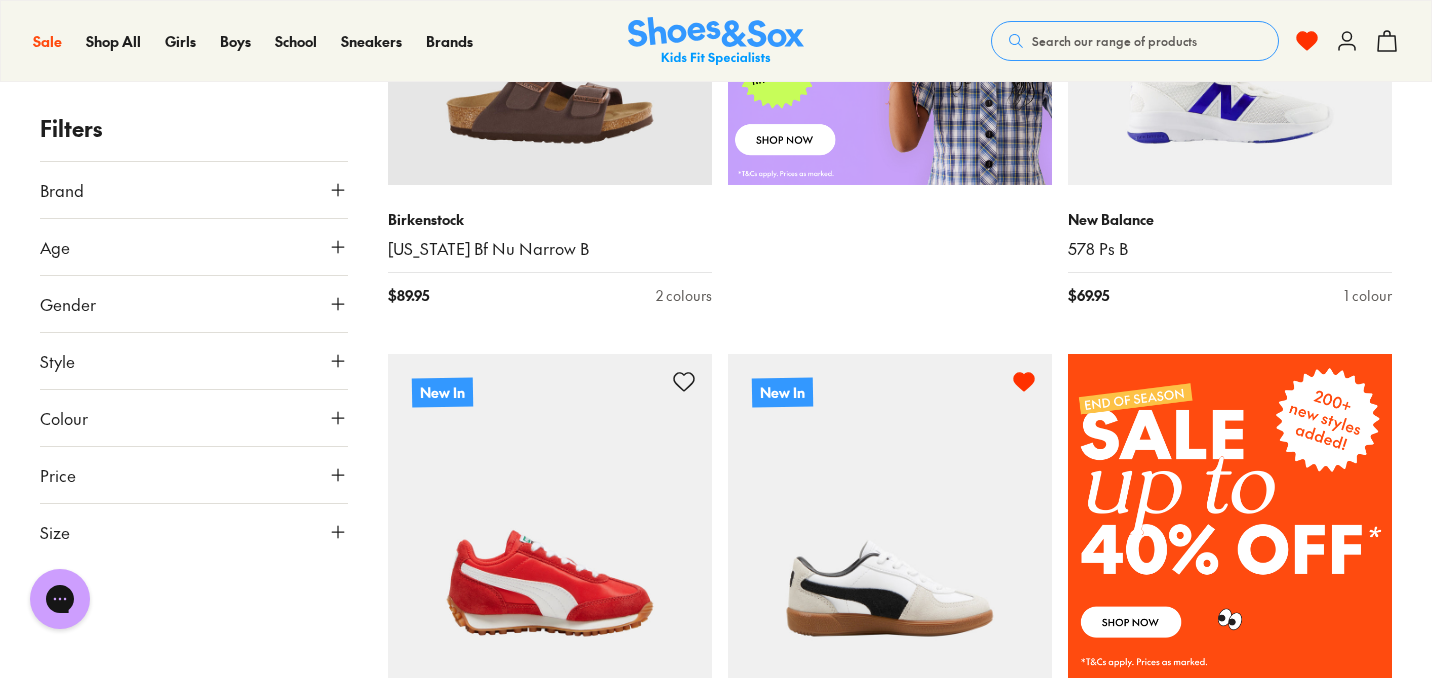 click at bounding box center [1230, 516] 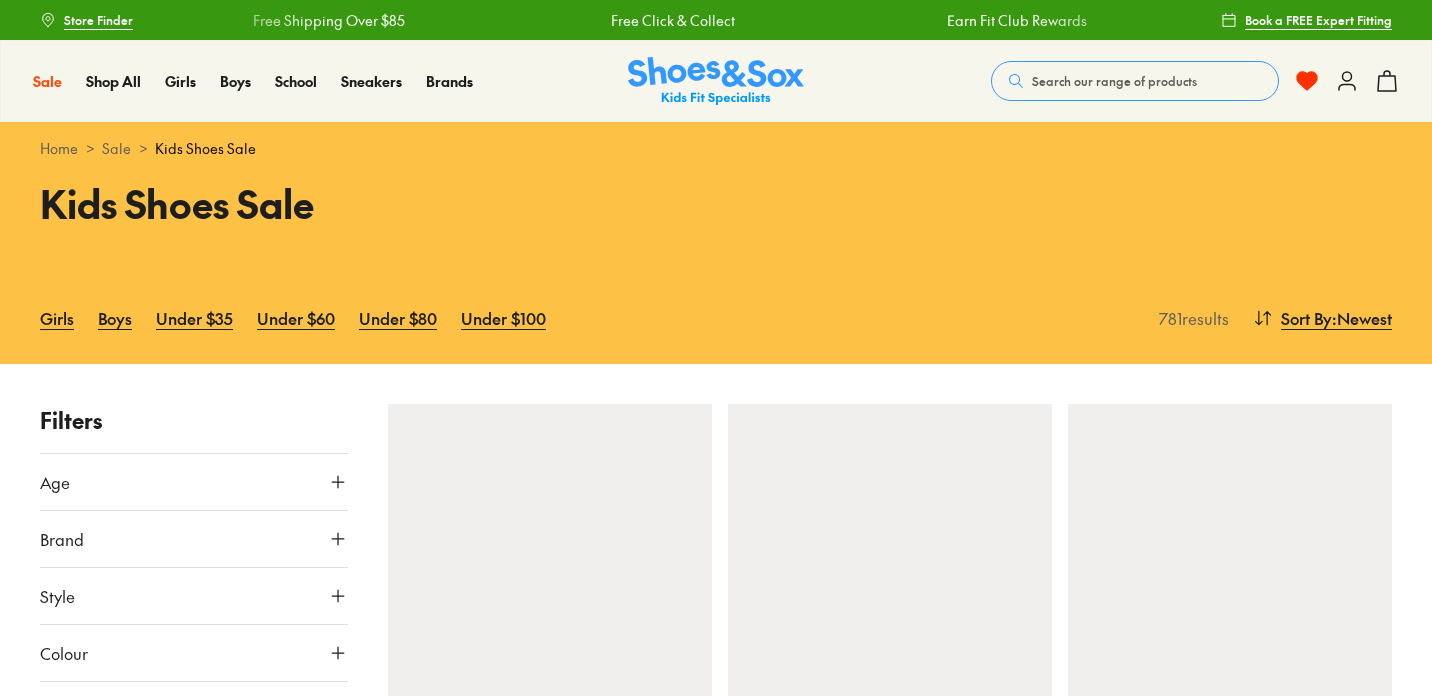 scroll, scrollTop: 0, scrollLeft: 0, axis: both 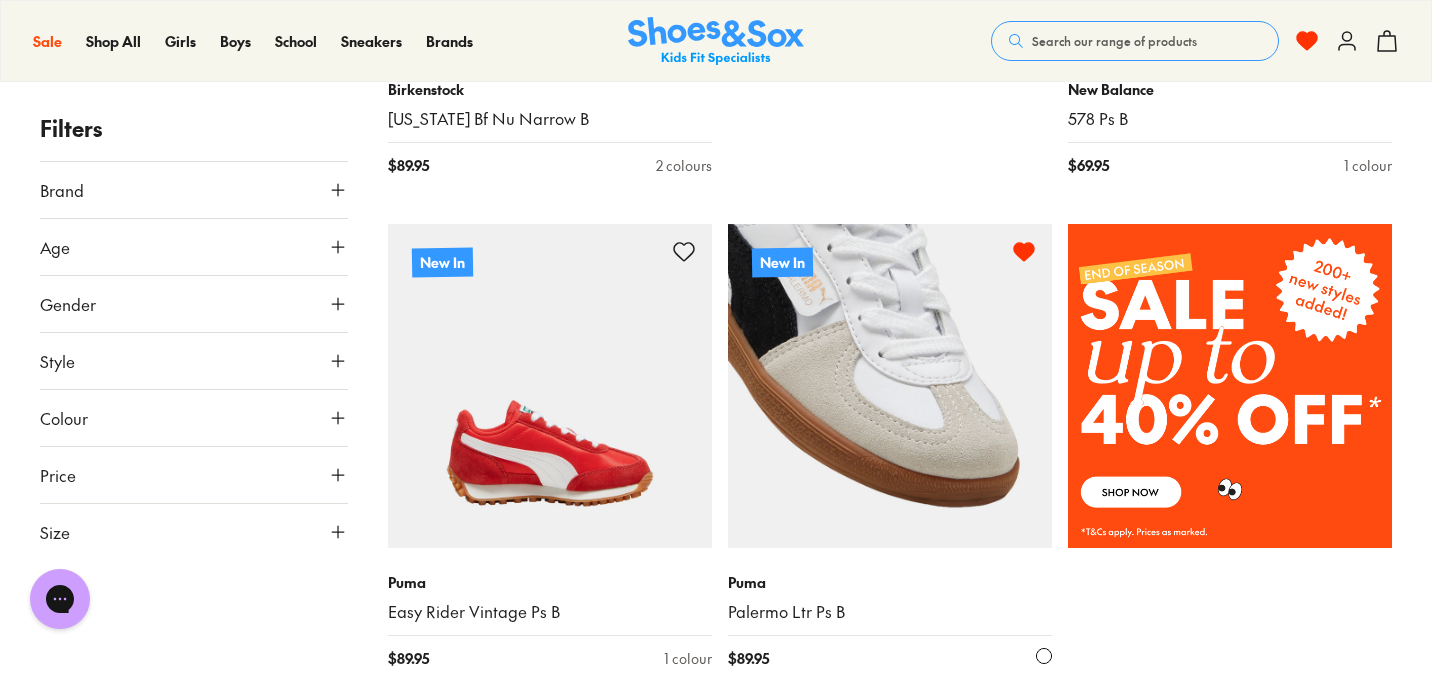 click at bounding box center (890, 386) 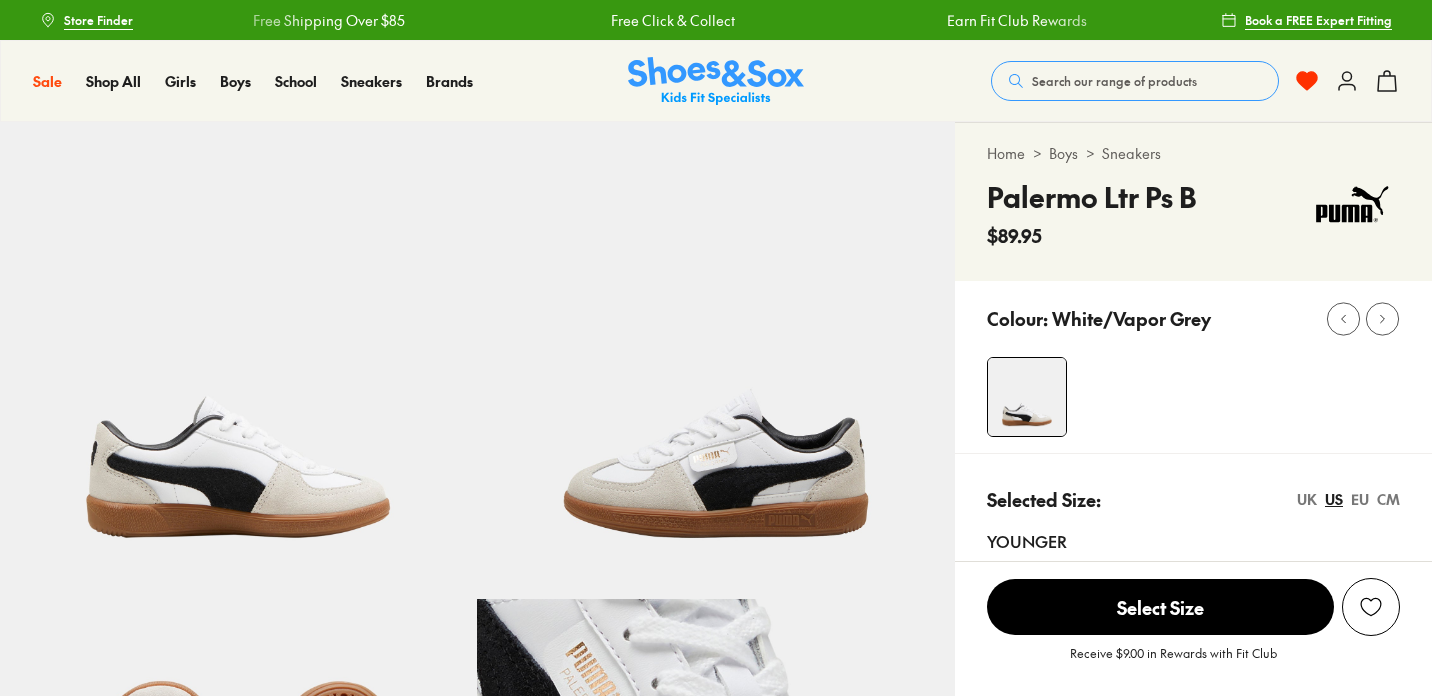 scroll, scrollTop: 0, scrollLeft: 0, axis: both 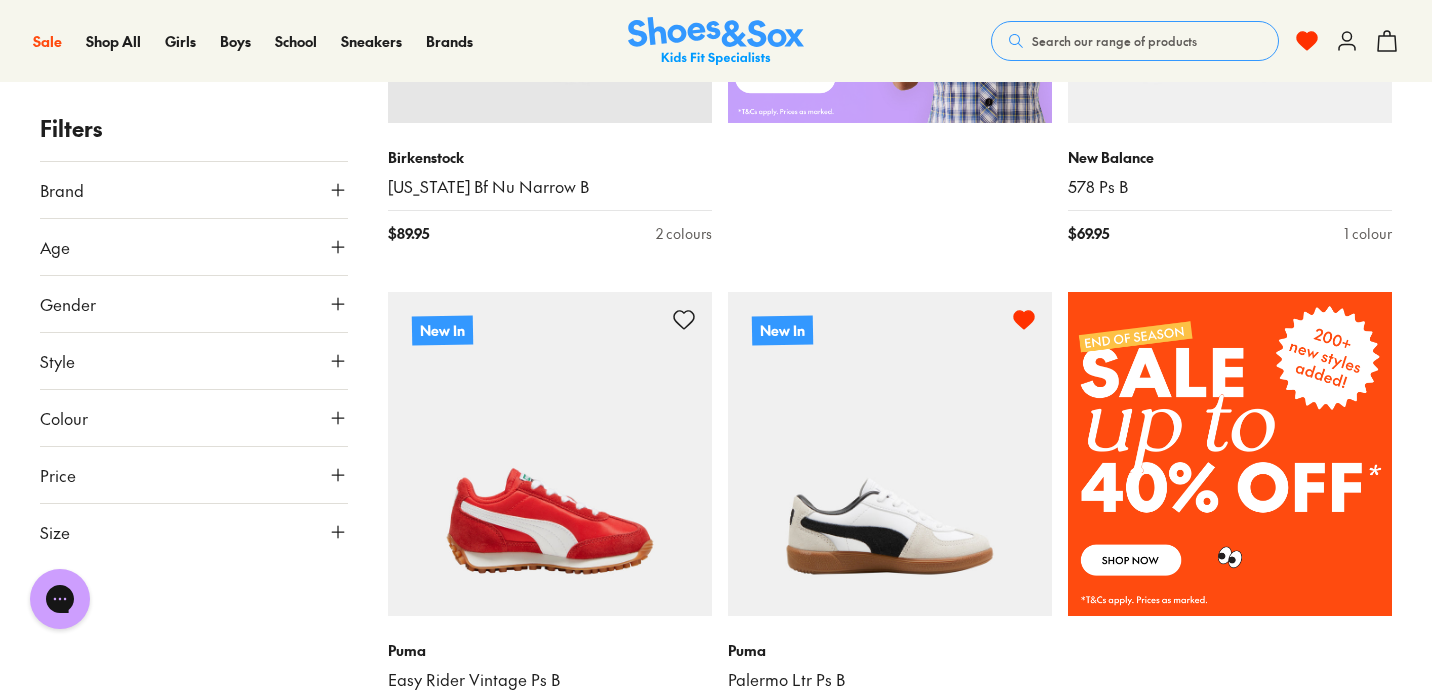 click on "Search our range of products" at bounding box center [1114, 41] 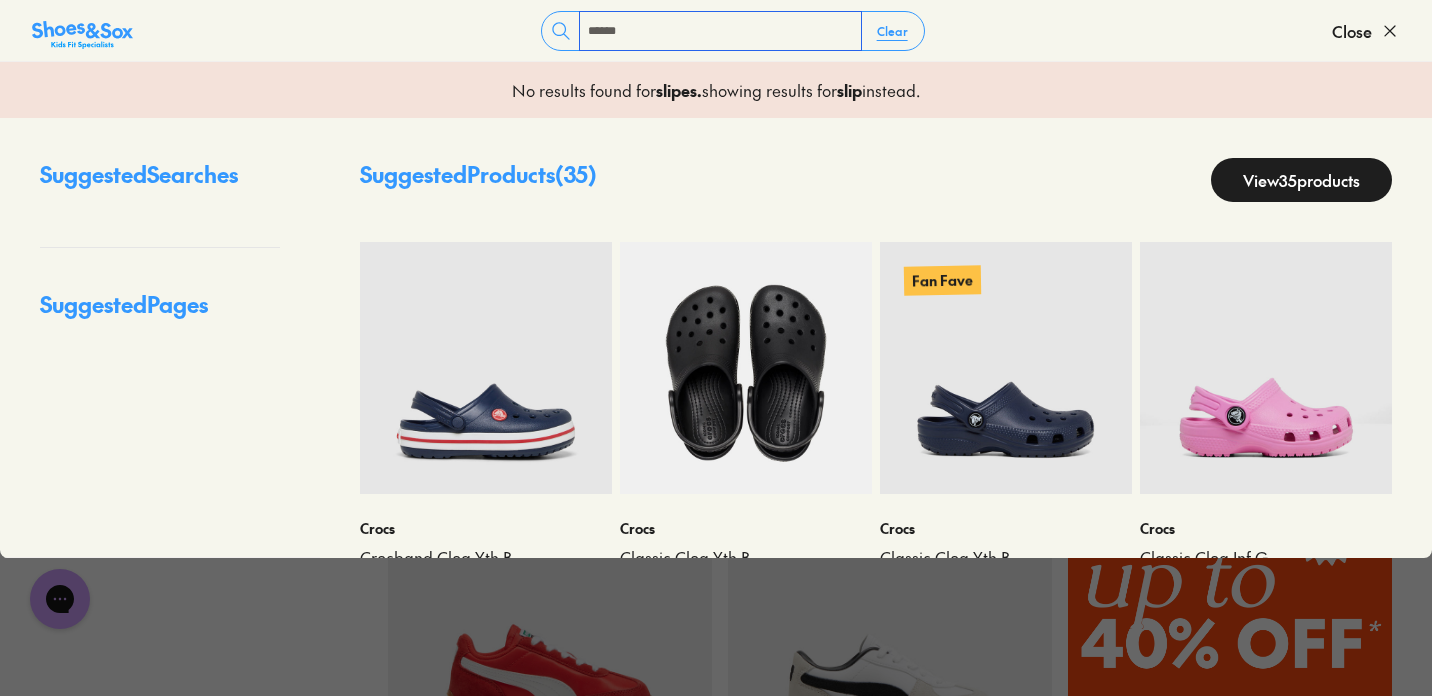 scroll, scrollTop: 1004, scrollLeft: 0, axis: vertical 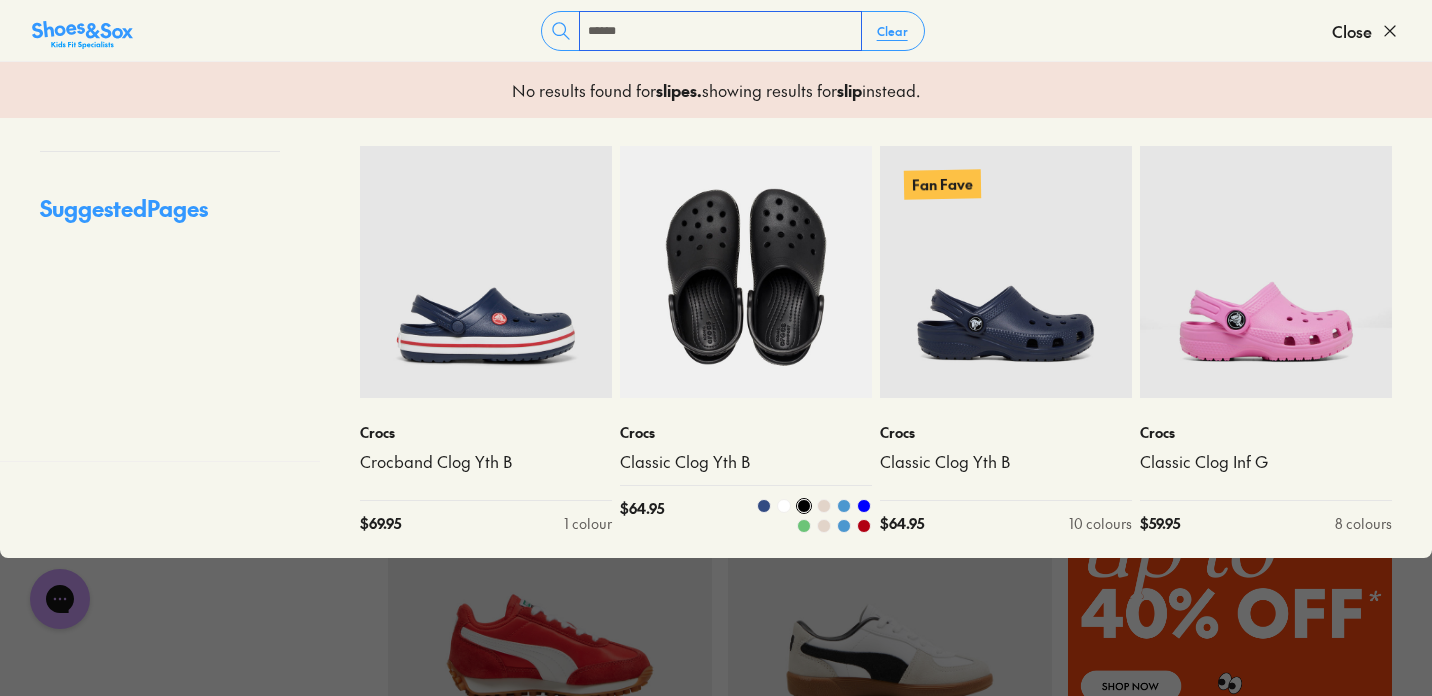 type on "******" 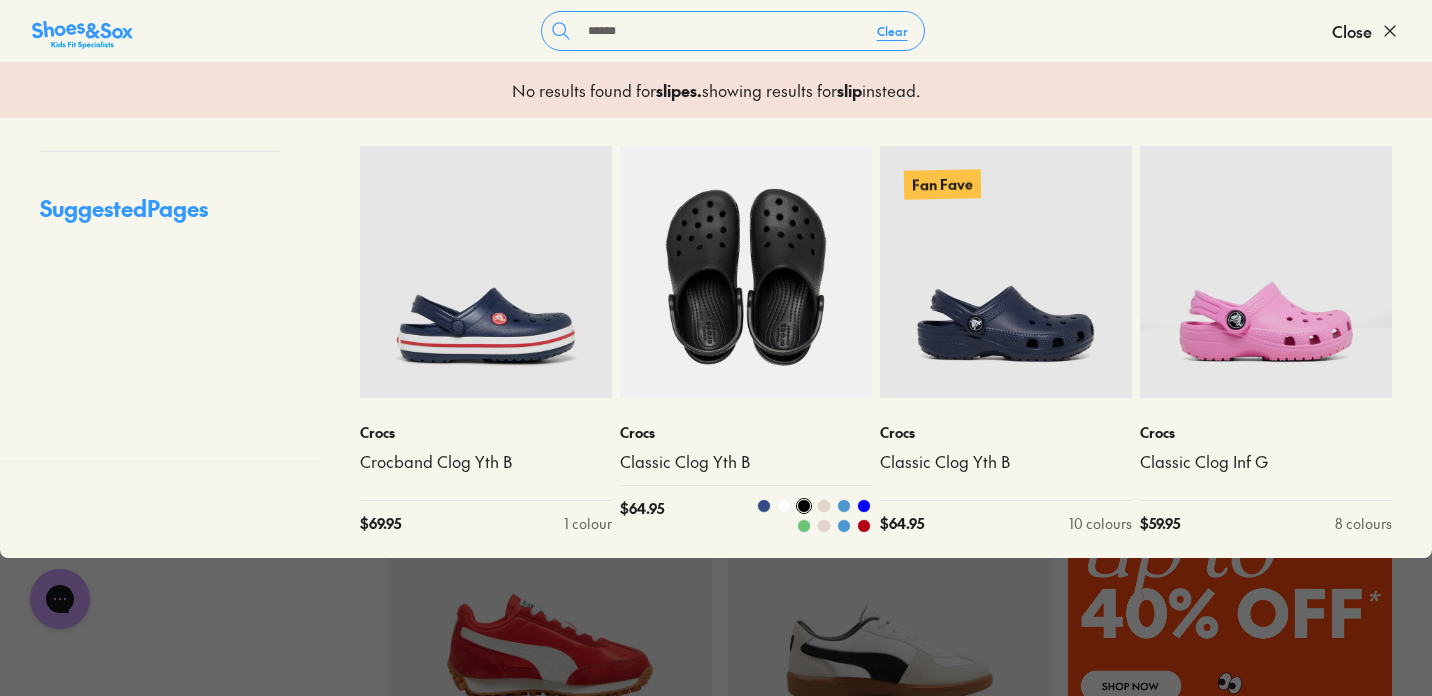 click at bounding box center (864, 526) 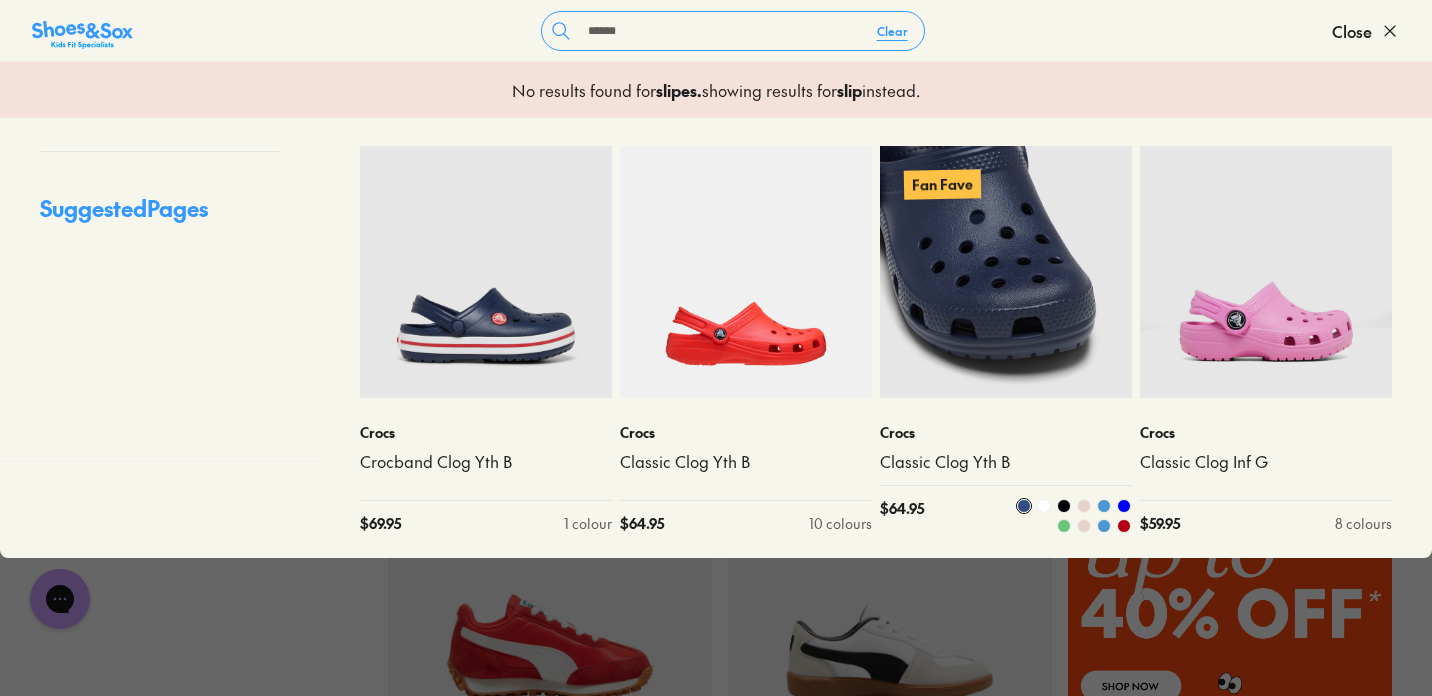 scroll, scrollTop: 87, scrollLeft: 0, axis: vertical 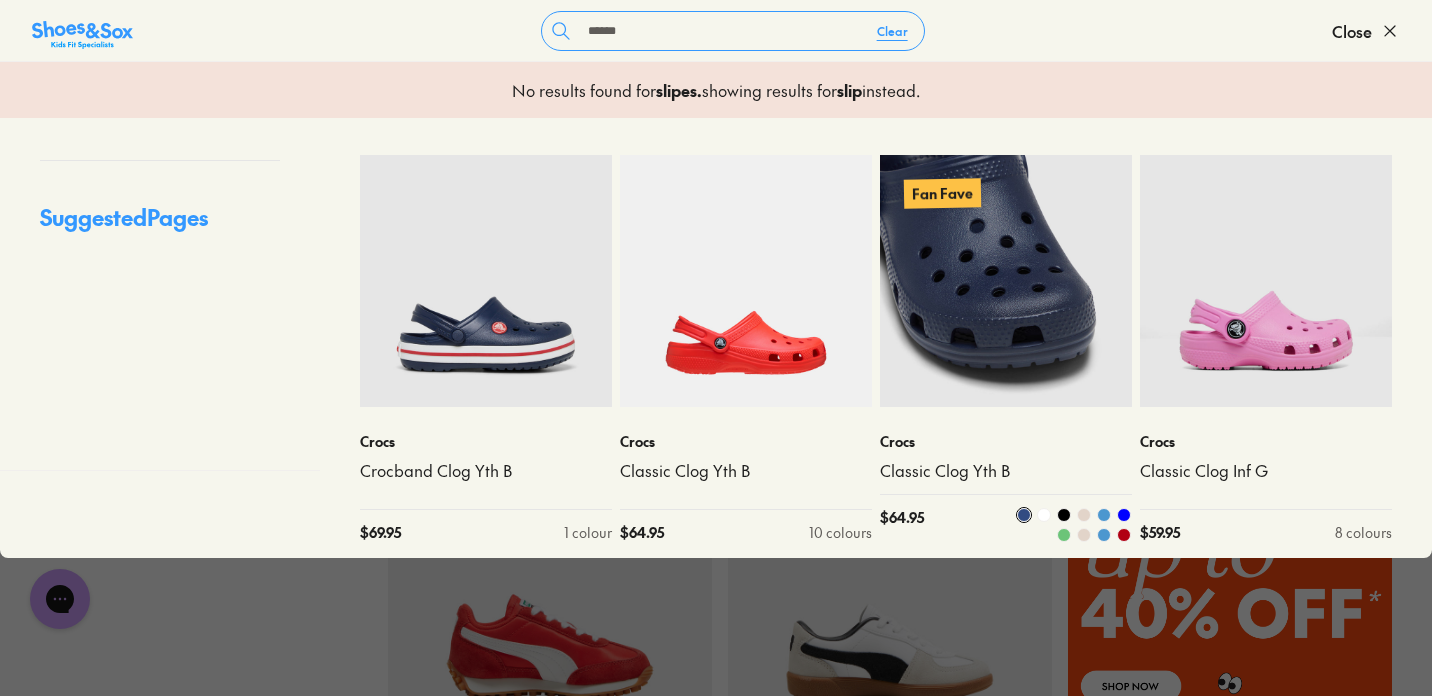 click at bounding box center [1006, 281] 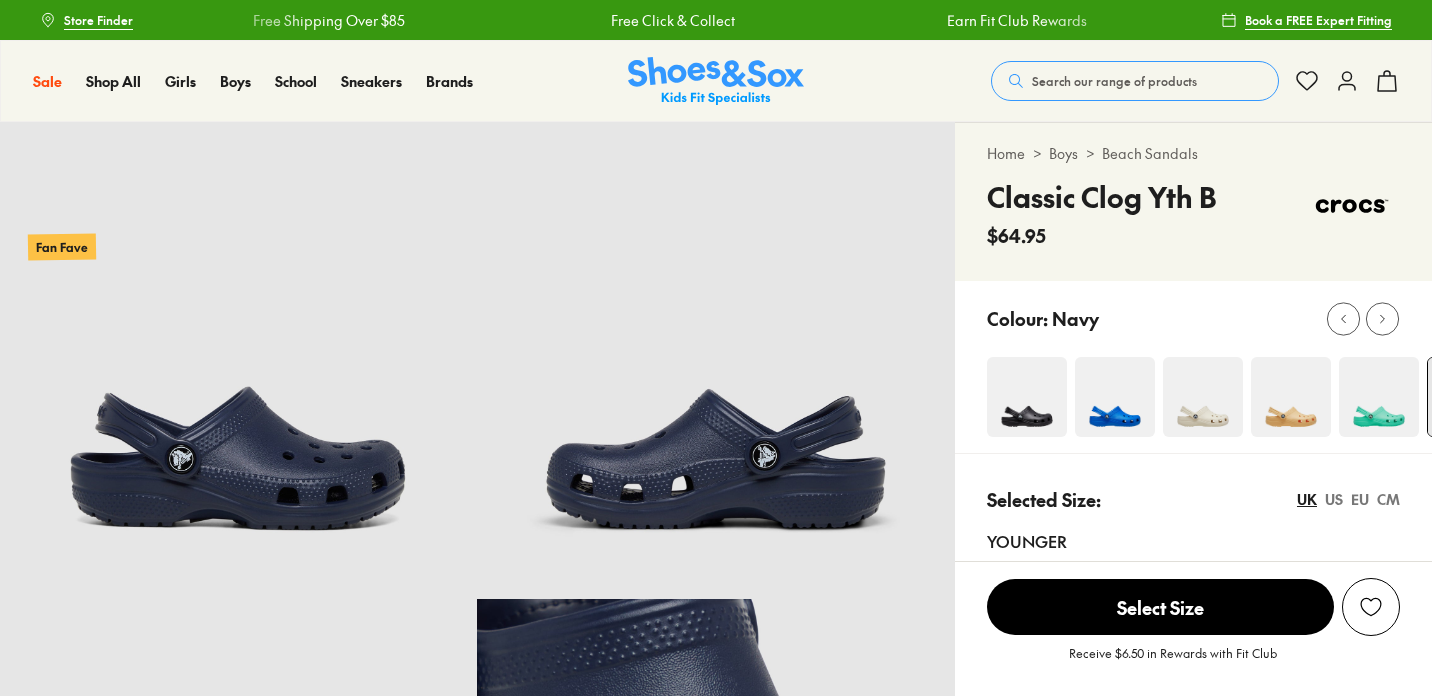 scroll, scrollTop: 0, scrollLeft: 0, axis: both 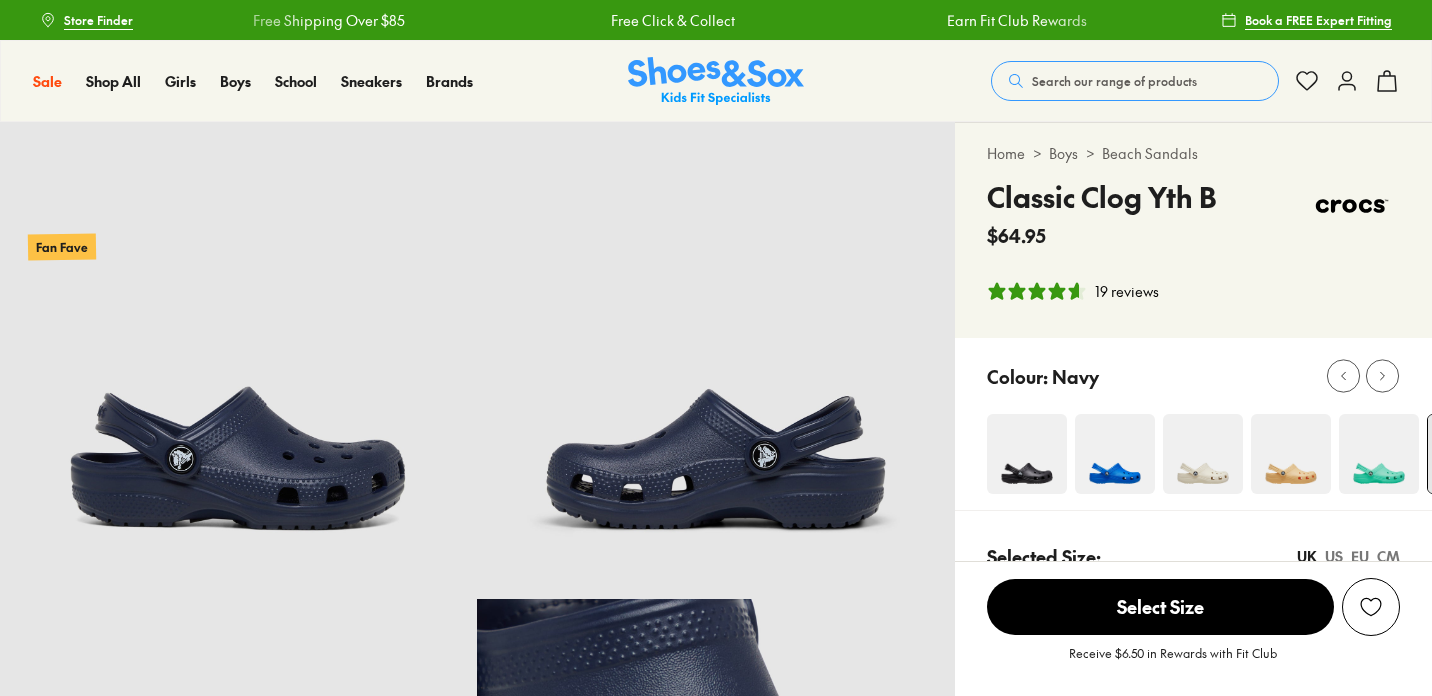 select on "*" 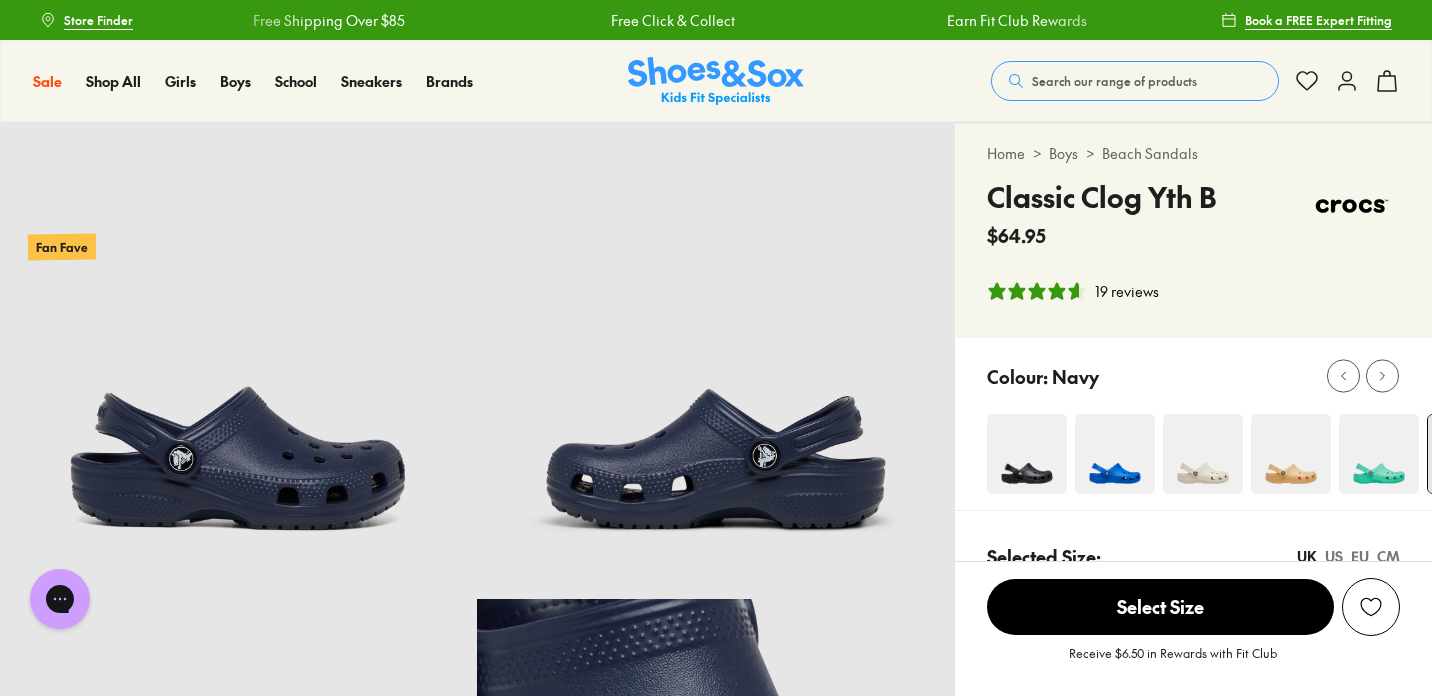 scroll, scrollTop: 0, scrollLeft: 0, axis: both 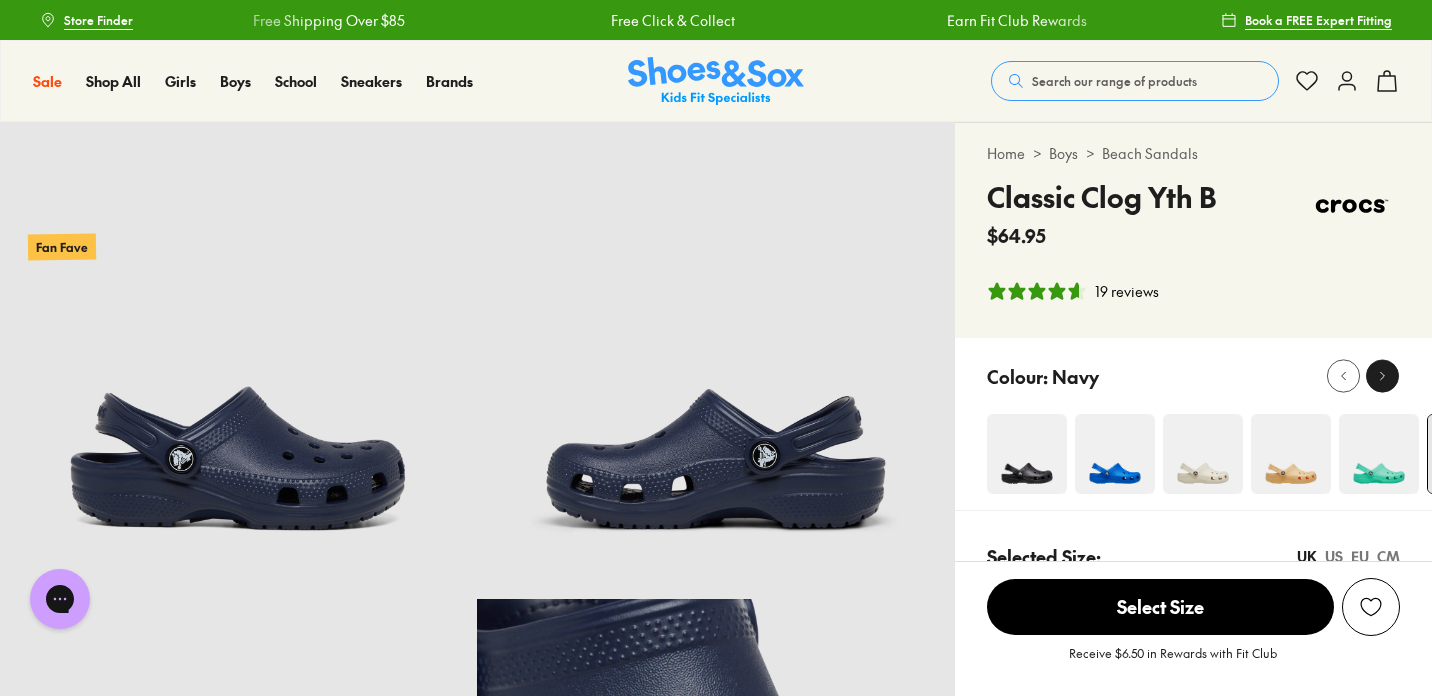 click at bounding box center (1382, 376) 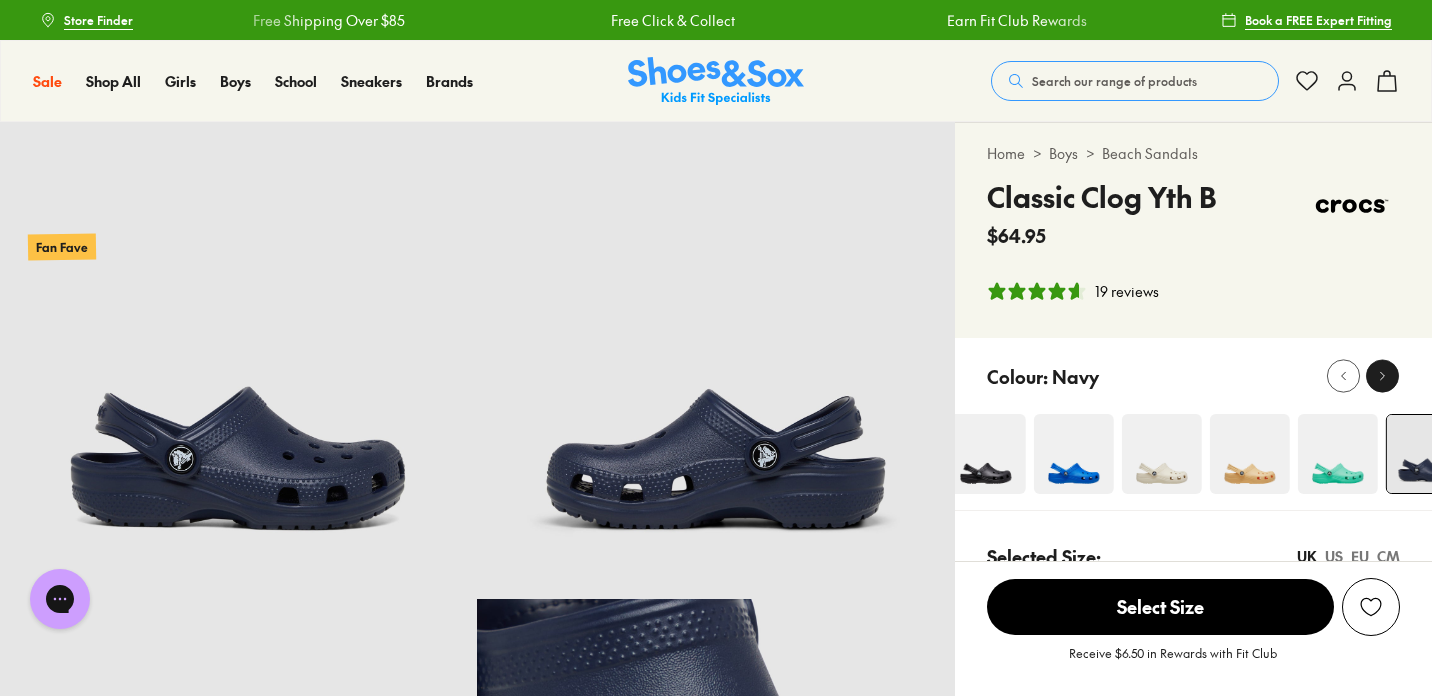 click 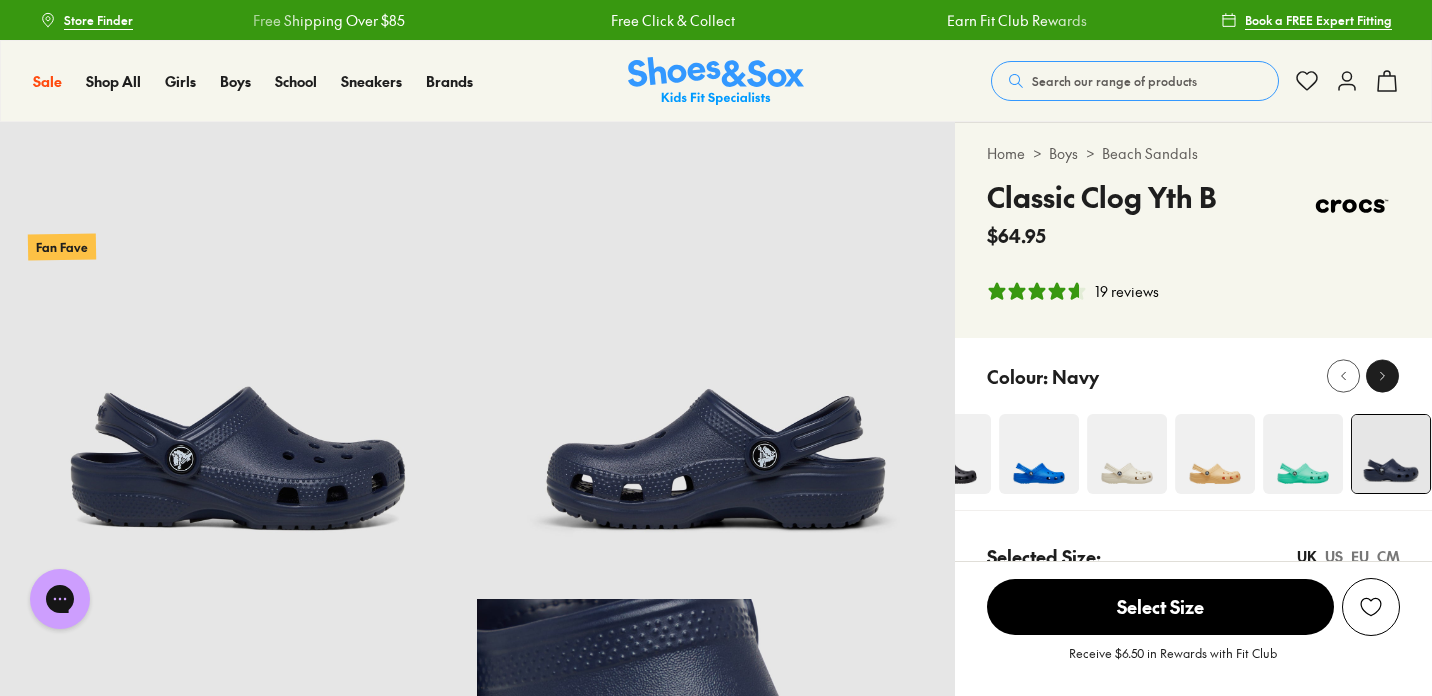 click 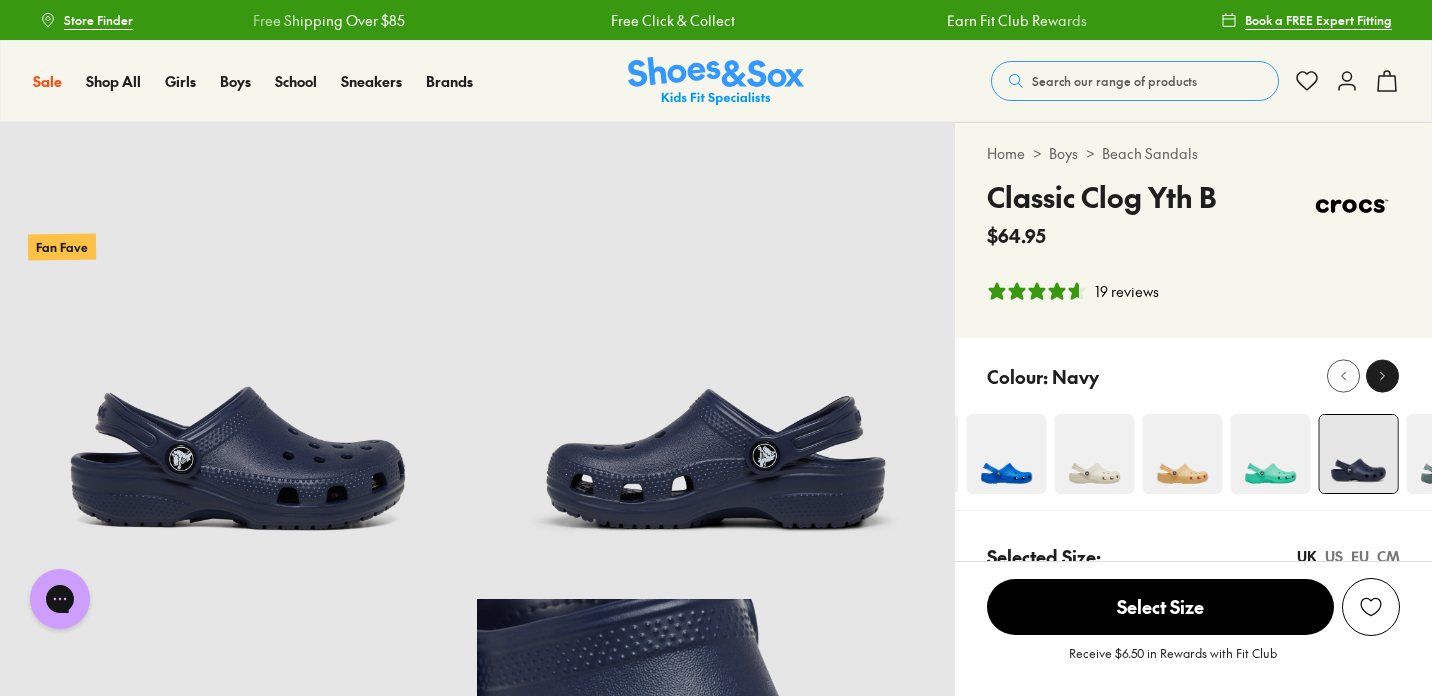 click 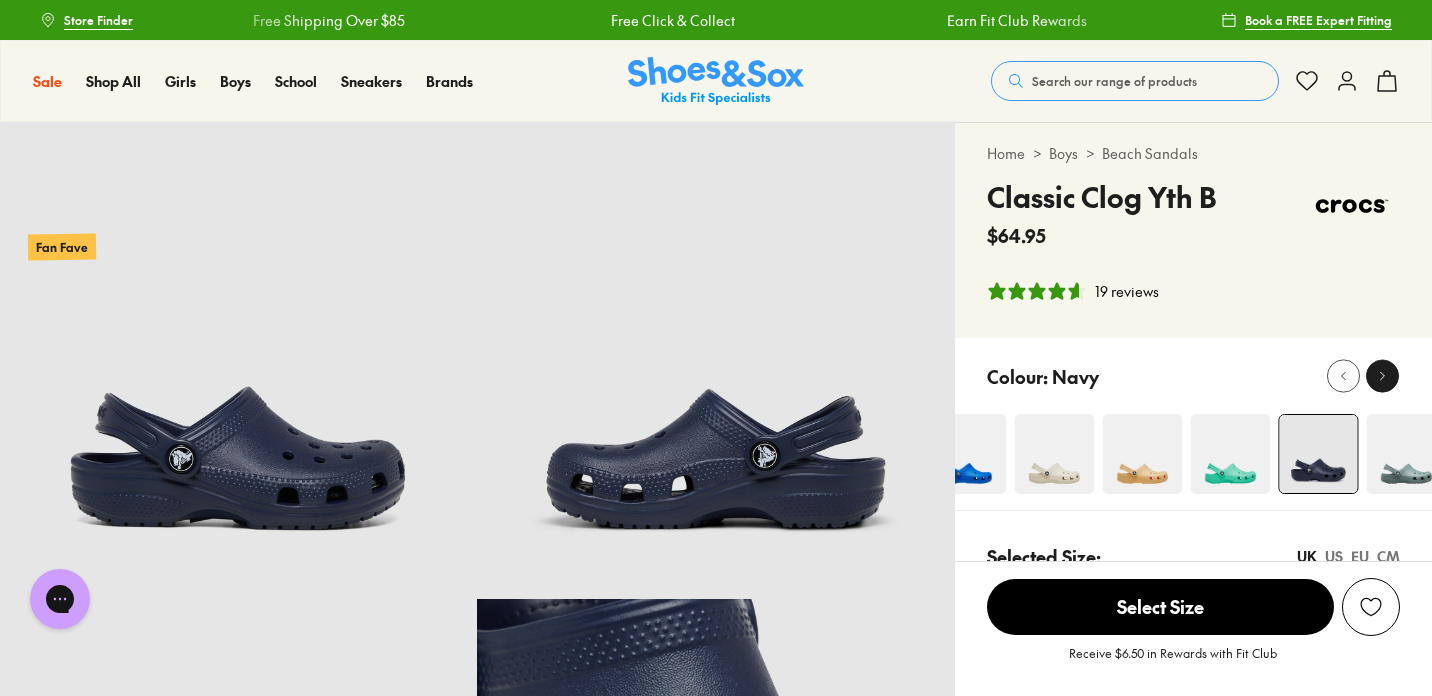 click 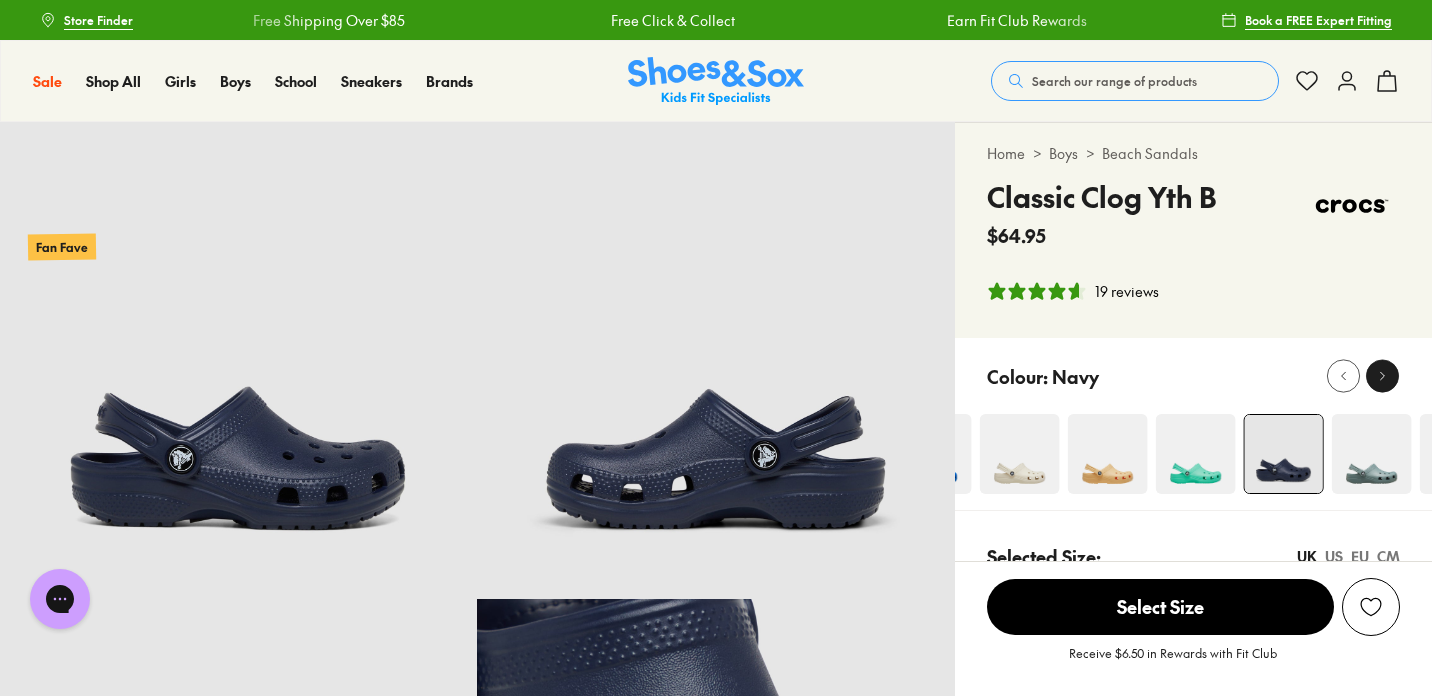 click 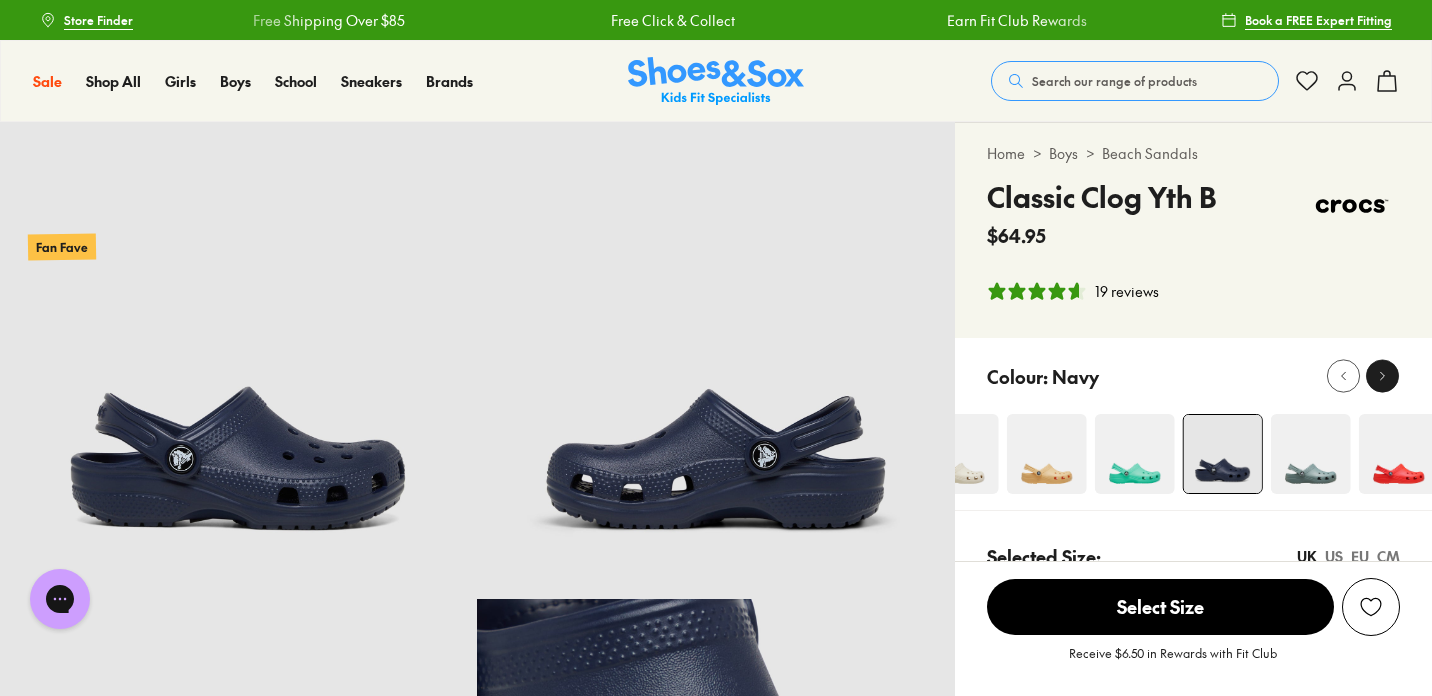 click 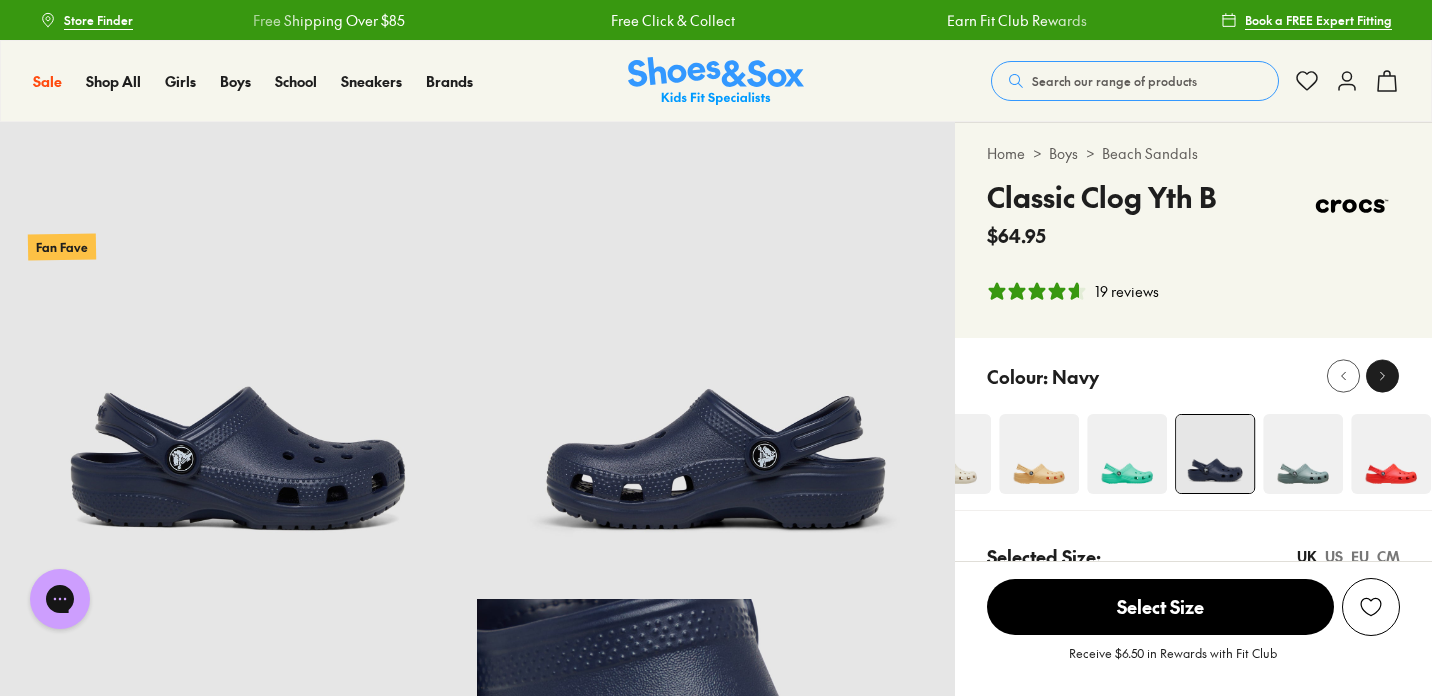 click 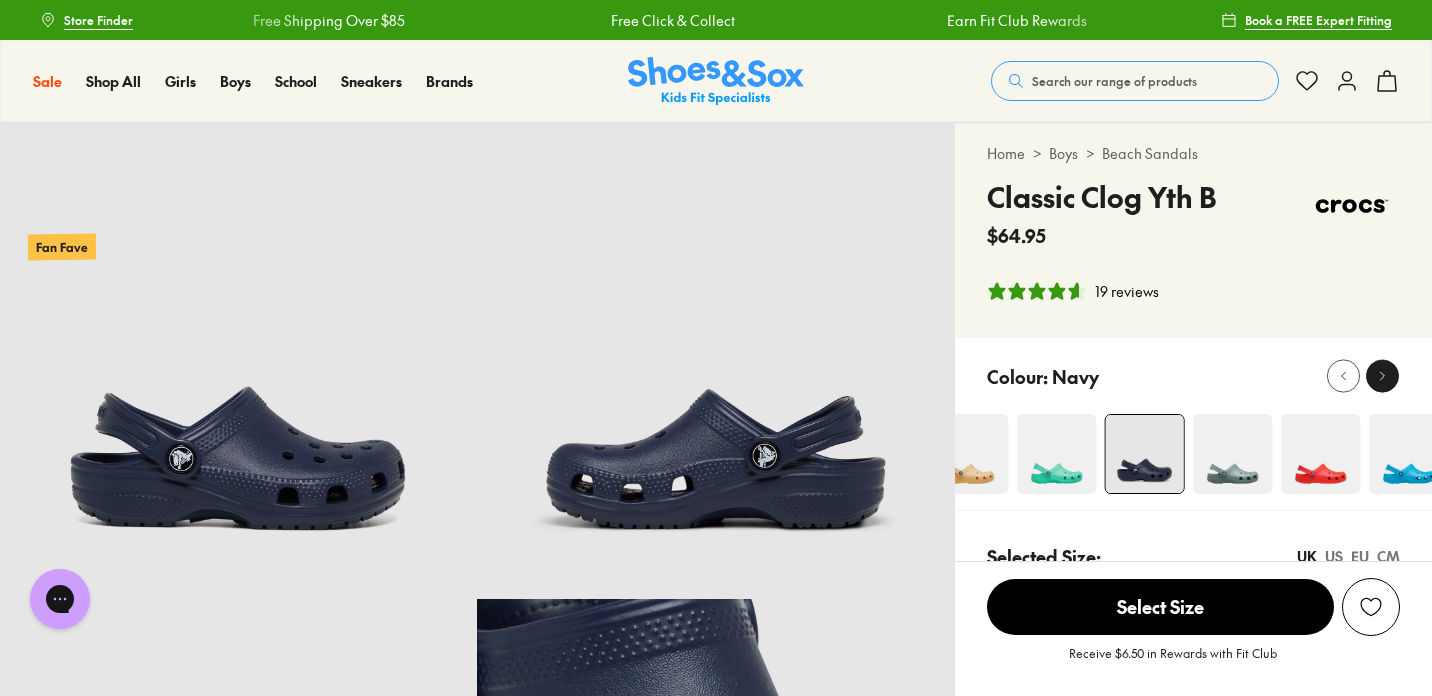 click 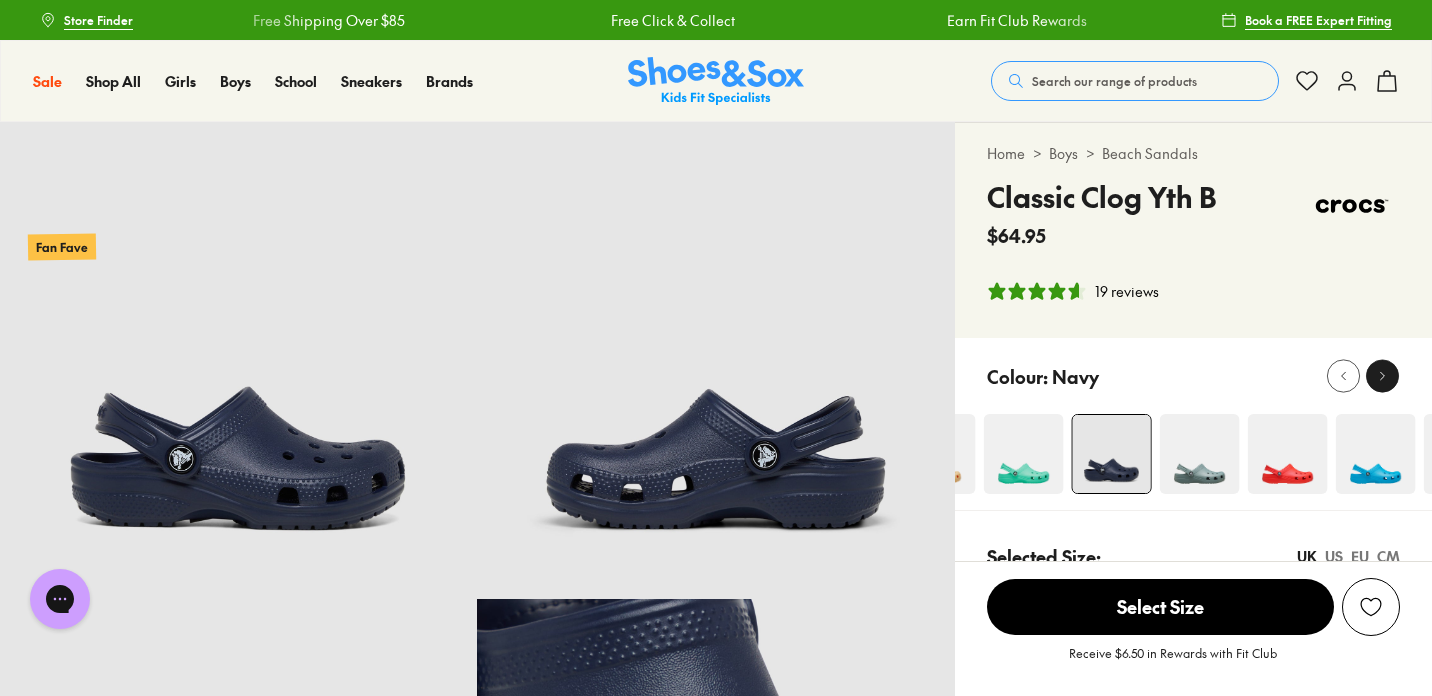 click 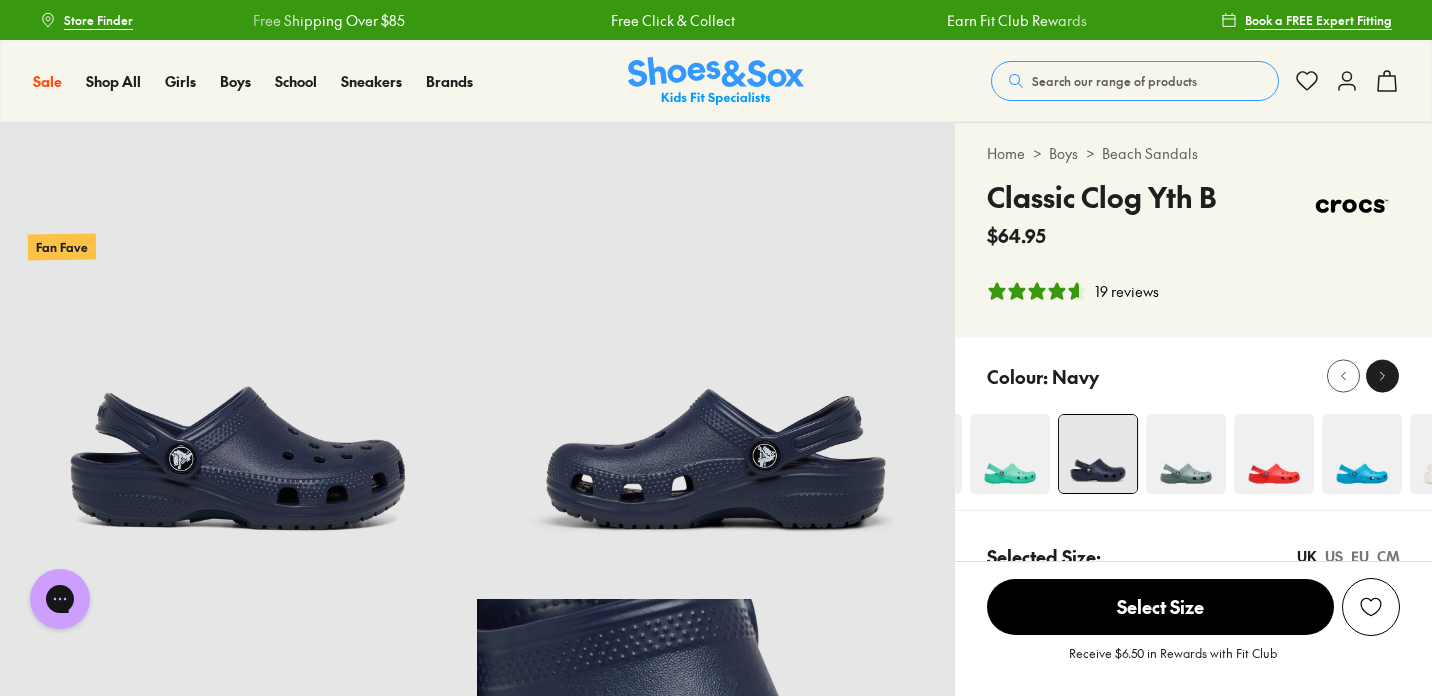 click 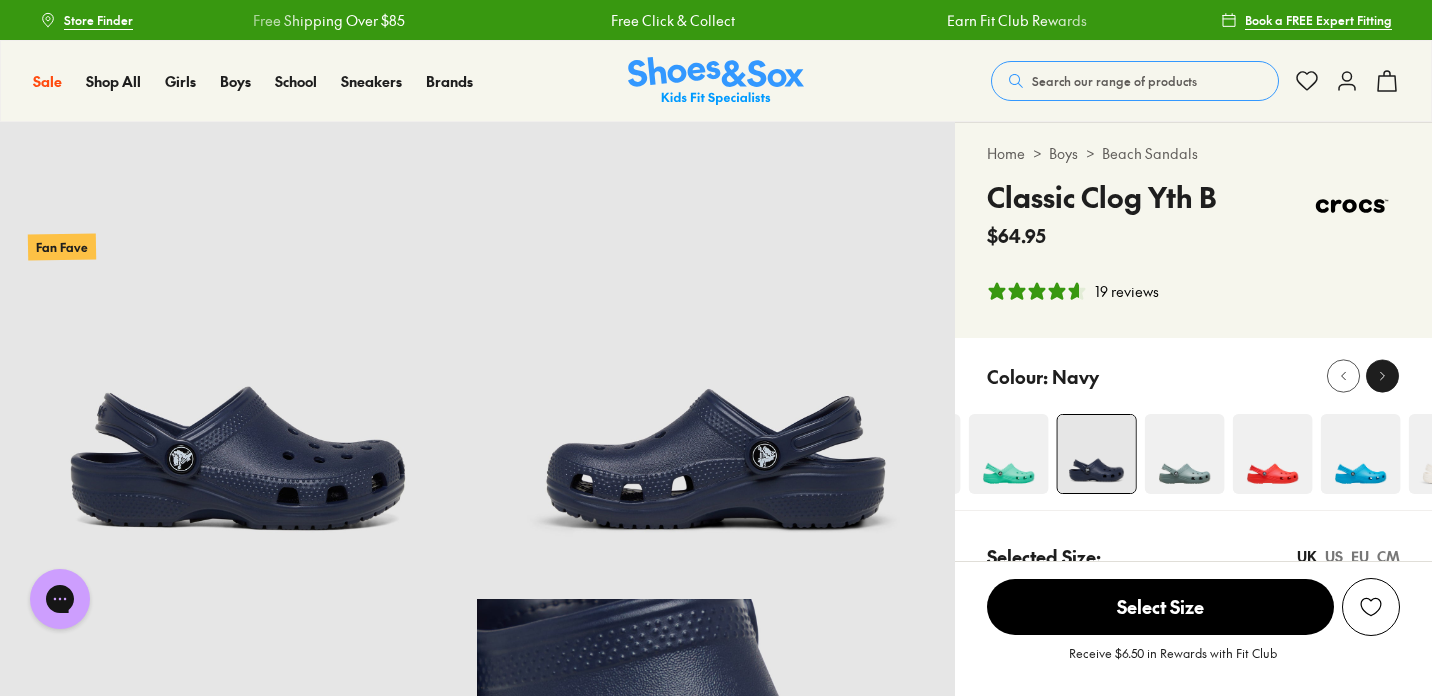 click 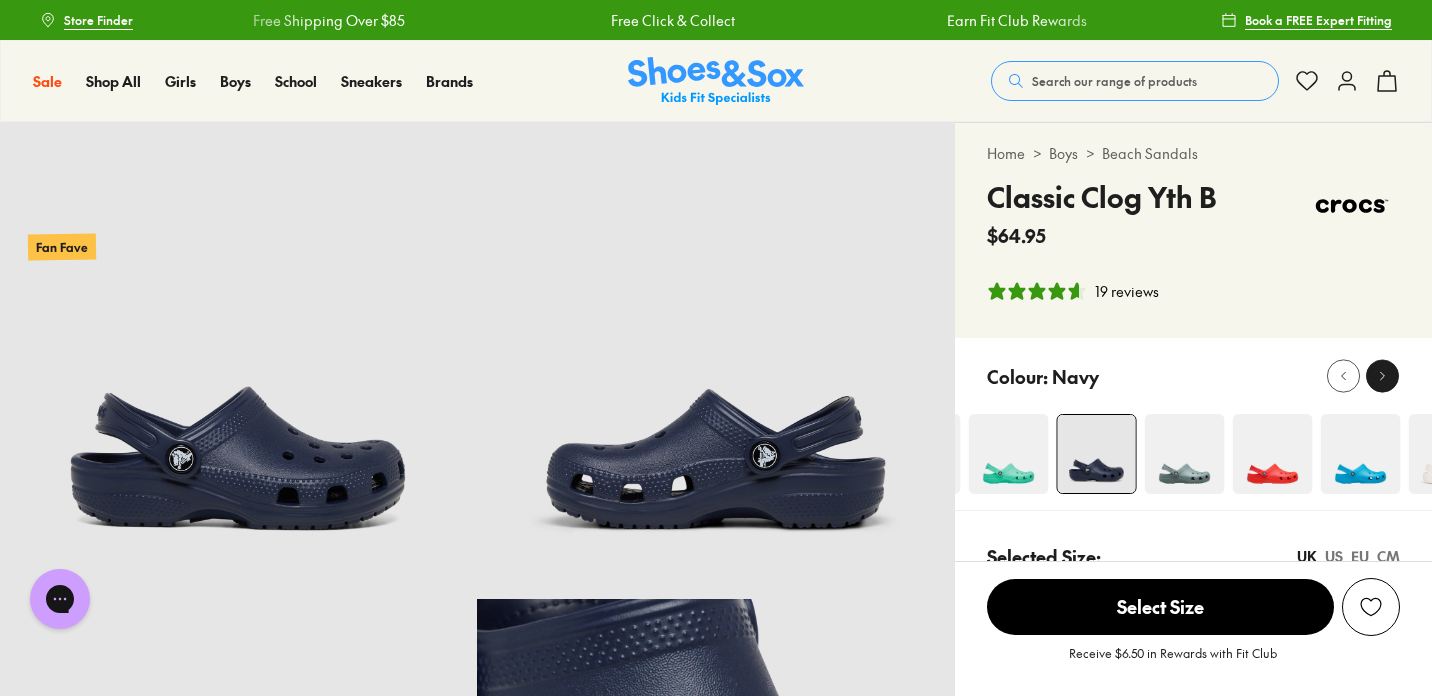 drag, startPoint x: 1387, startPoint y: 367, endPoint x: 1381, endPoint y: 381, distance: 15.231546 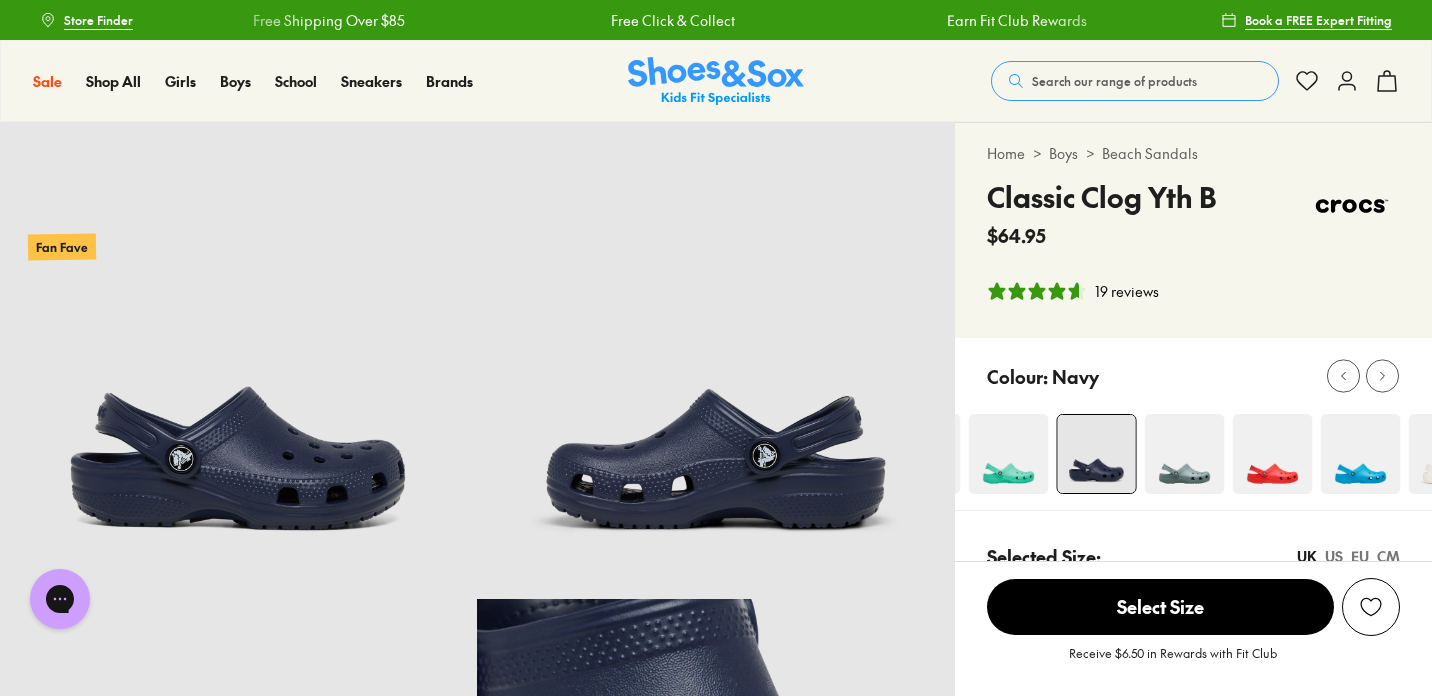 click at bounding box center [1448, 454] 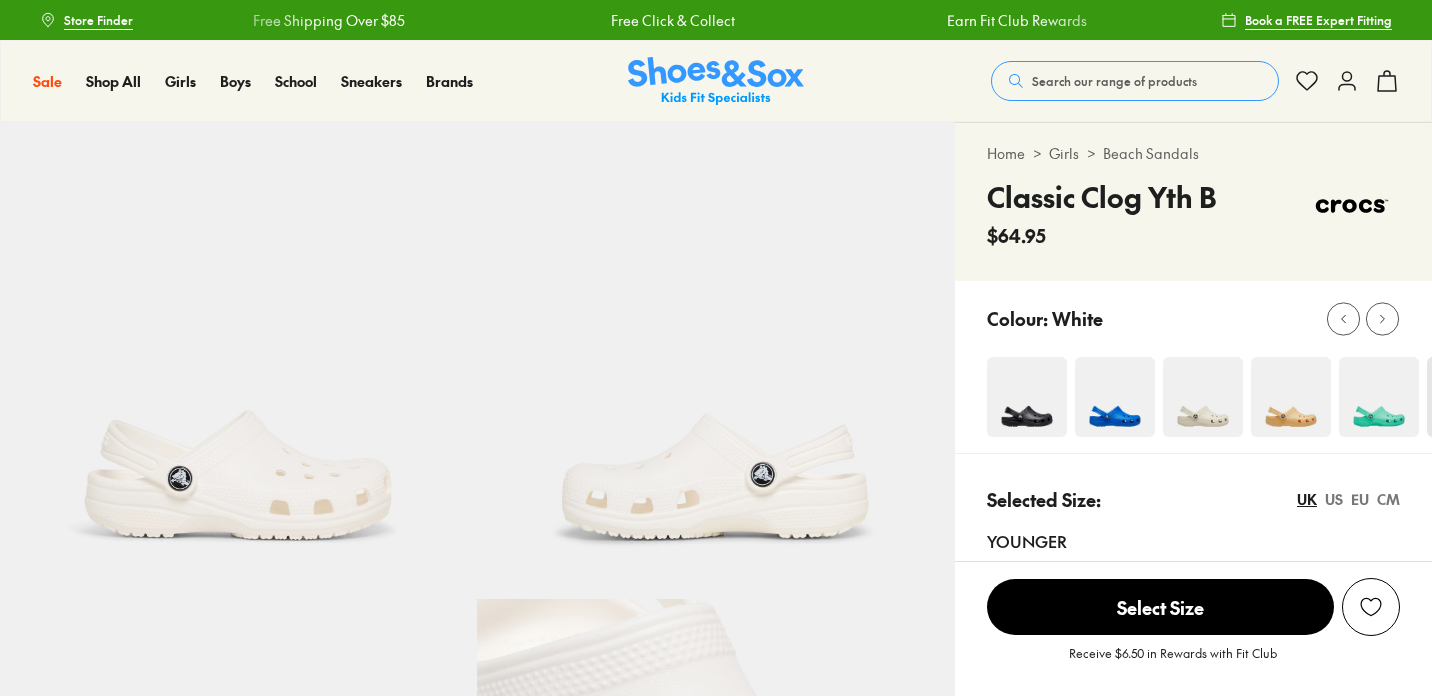 scroll, scrollTop: 0, scrollLeft: 0, axis: both 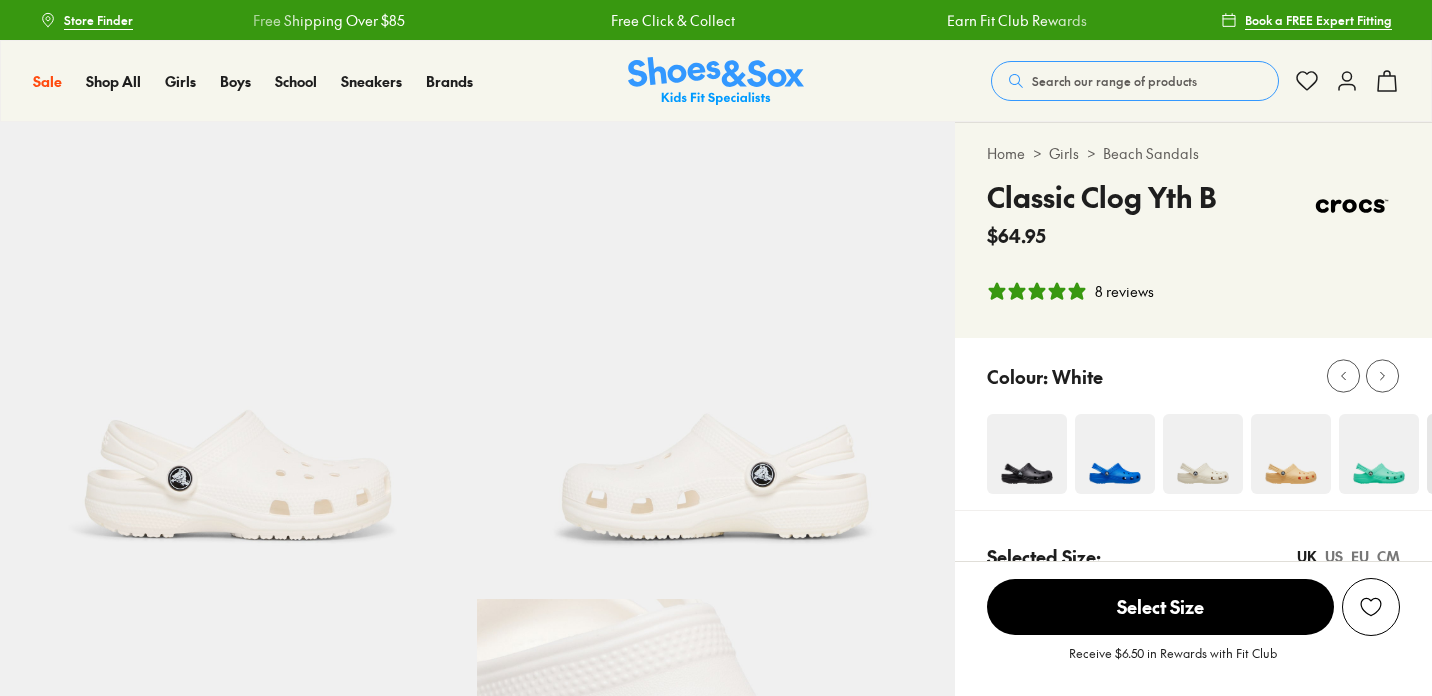 select on "*" 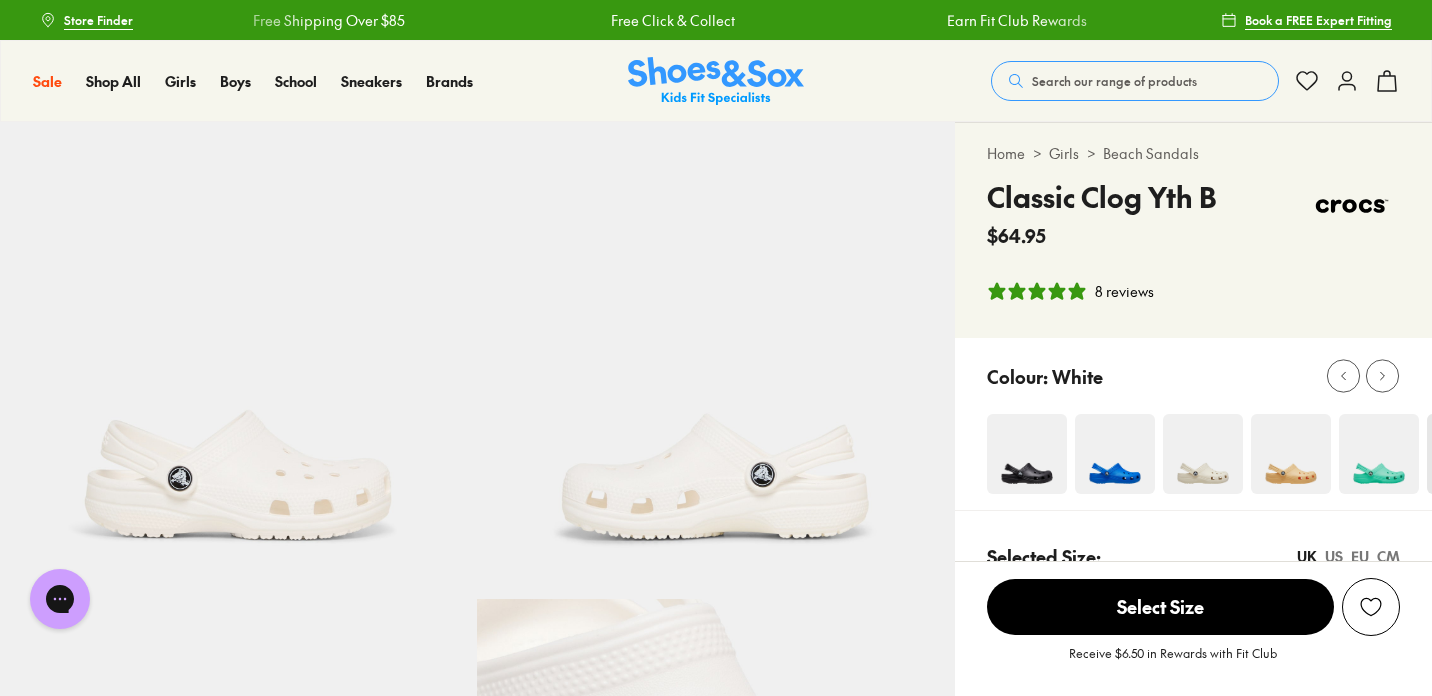 scroll, scrollTop: 0, scrollLeft: 0, axis: both 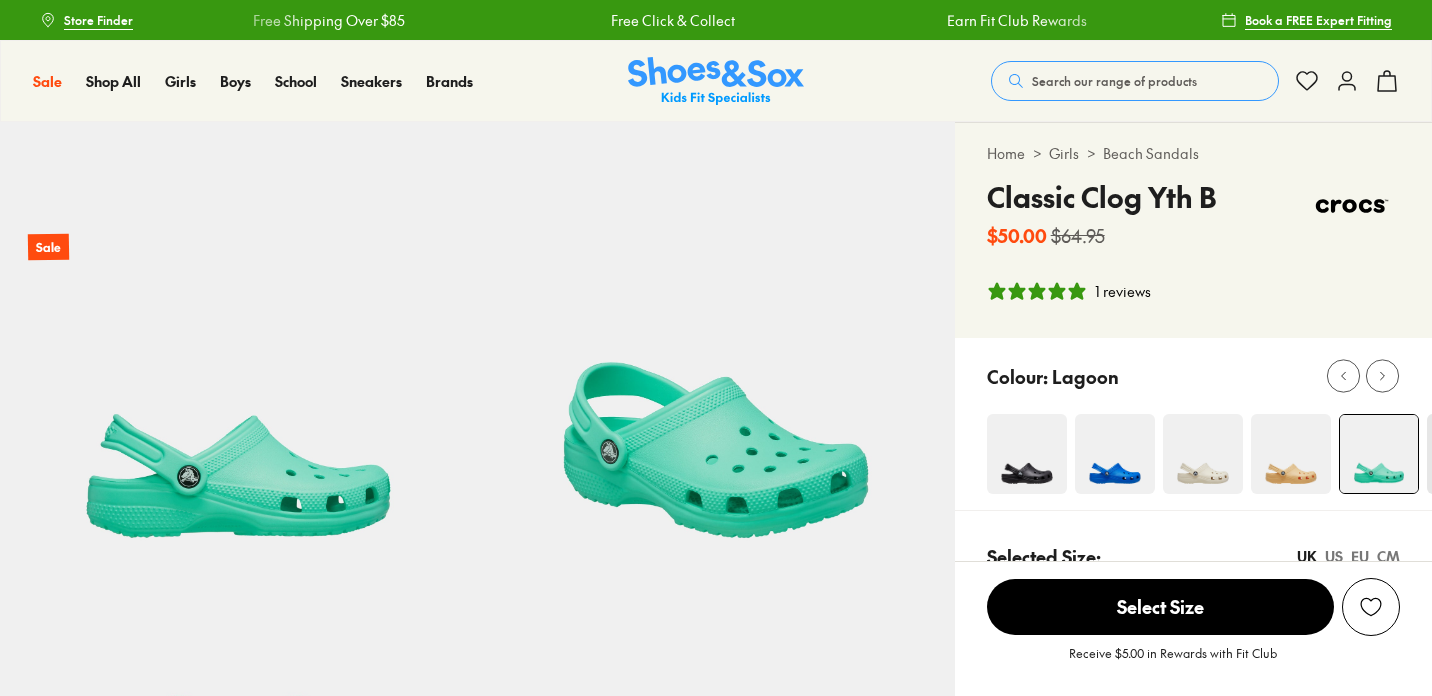 select on "*" 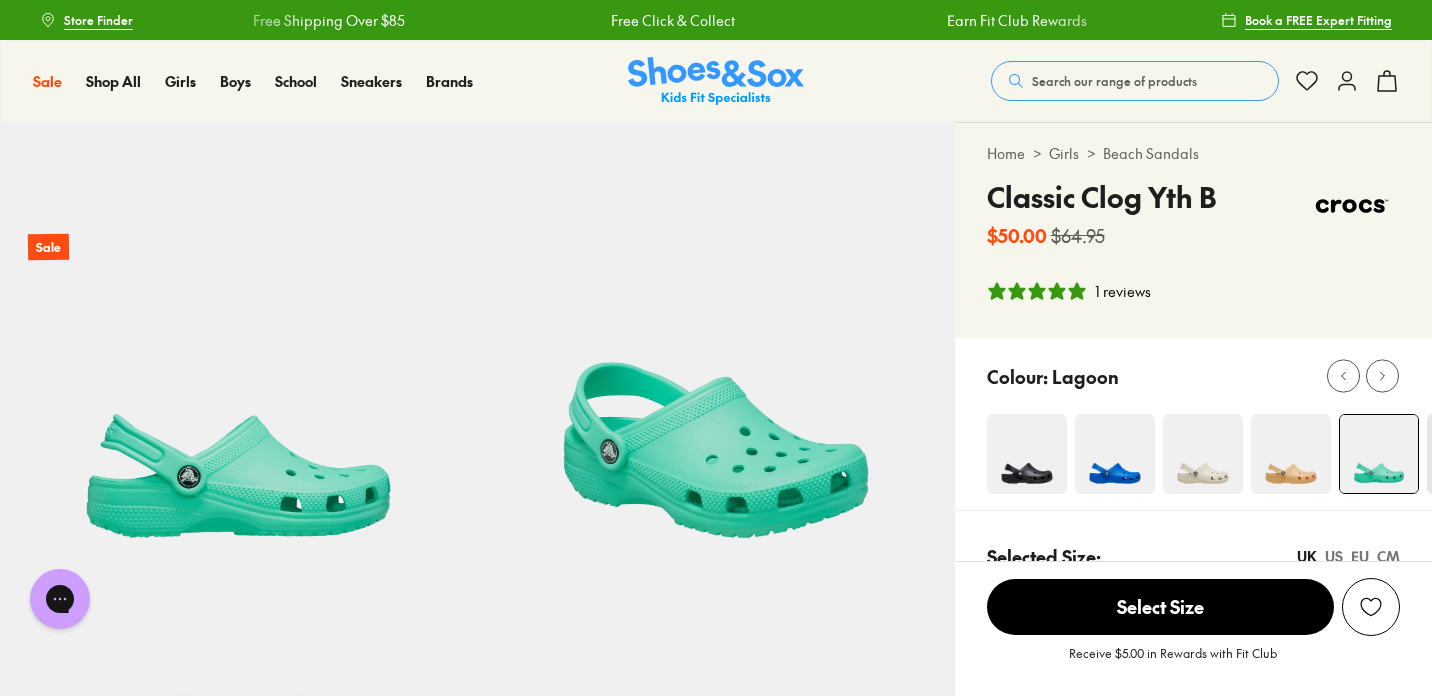 scroll, scrollTop: 0, scrollLeft: 0, axis: both 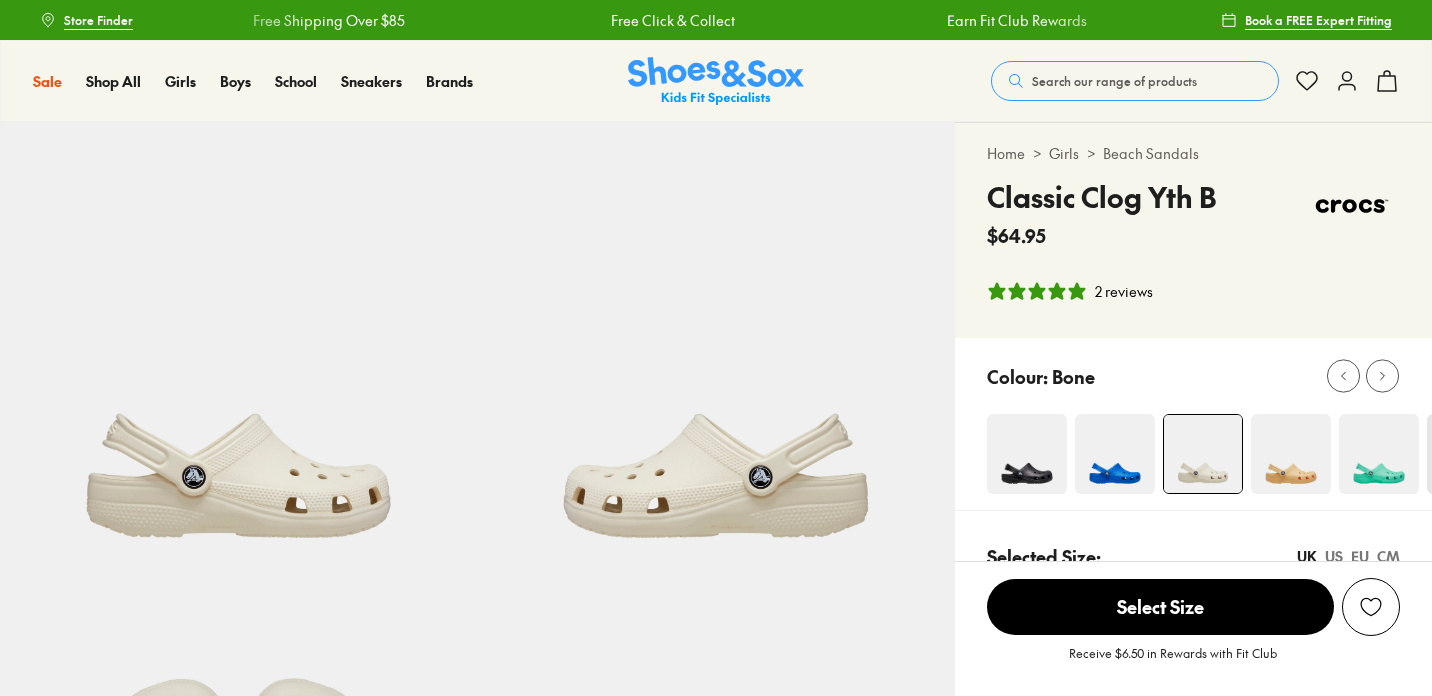 select on "*" 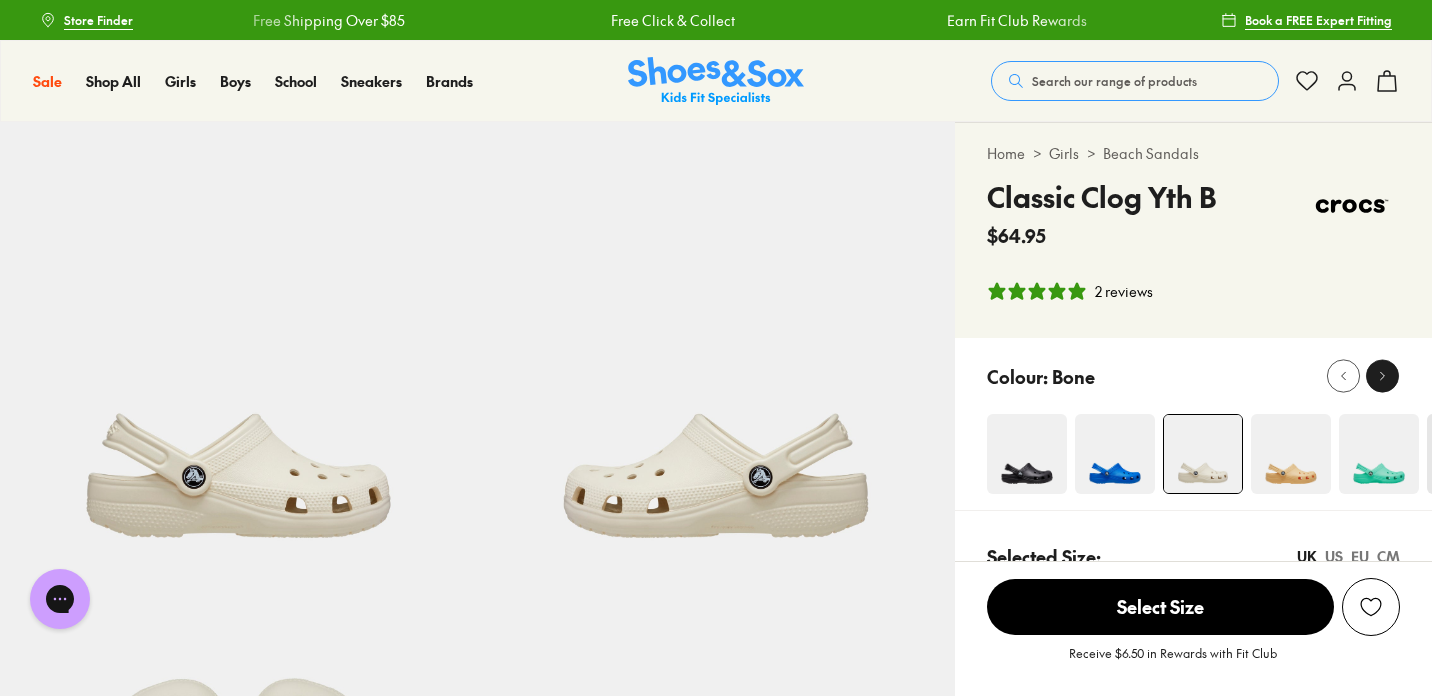 scroll, scrollTop: 0, scrollLeft: 0, axis: both 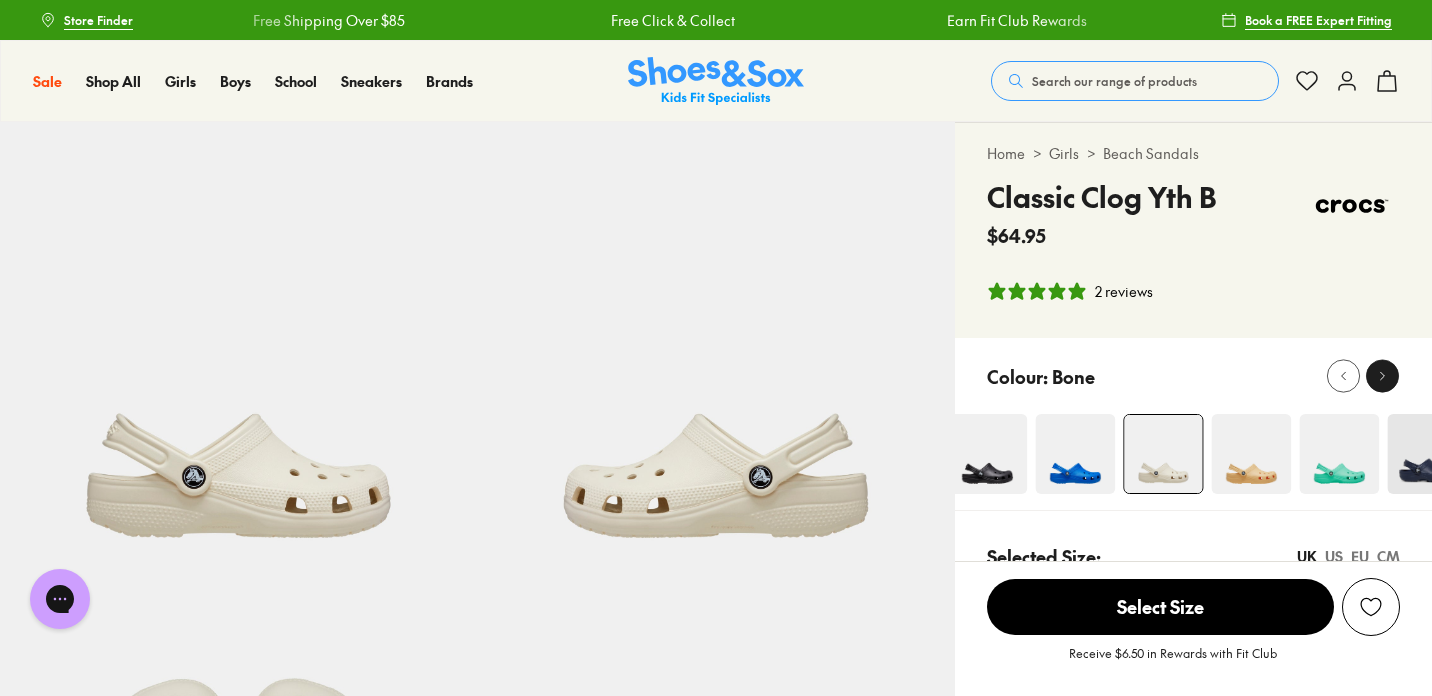 click at bounding box center (1382, 376) 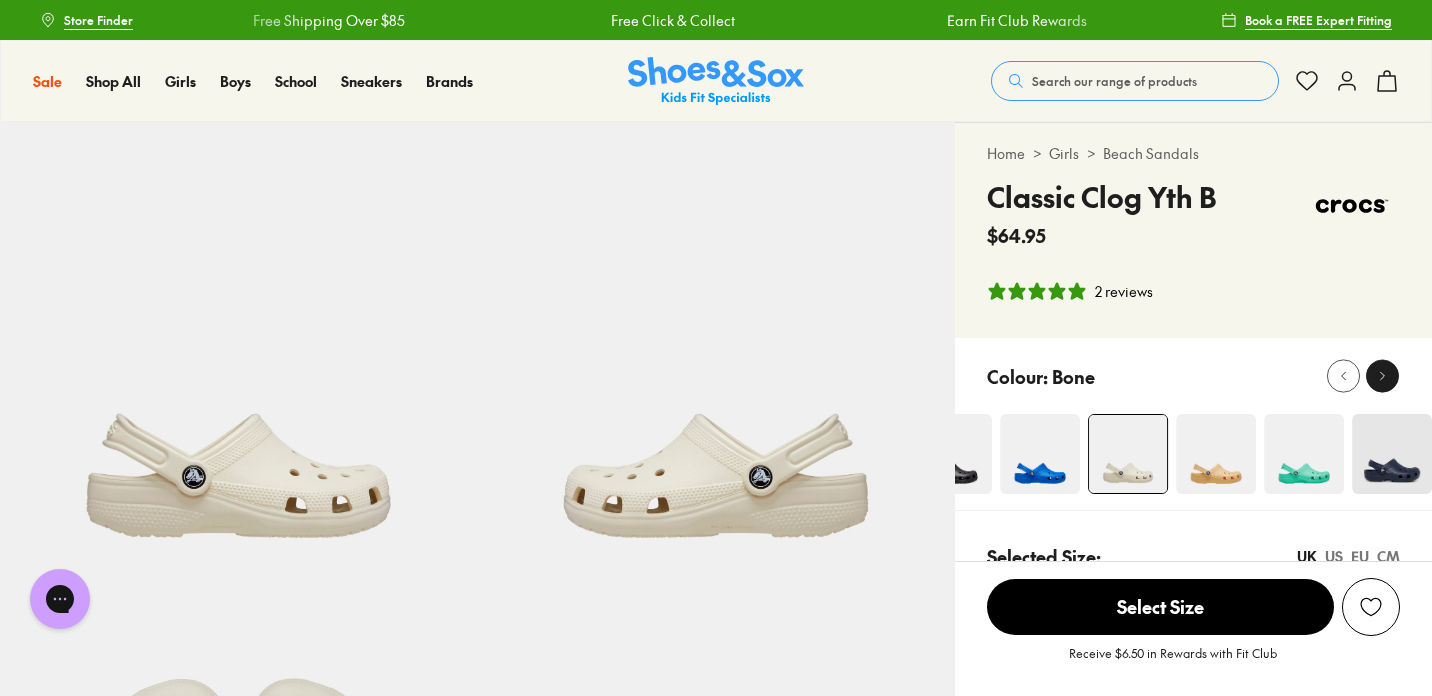 click at bounding box center [1382, 376] 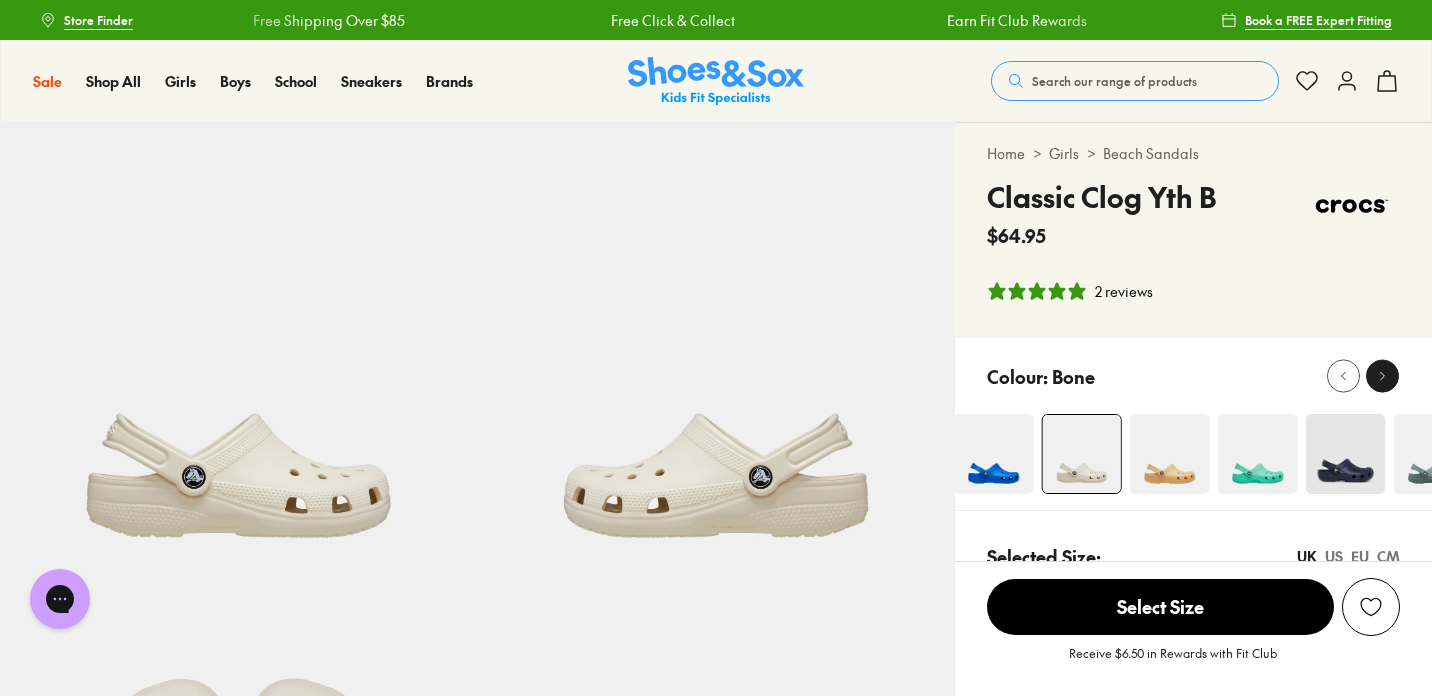 click at bounding box center (1382, 376) 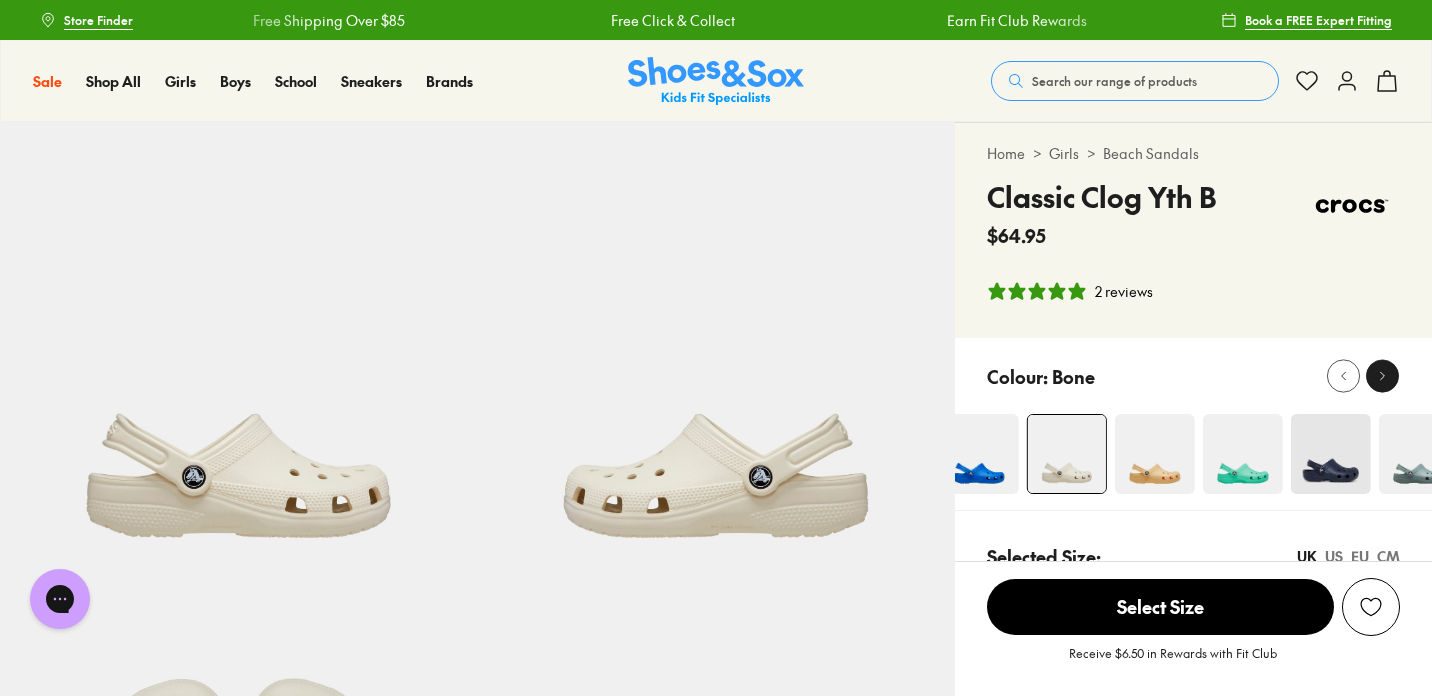 click at bounding box center [1382, 376] 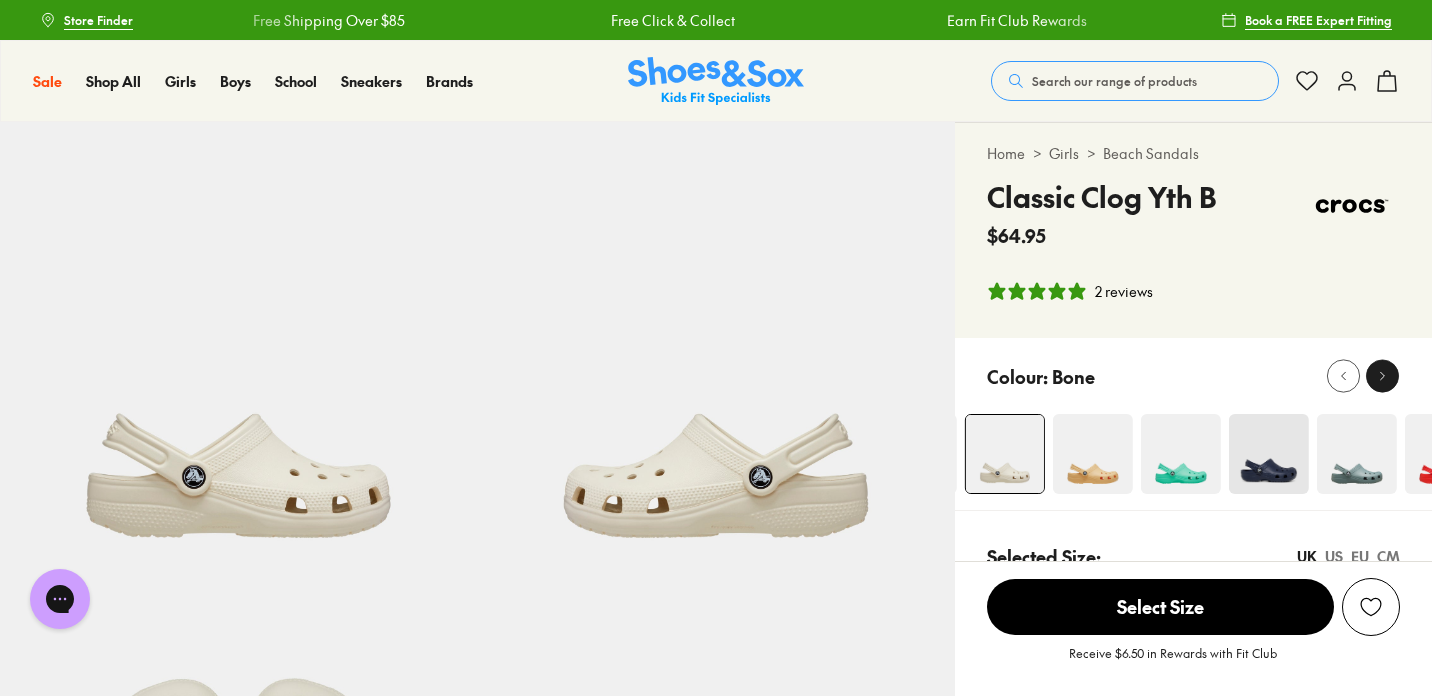 click at bounding box center (1382, 376) 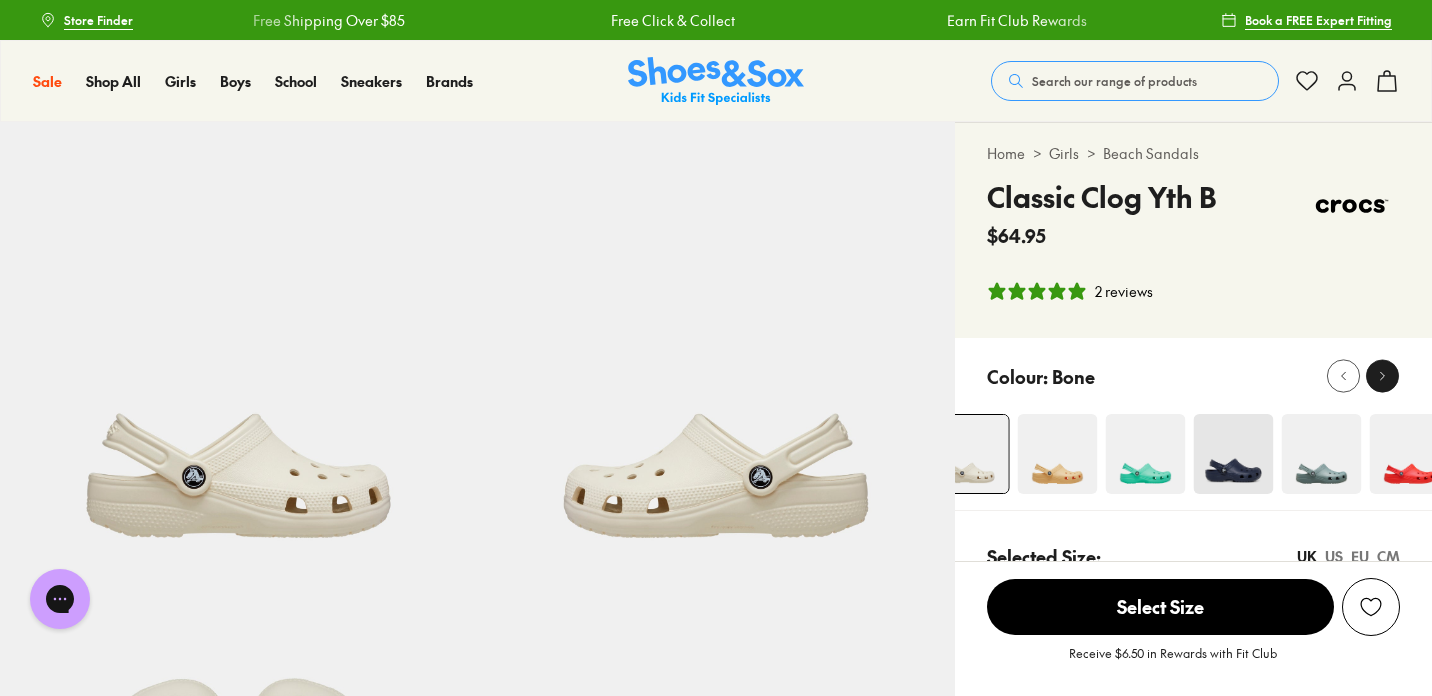 click at bounding box center (1382, 376) 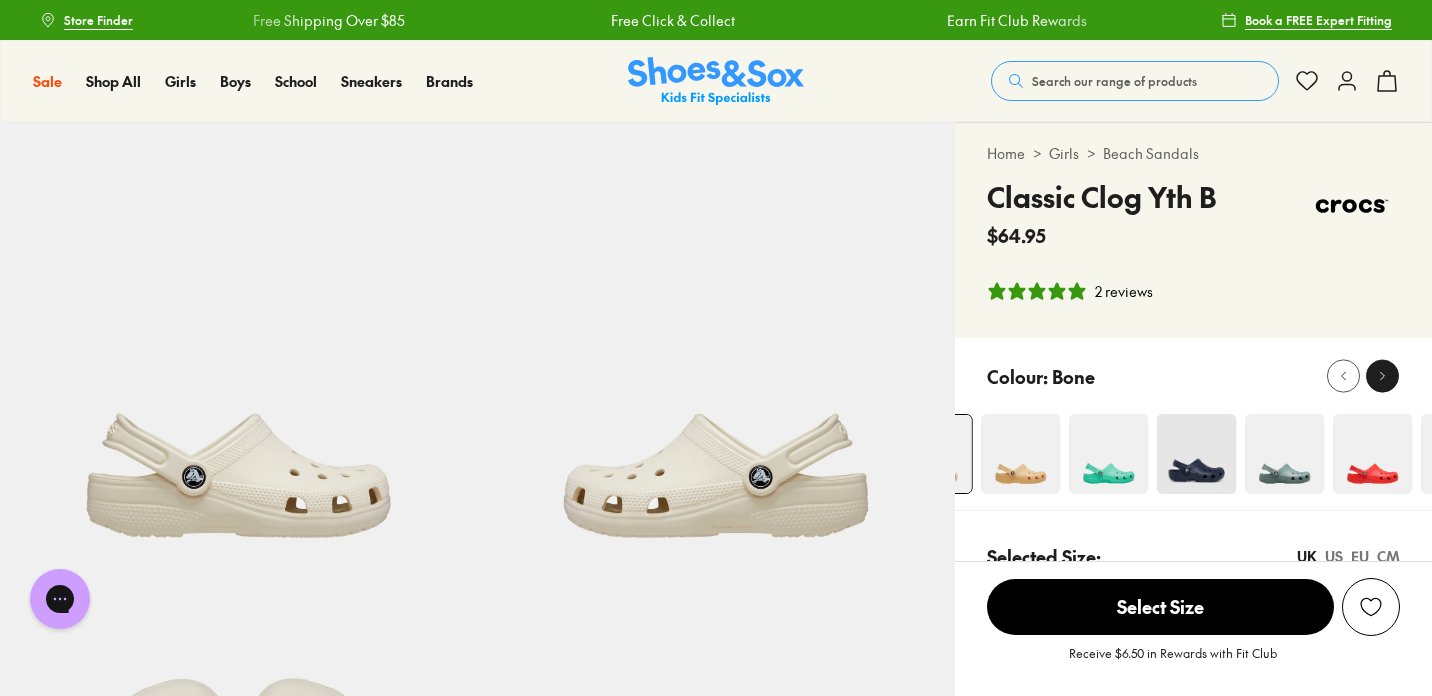 click at bounding box center (1382, 376) 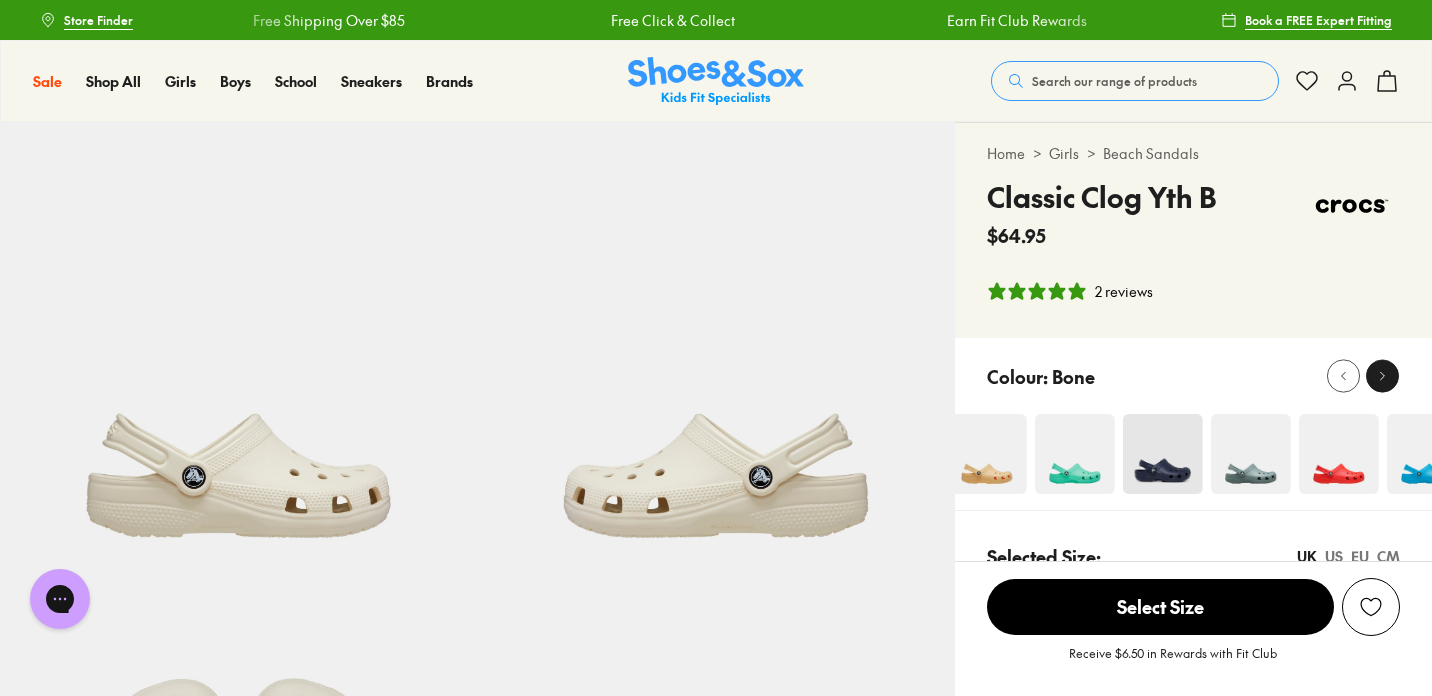 click at bounding box center (1382, 376) 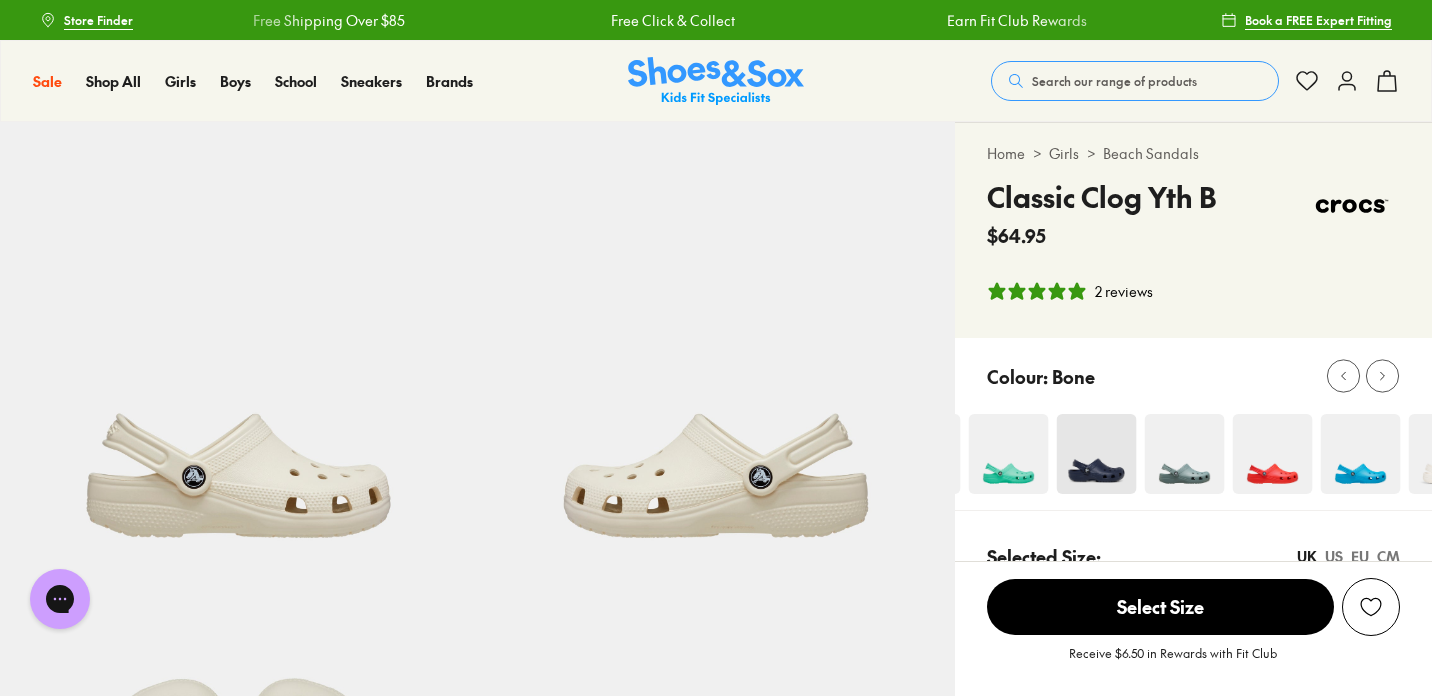 click at bounding box center (1272, 454) 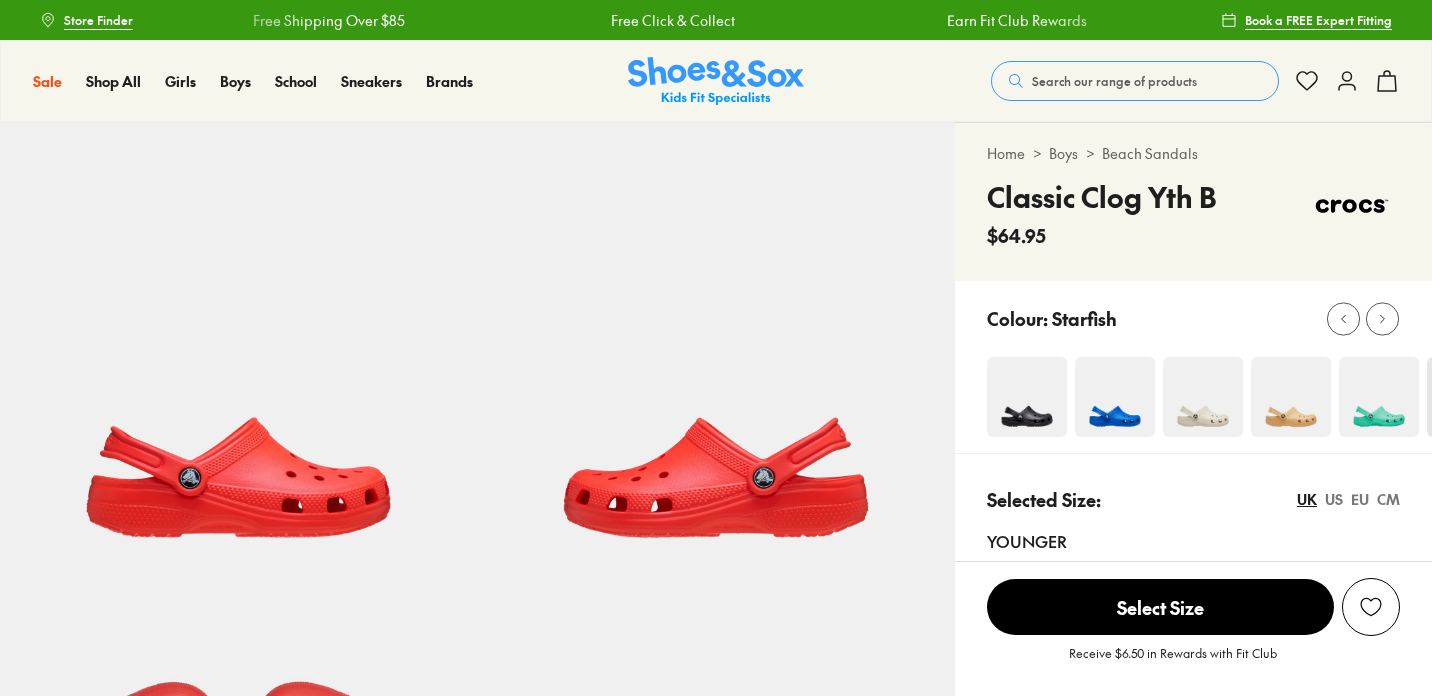 scroll, scrollTop: 0, scrollLeft: 0, axis: both 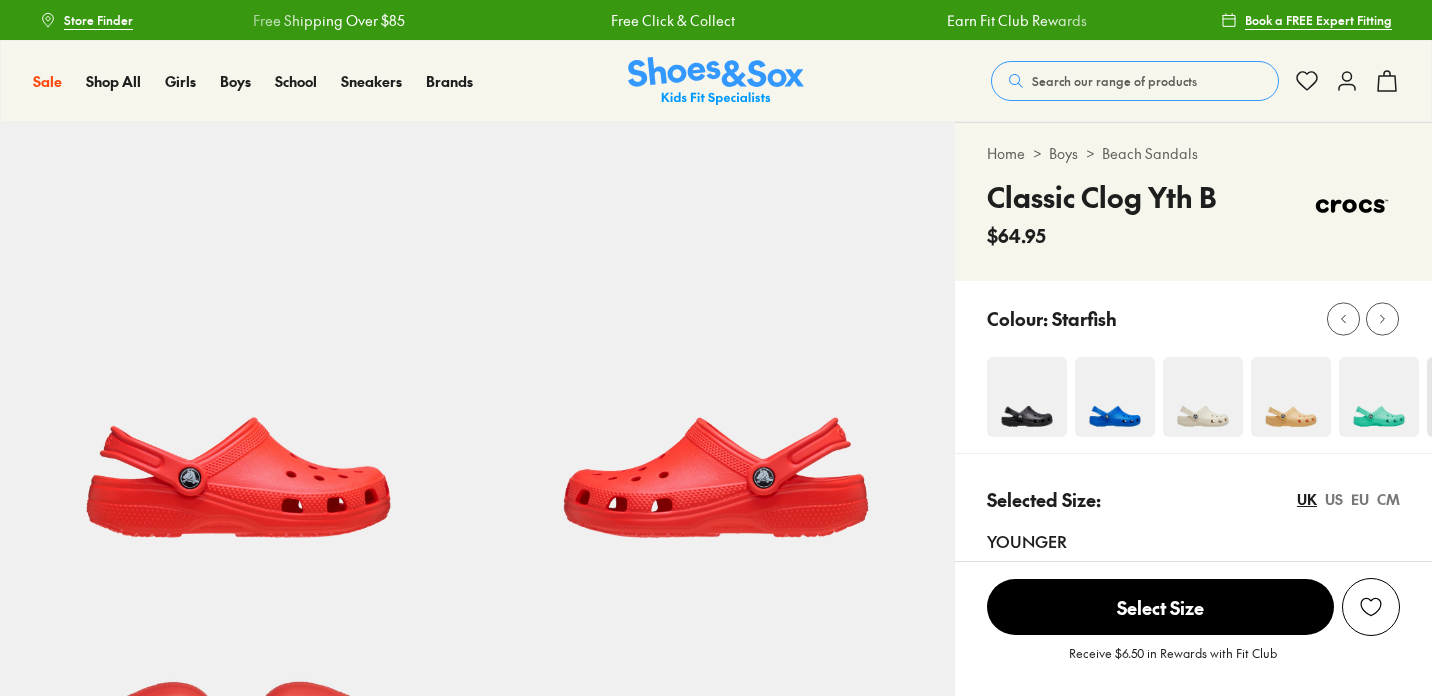 select on "*" 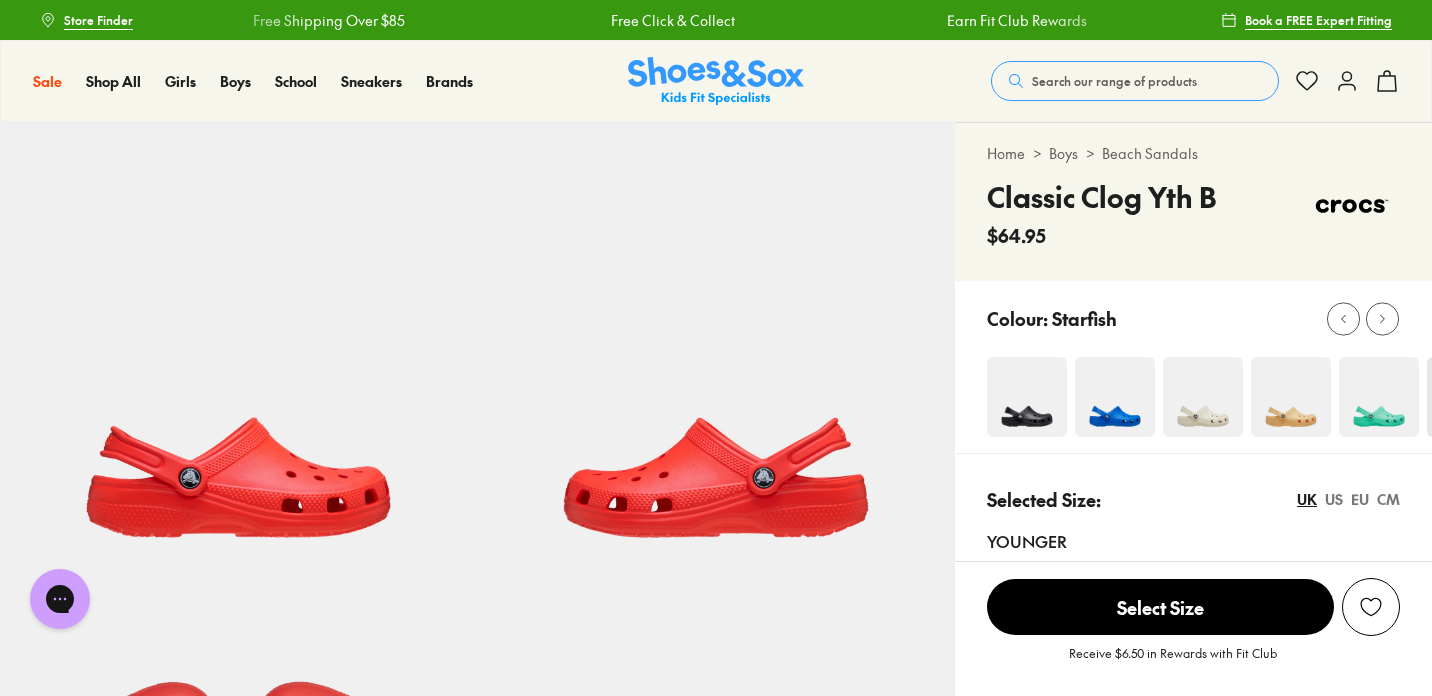 scroll, scrollTop: 0, scrollLeft: 0, axis: both 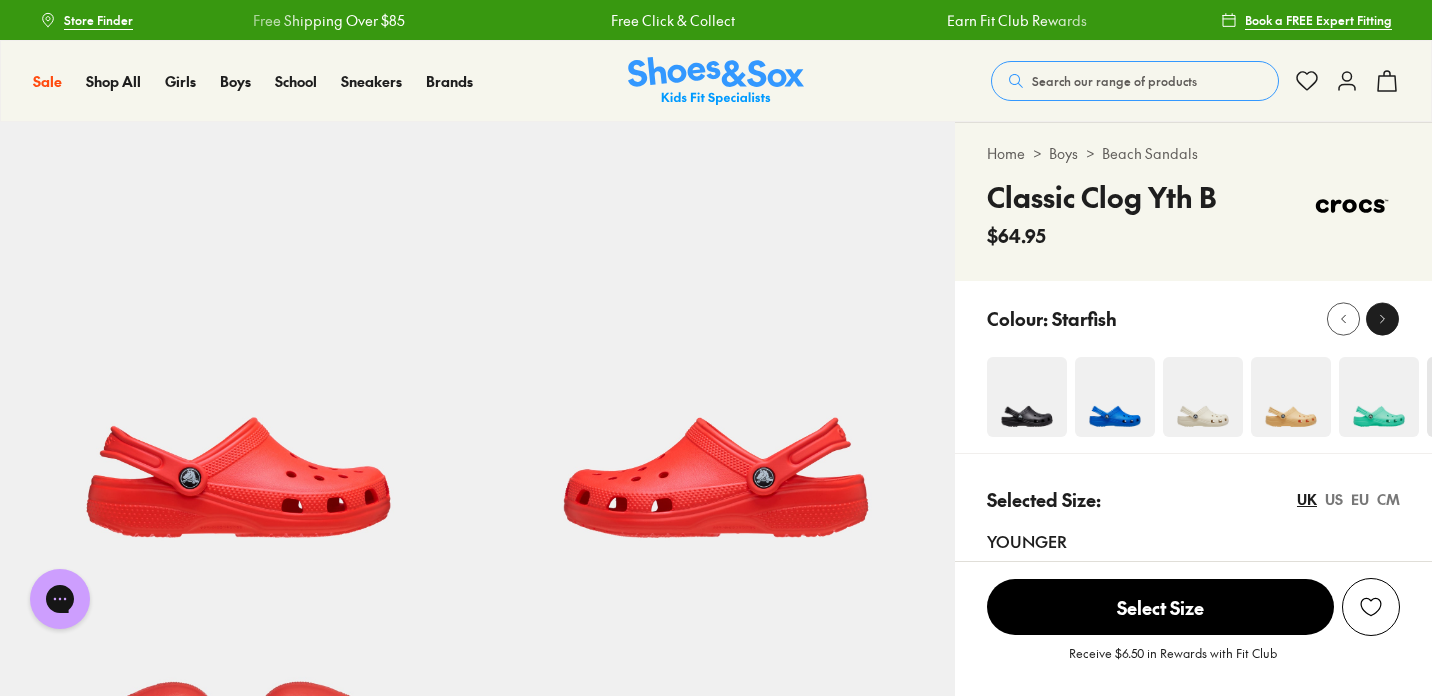 click at bounding box center [1382, 318] 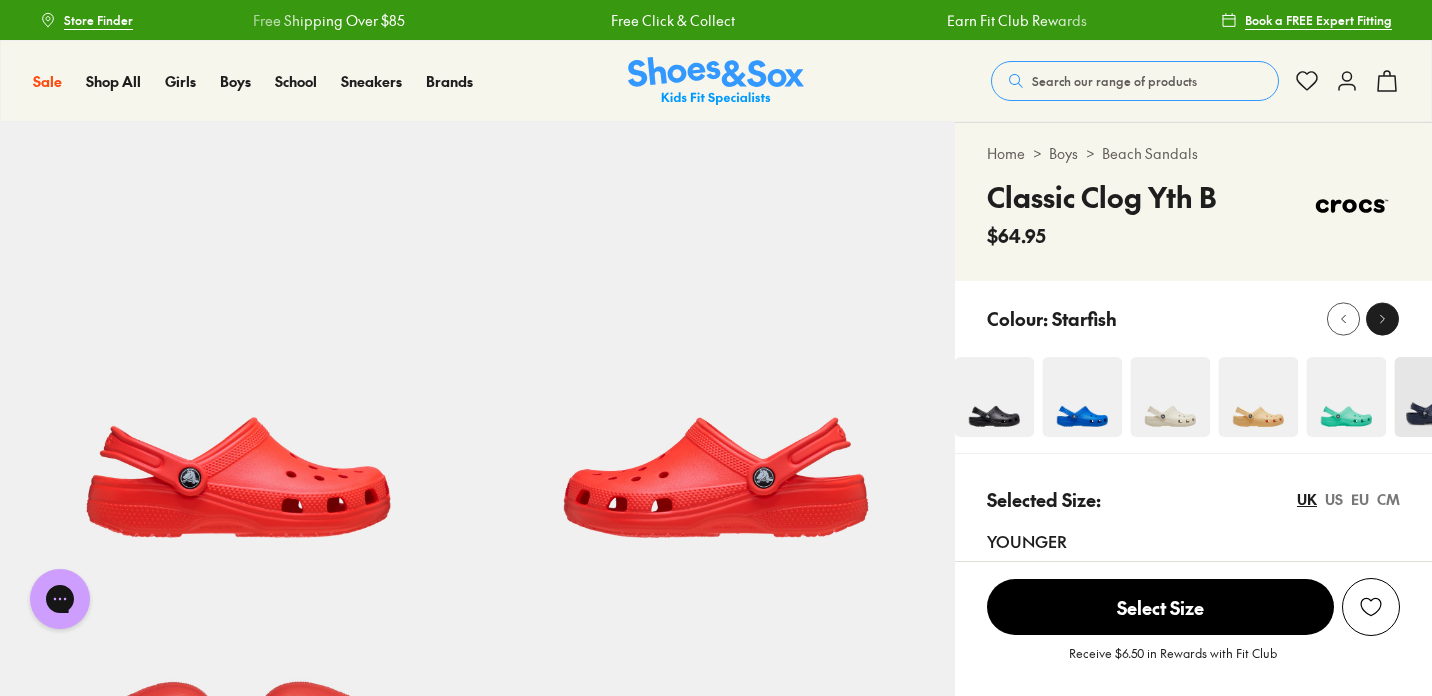 click at bounding box center (1382, 318) 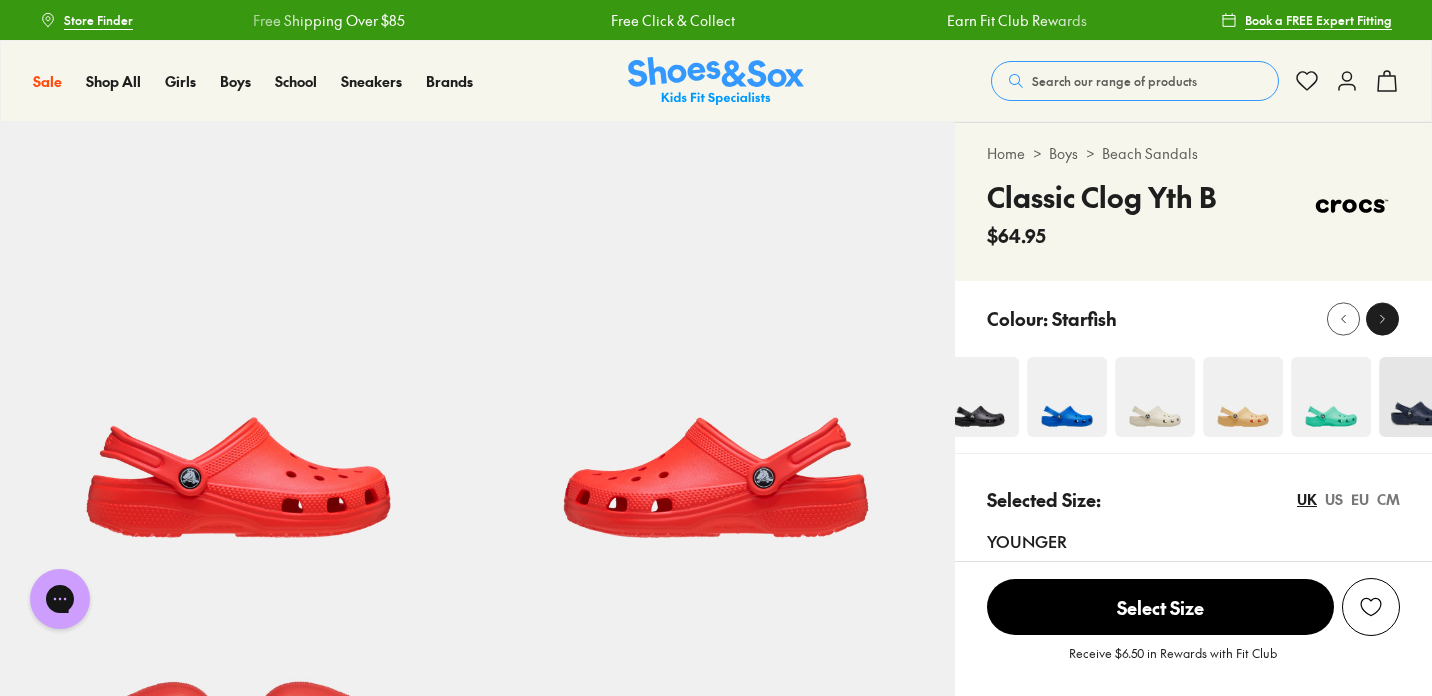 click at bounding box center (1382, 318) 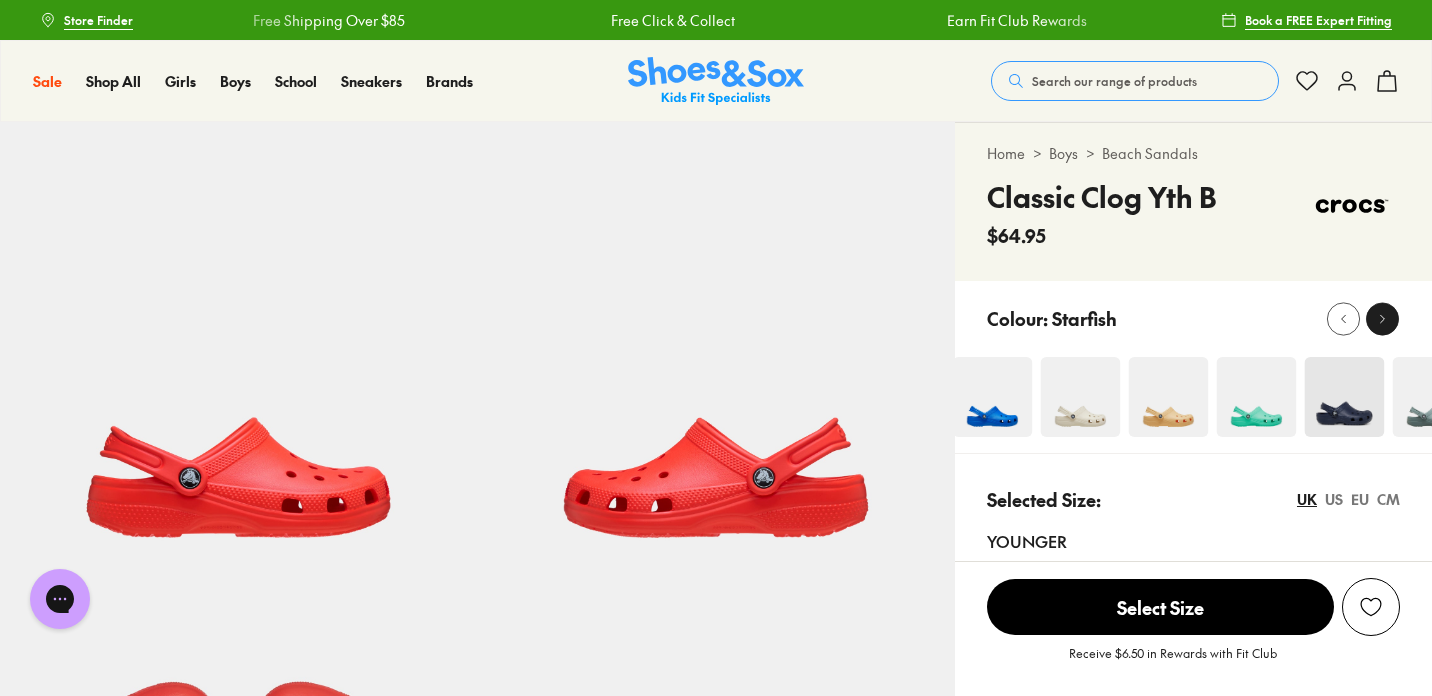 click at bounding box center (1382, 318) 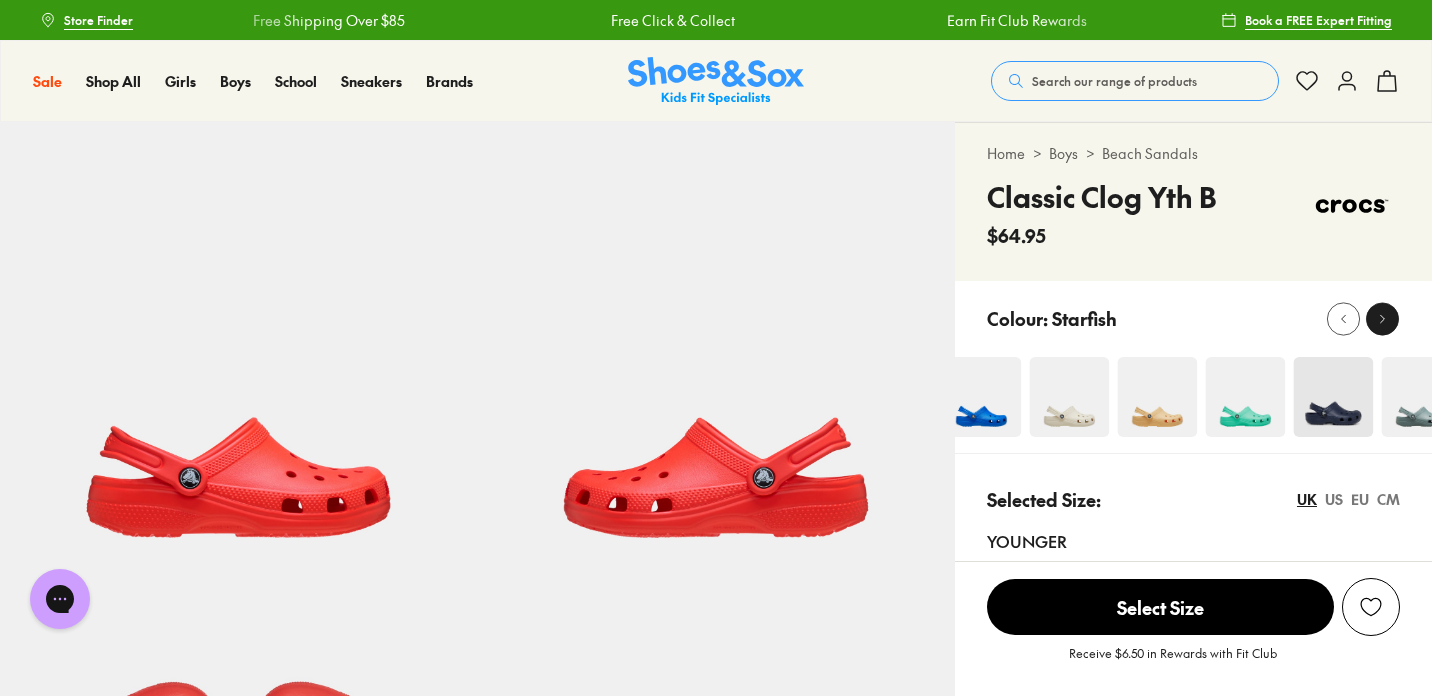 click at bounding box center [1382, 318] 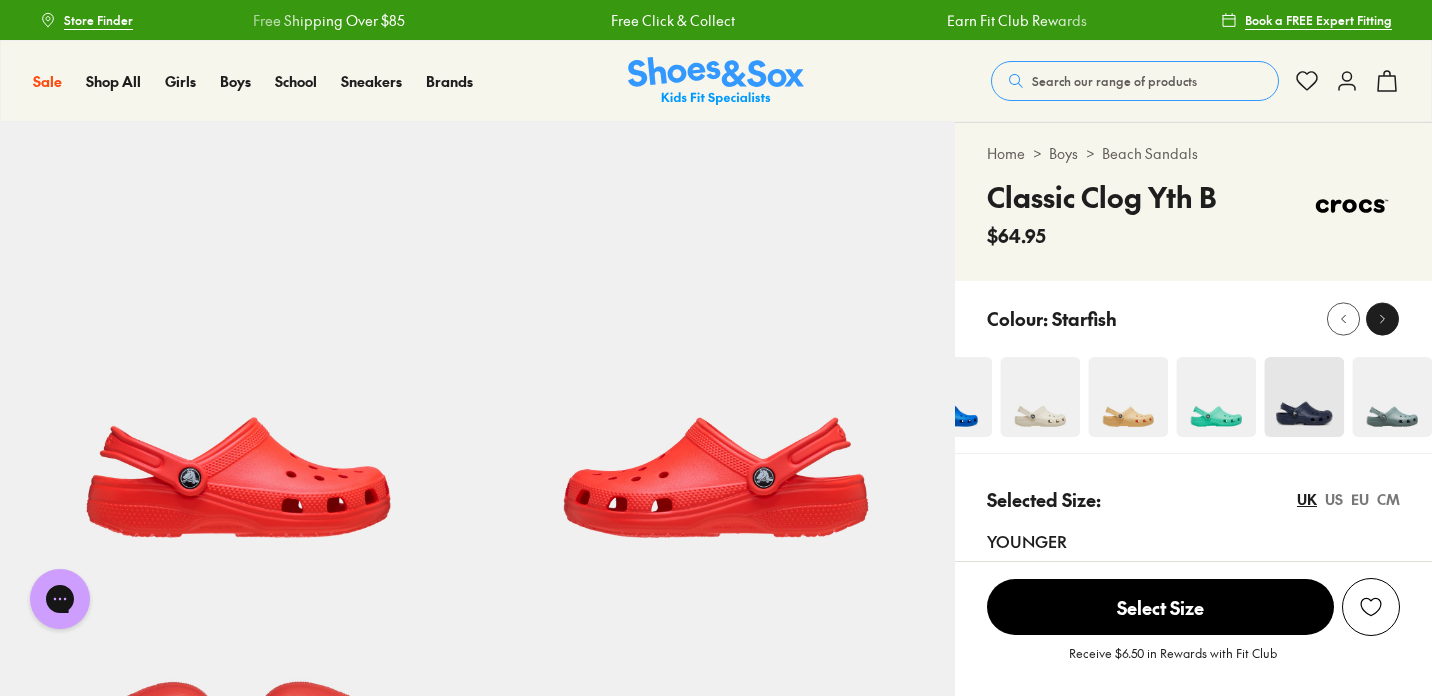 click at bounding box center (1382, 318) 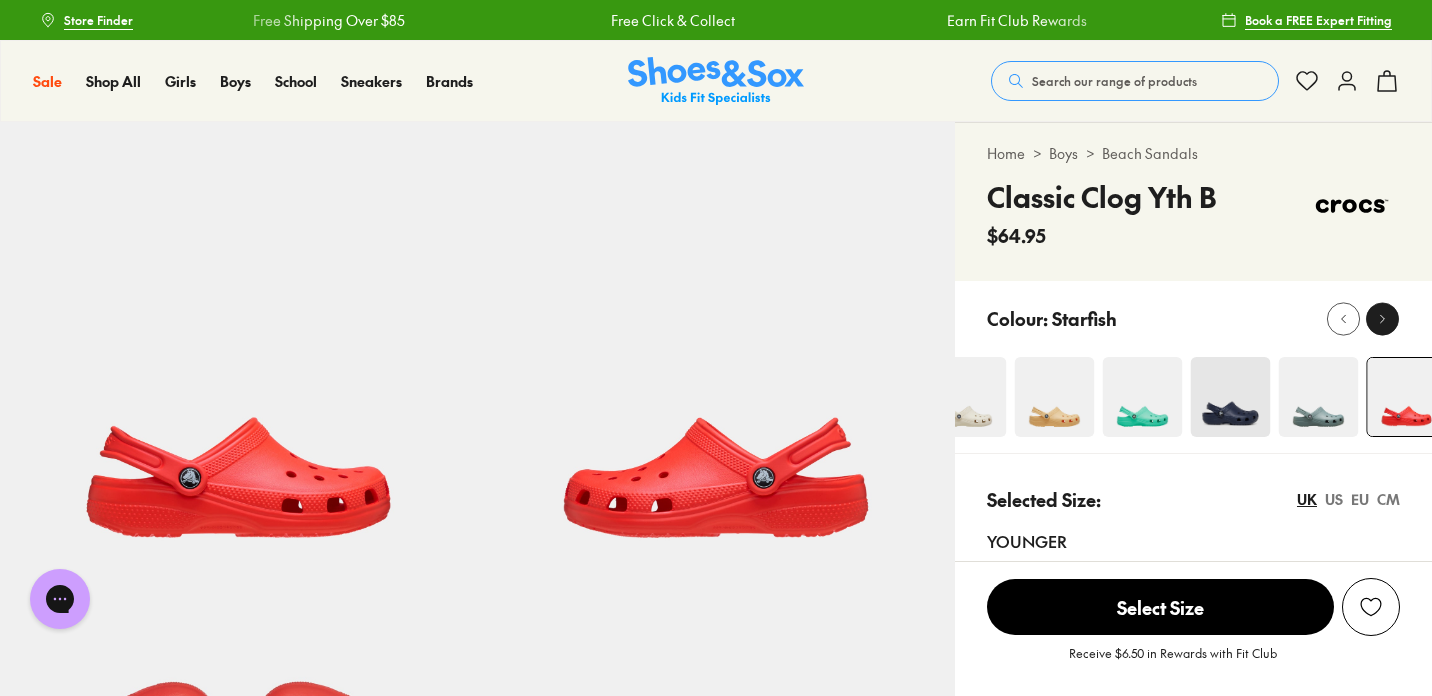 click at bounding box center [1382, 318] 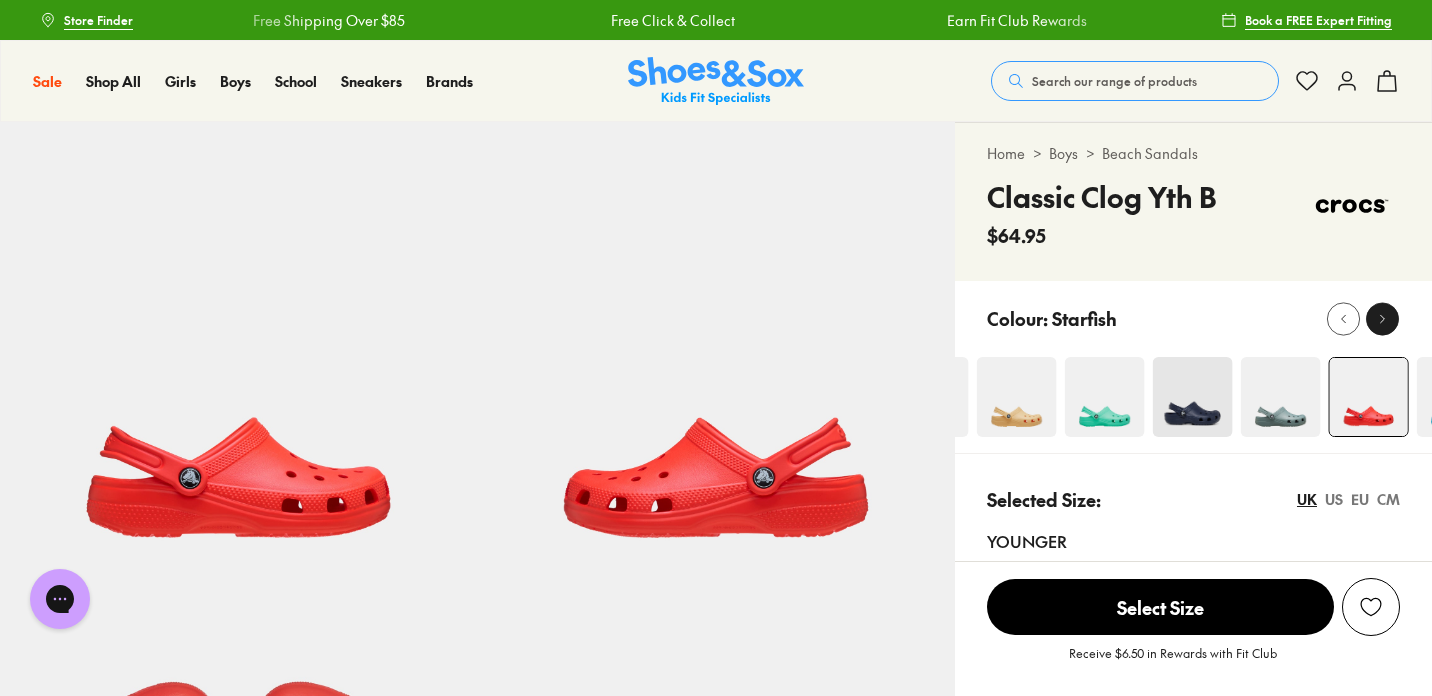 click at bounding box center (1382, 318) 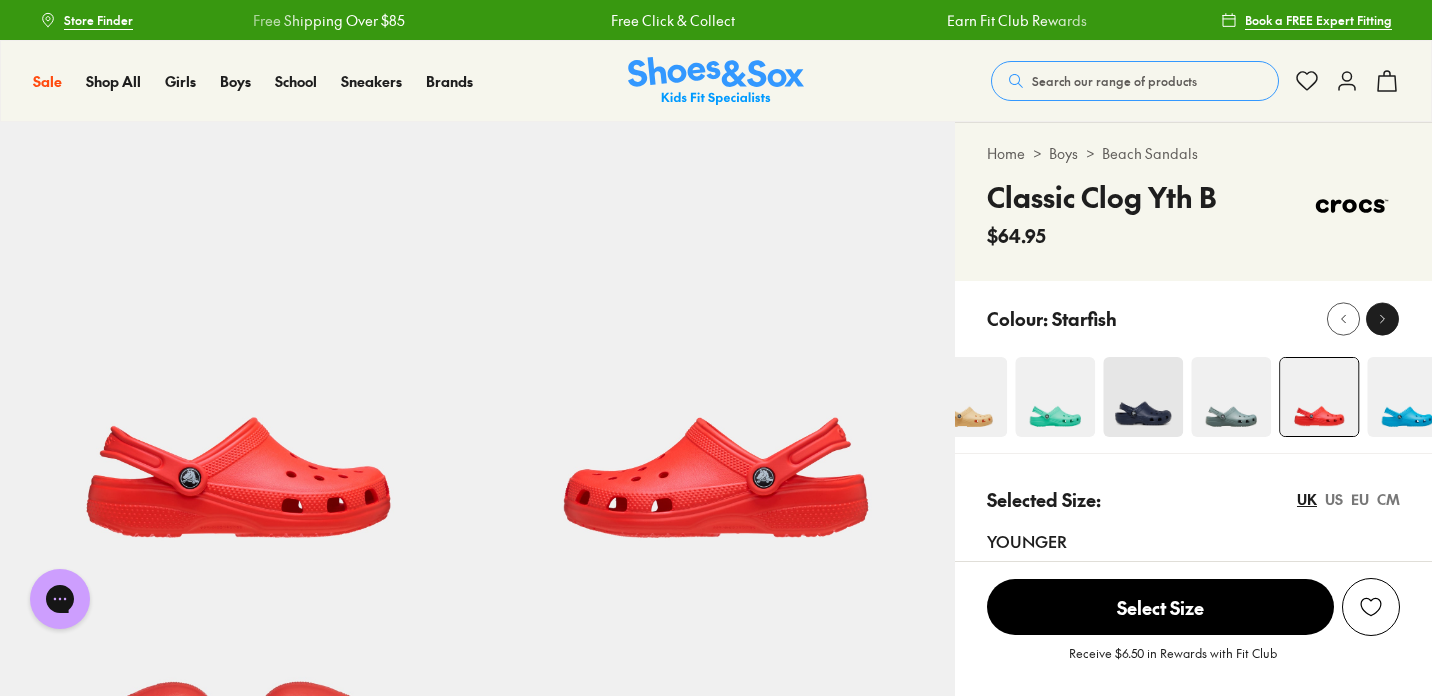 click at bounding box center (1382, 318) 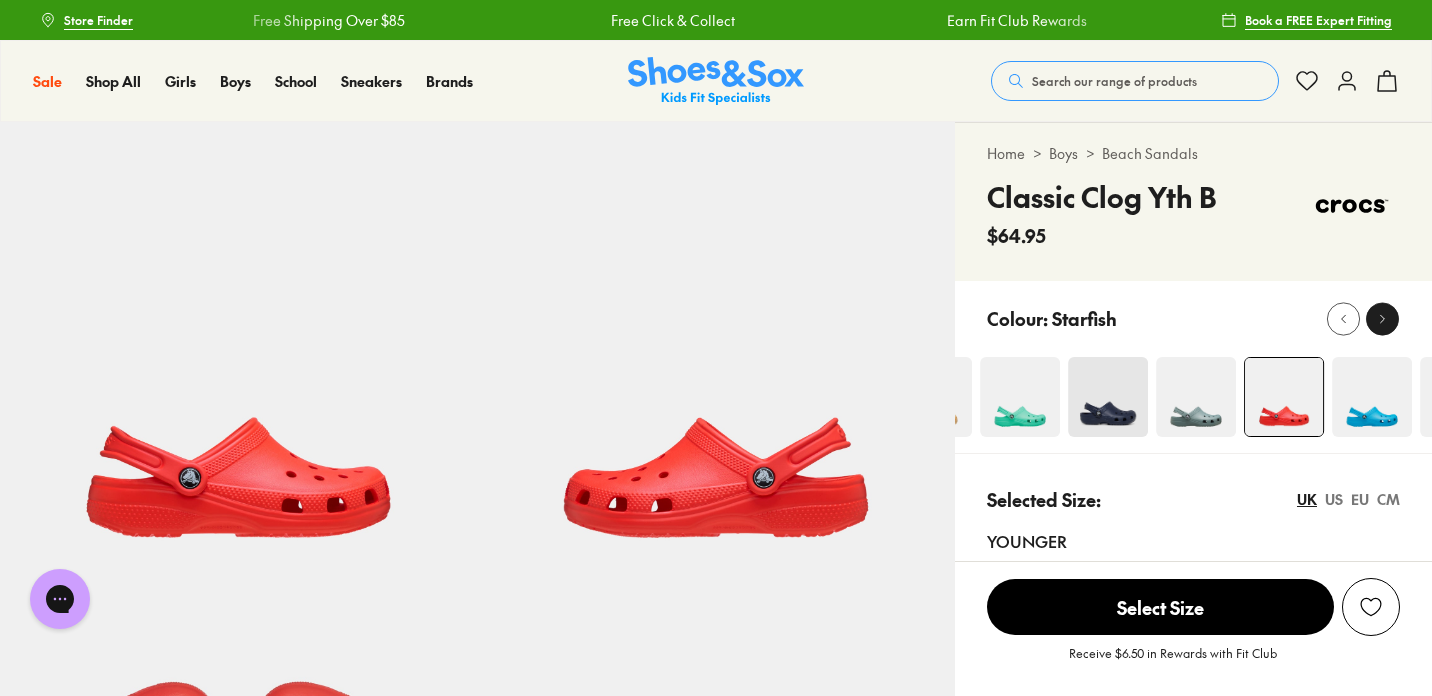 click at bounding box center (1382, 318) 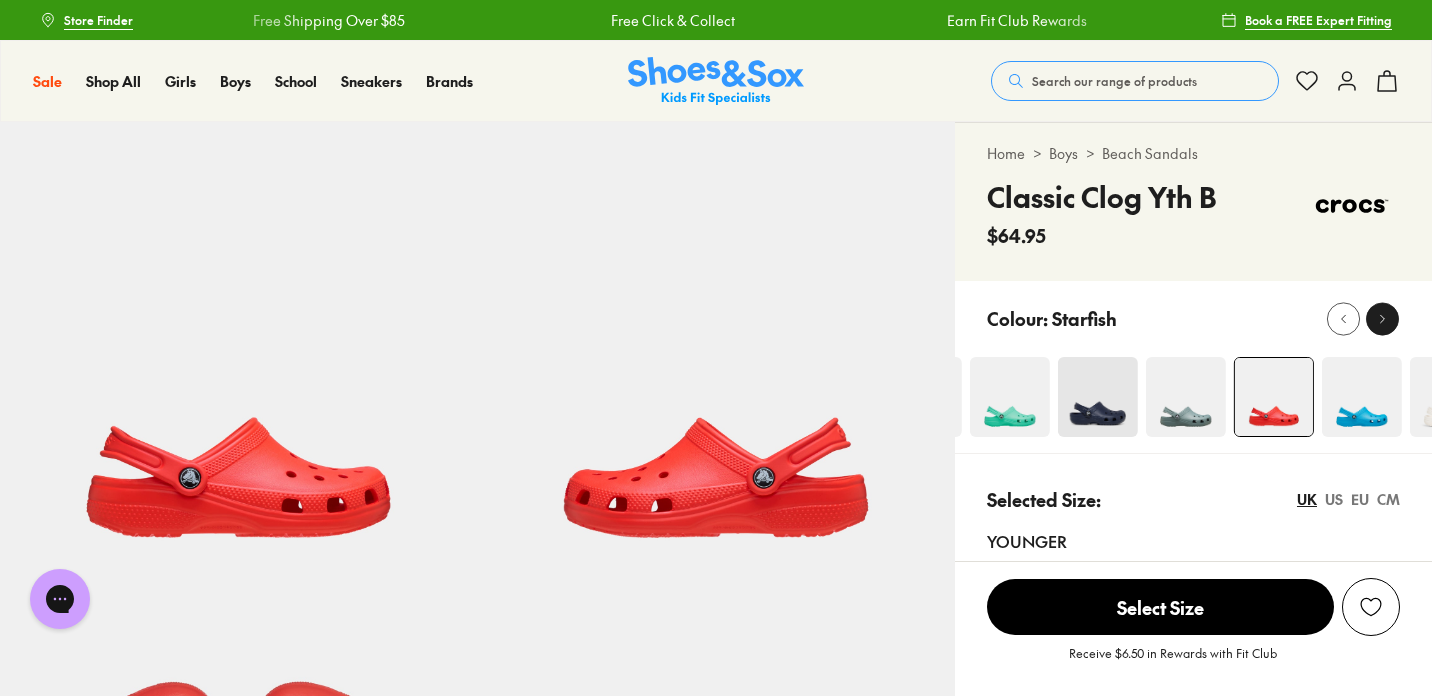 click at bounding box center (1382, 318) 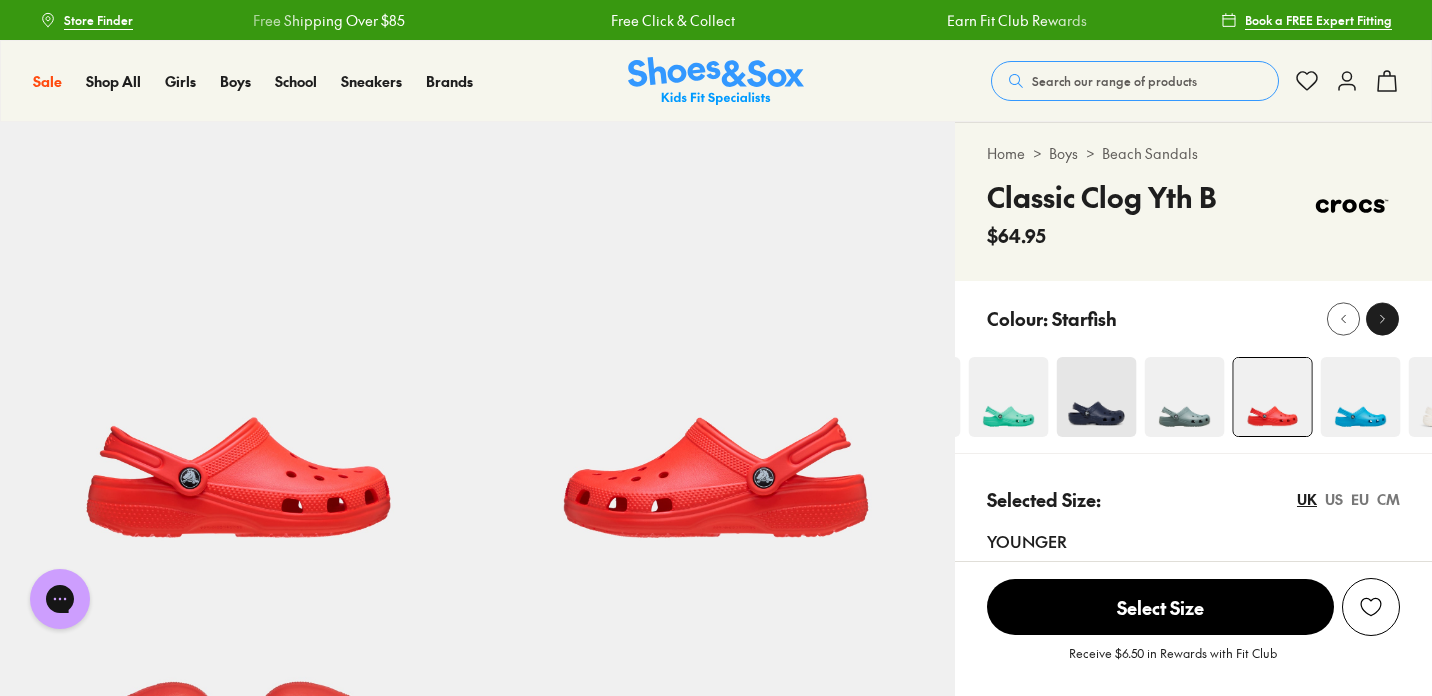 click at bounding box center [1382, 318] 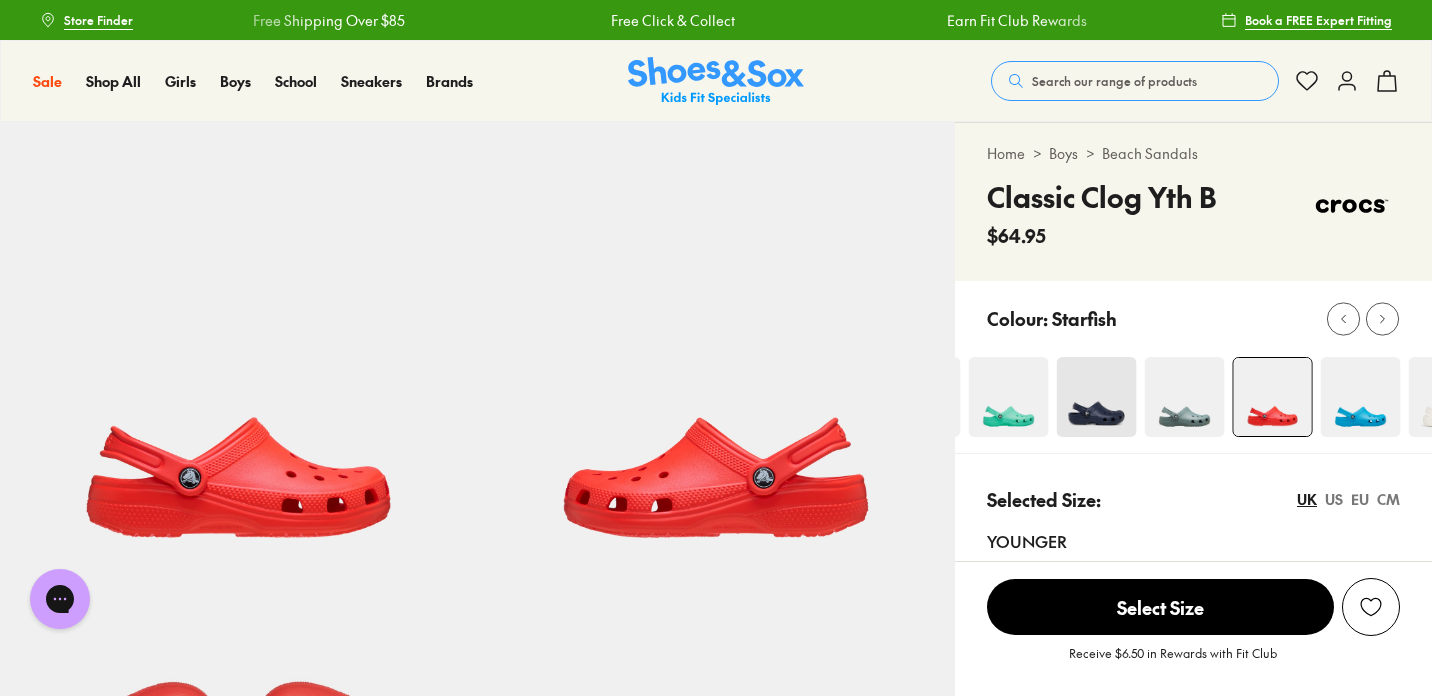 click at bounding box center [1448, 397] 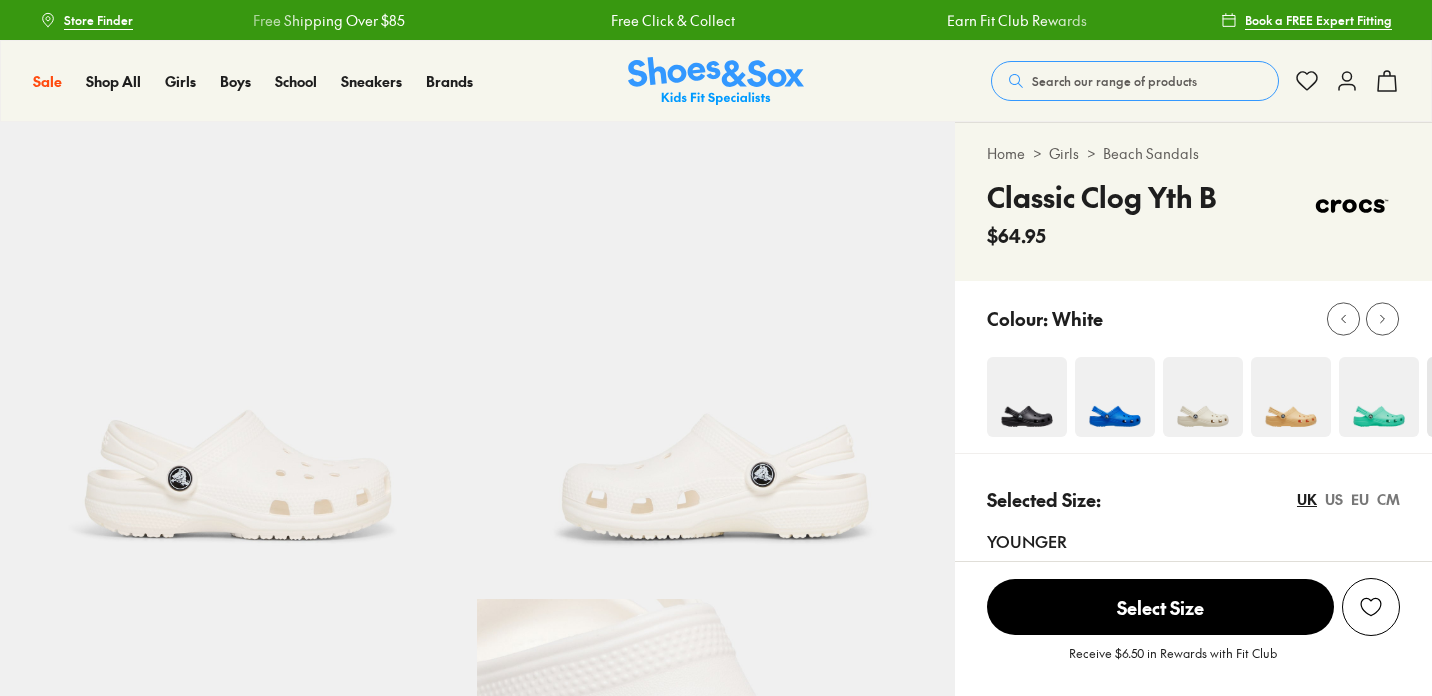scroll, scrollTop: 0, scrollLeft: 0, axis: both 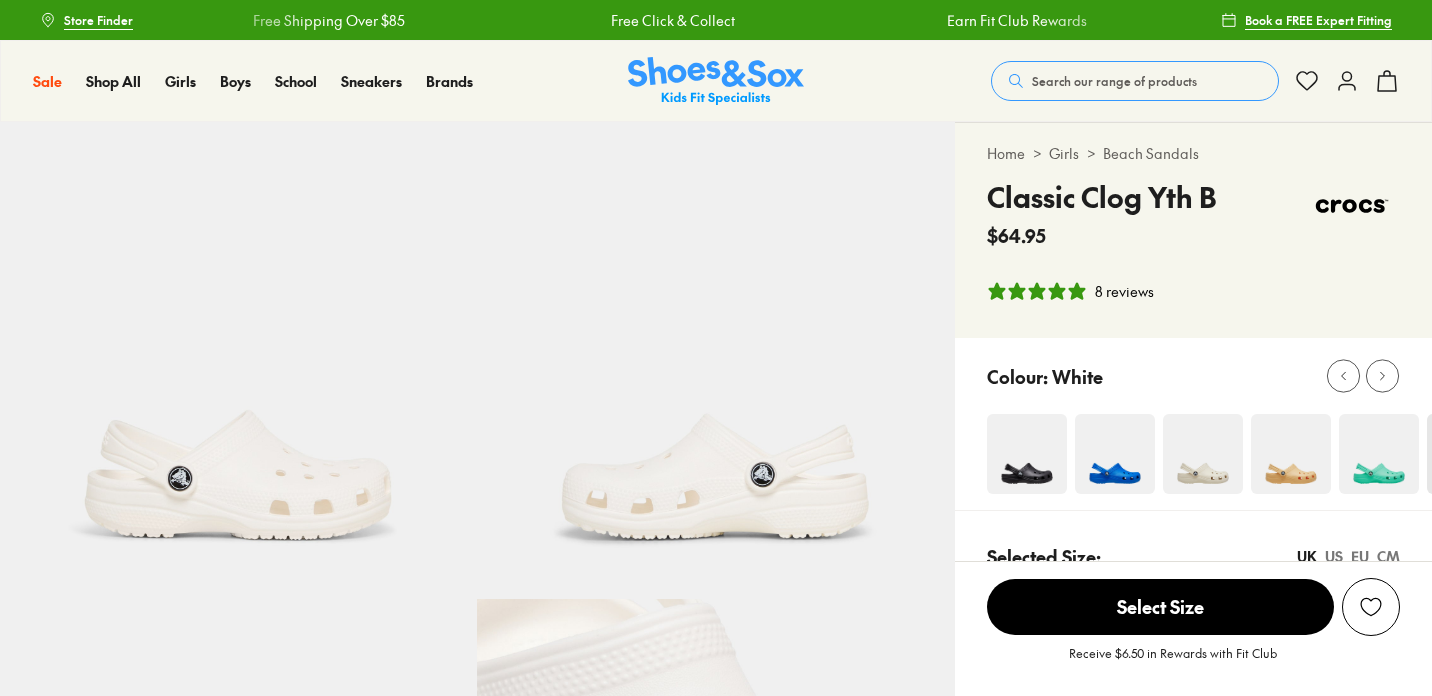 select on "*" 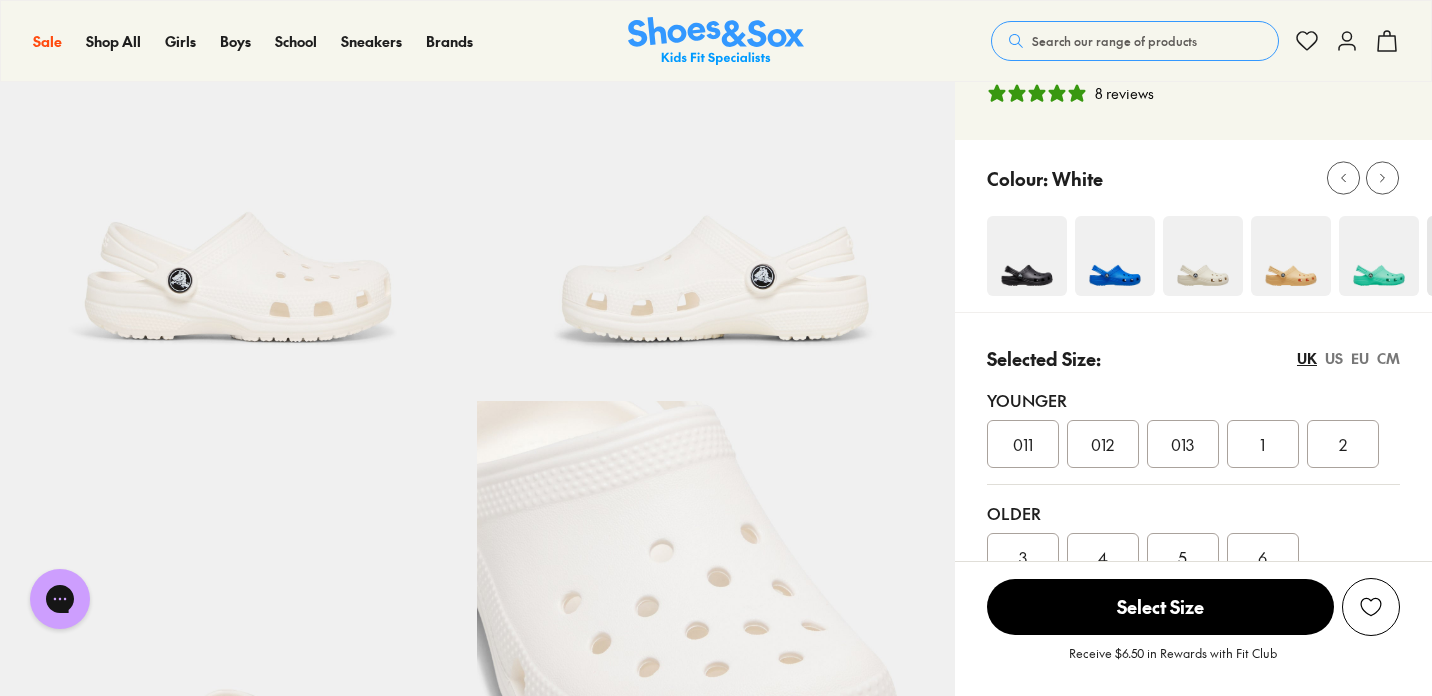 scroll, scrollTop: 196, scrollLeft: 0, axis: vertical 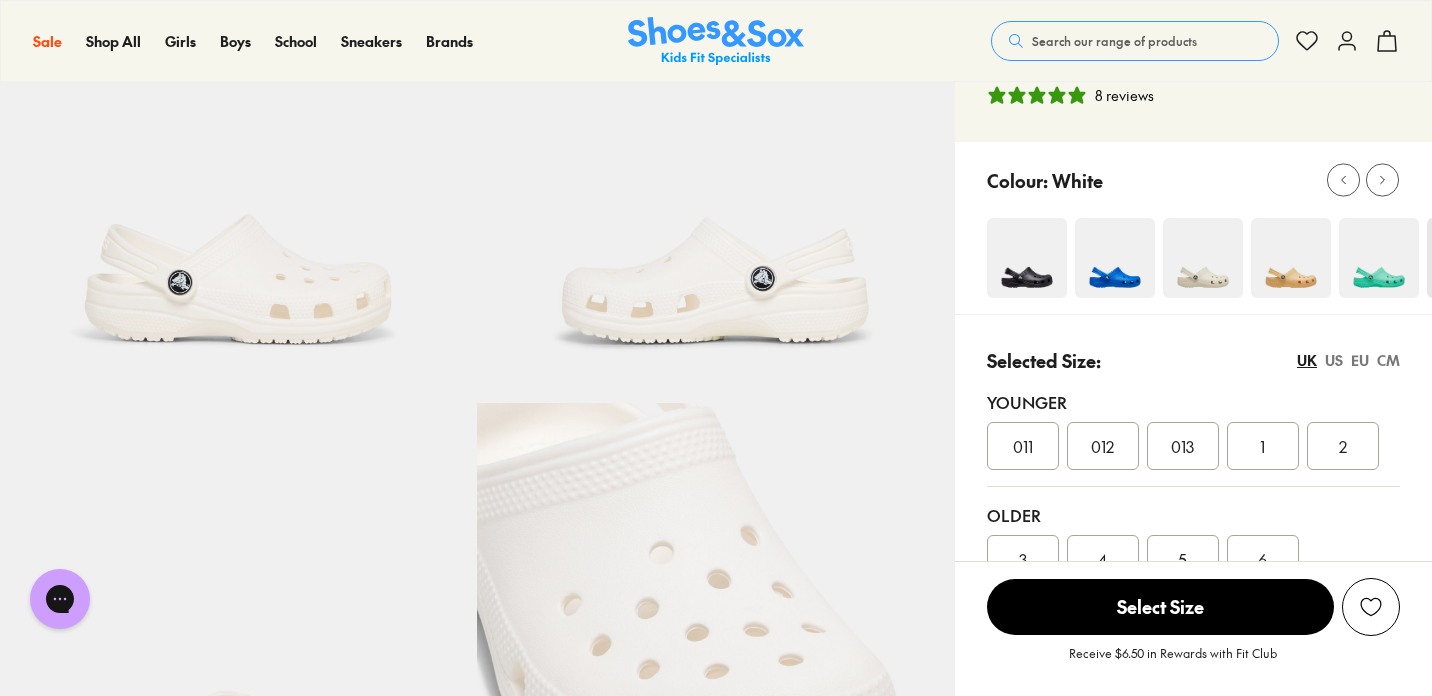 click on "Selected Size:   [GEOGRAPHIC_DATA] [GEOGRAPHIC_DATA] [GEOGRAPHIC_DATA] CM Younger 011 012 013 1 2 Older 3 4 5 6" at bounding box center (1193, 465) 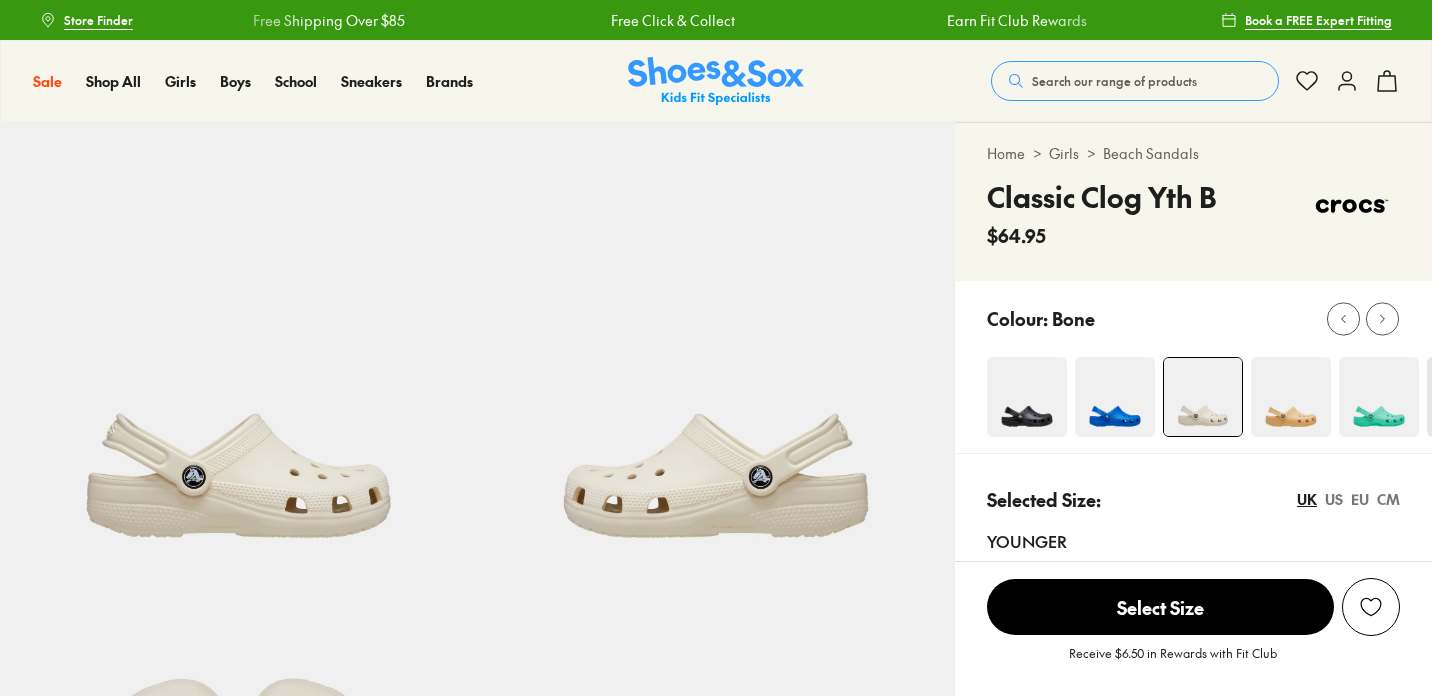 scroll, scrollTop: 0, scrollLeft: 0, axis: both 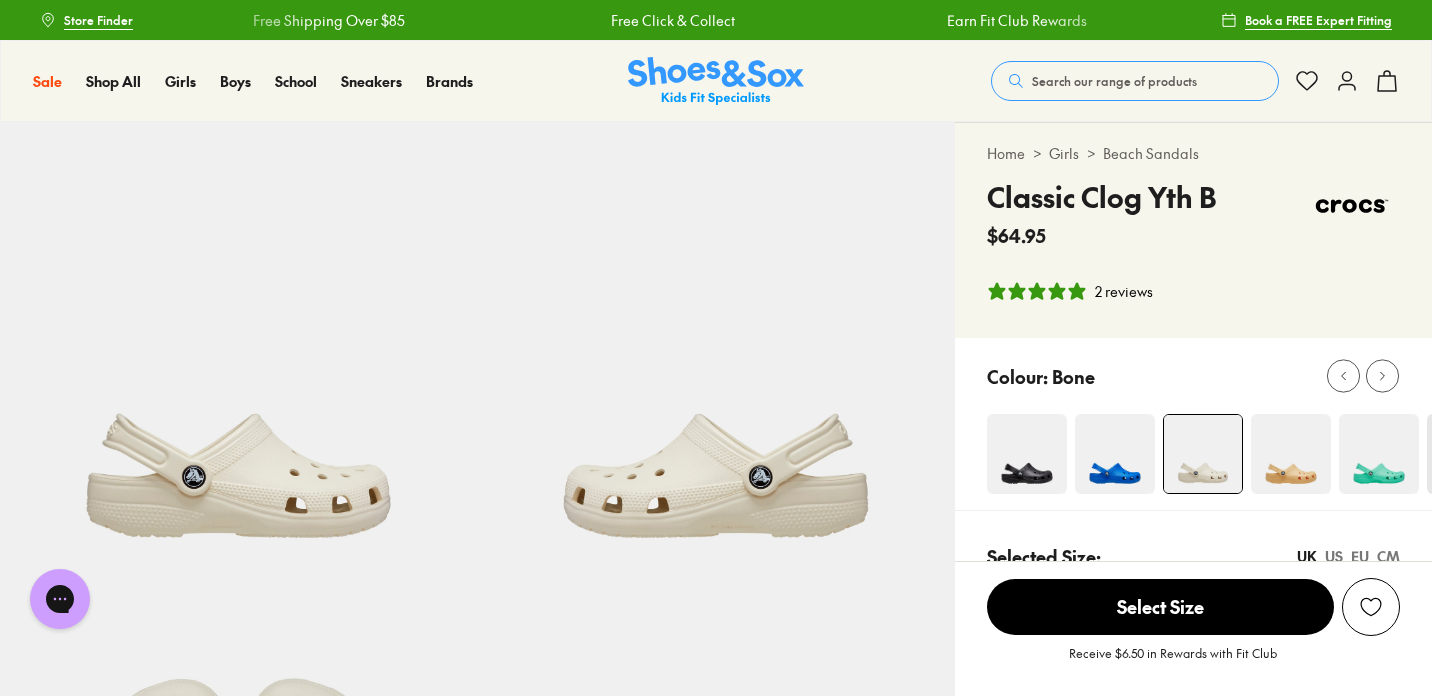 click at bounding box center [1379, 454] 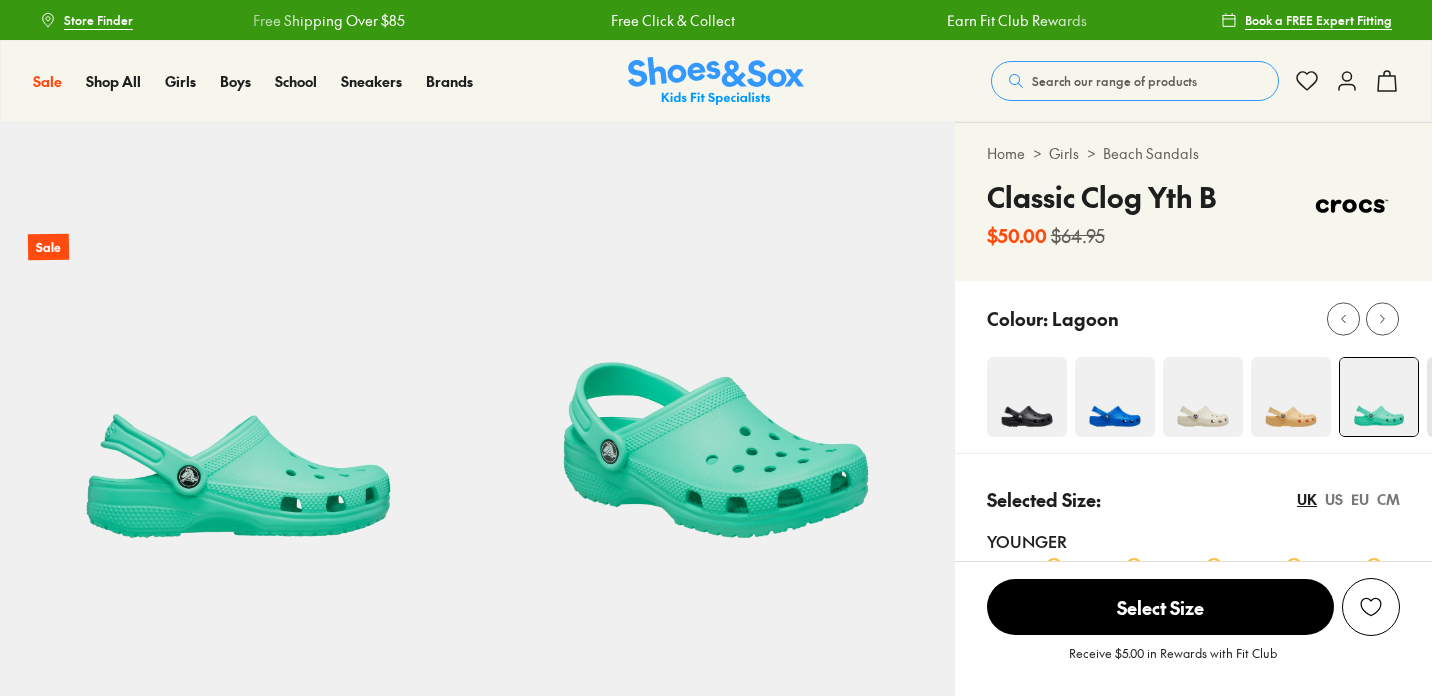 select on "*" 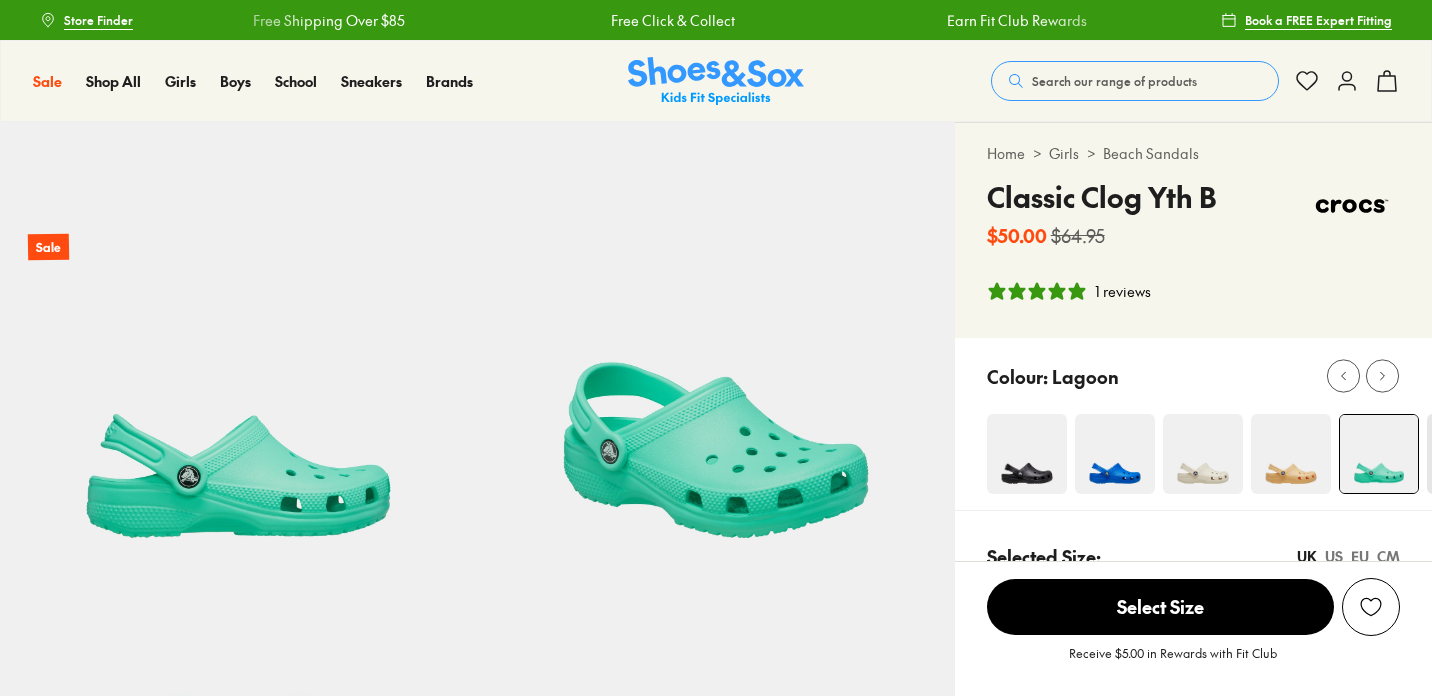 scroll, scrollTop: 0, scrollLeft: 0, axis: both 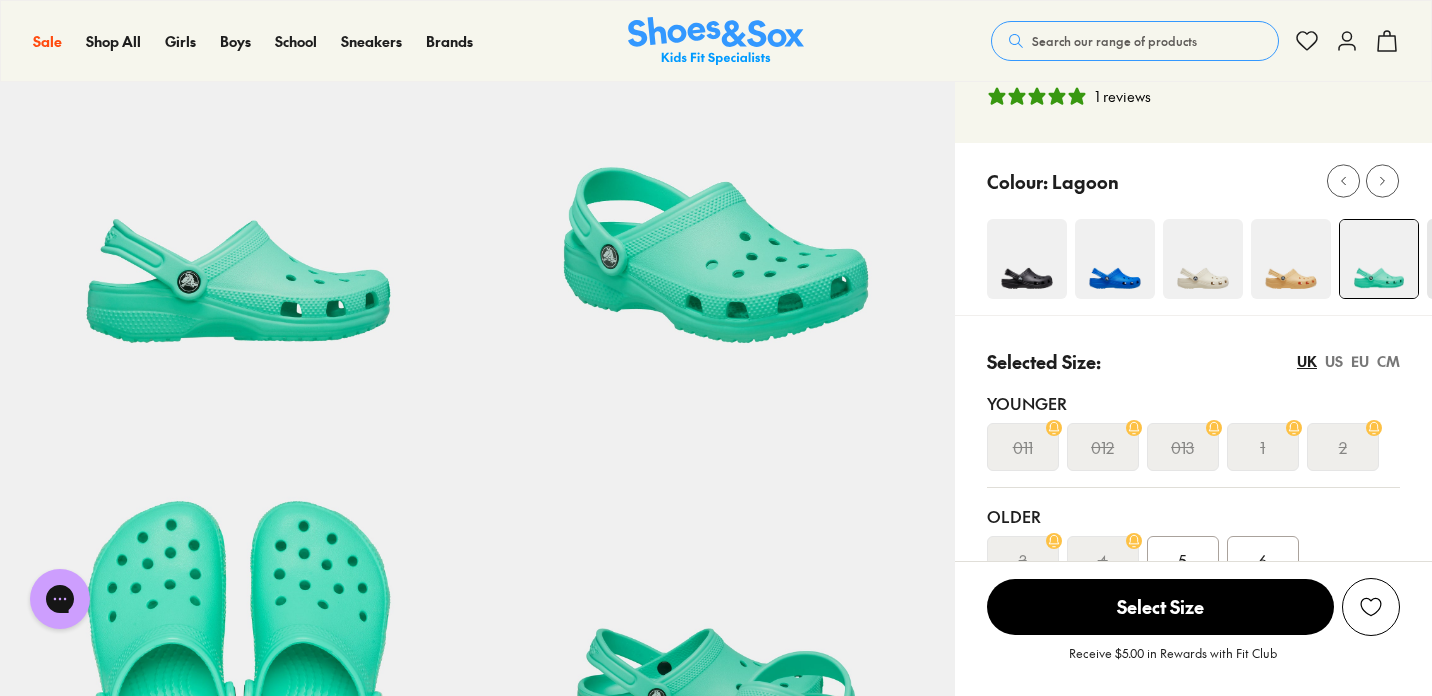 click on "2" at bounding box center (1343, 447) 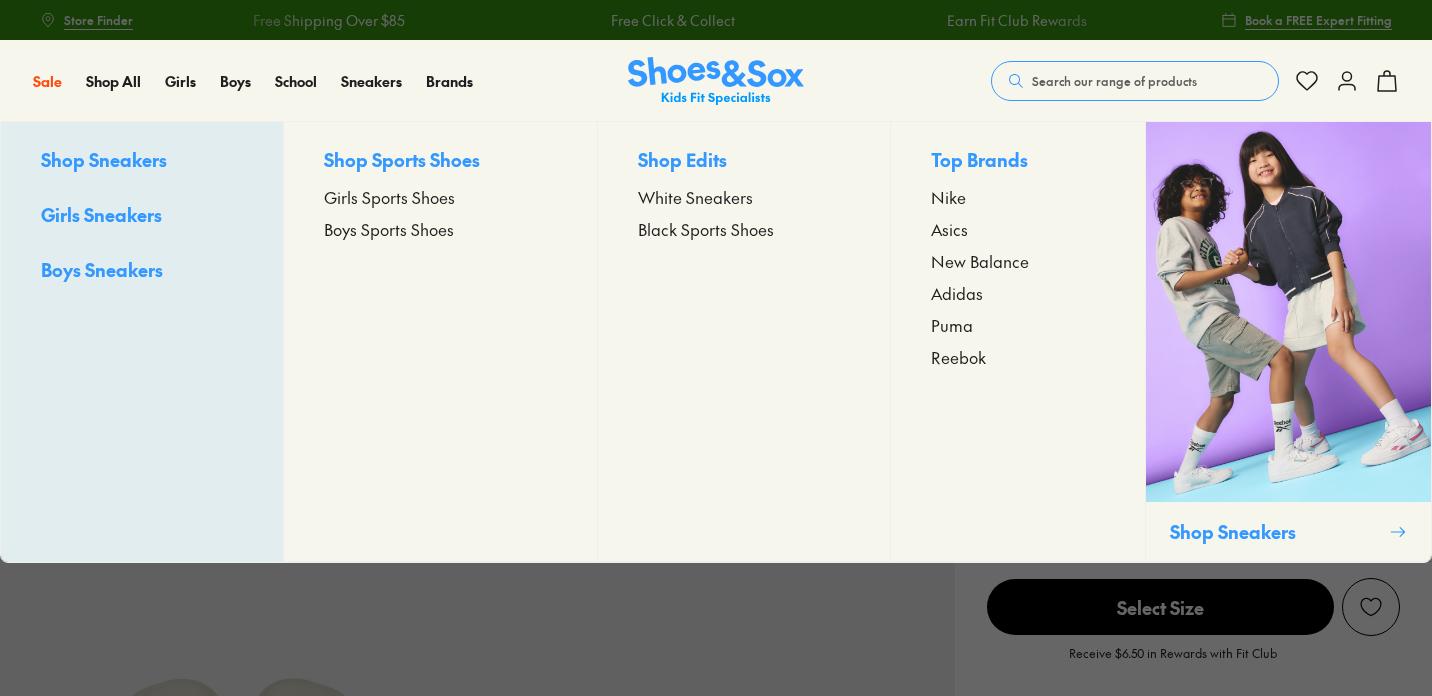 scroll, scrollTop: 0, scrollLeft: 0, axis: both 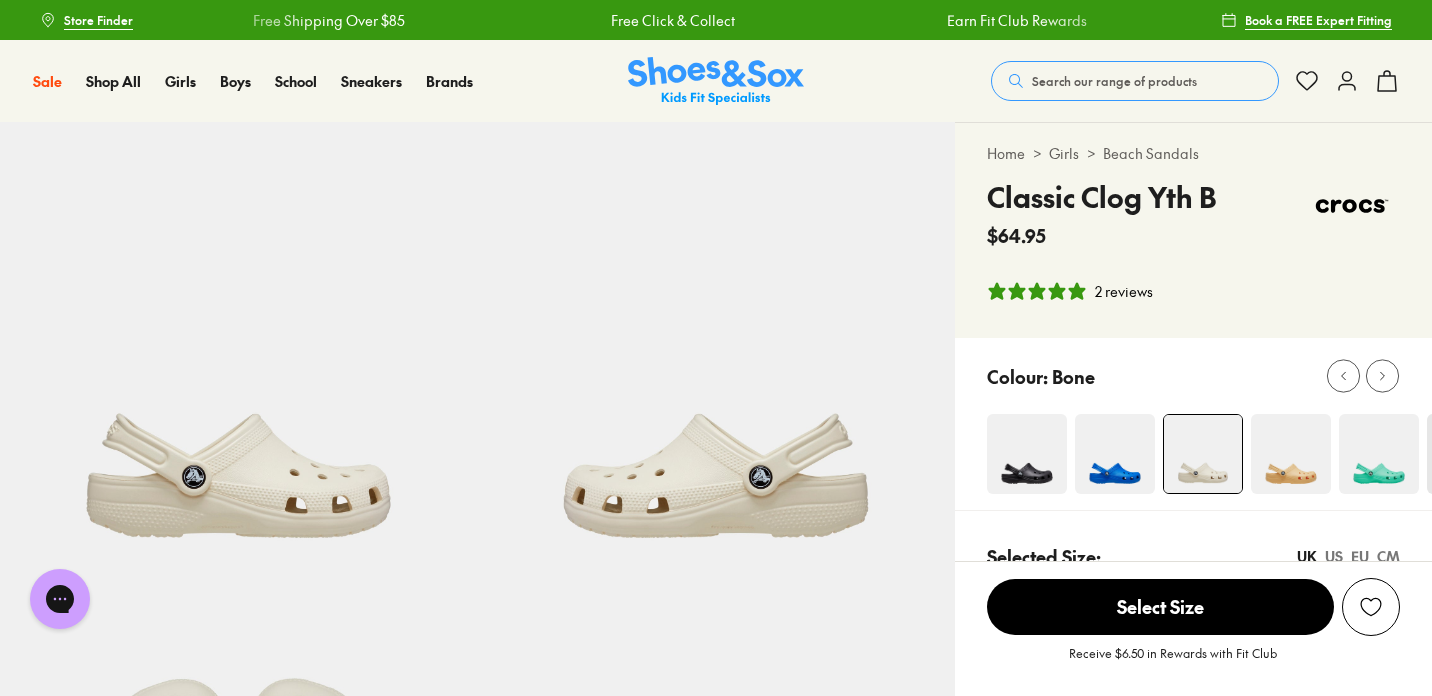 click on "Search our range of products" at bounding box center [1135, 81] 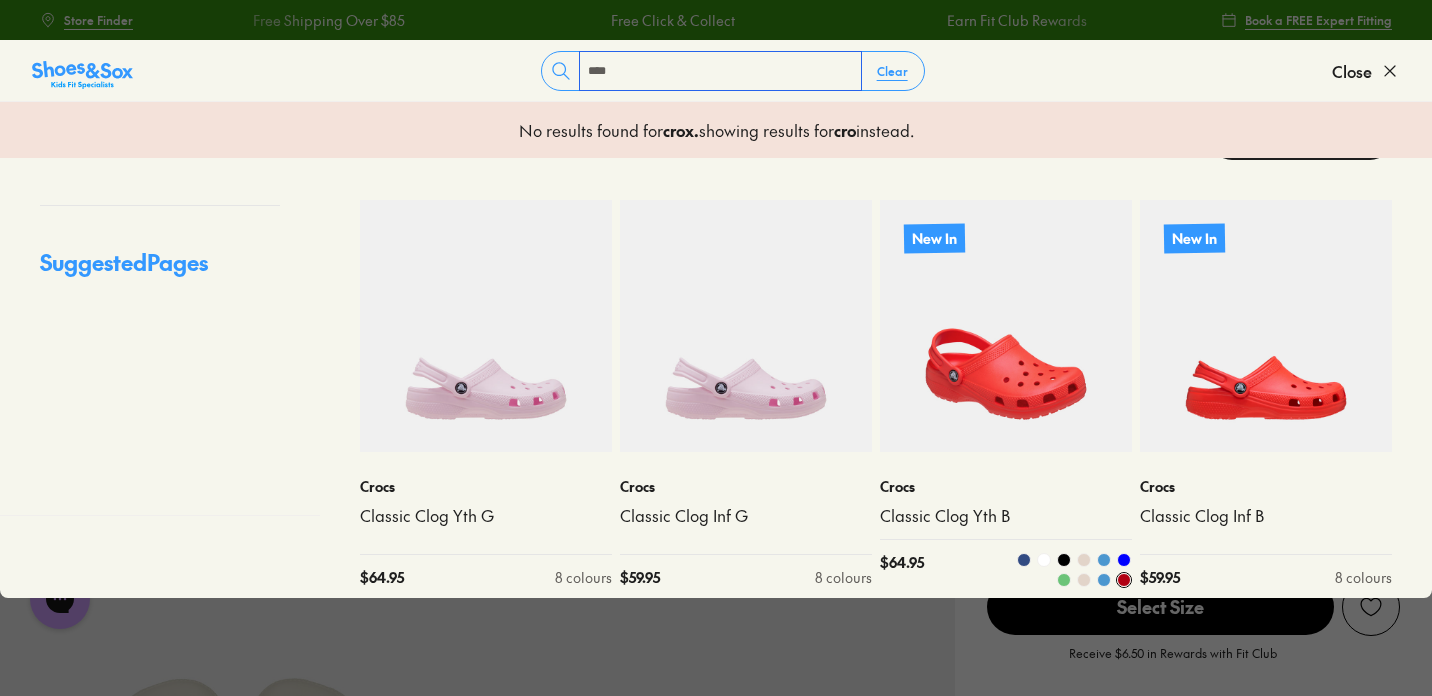 scroll, scrollTop: 102, scrollLeft: 0, axis: vertical 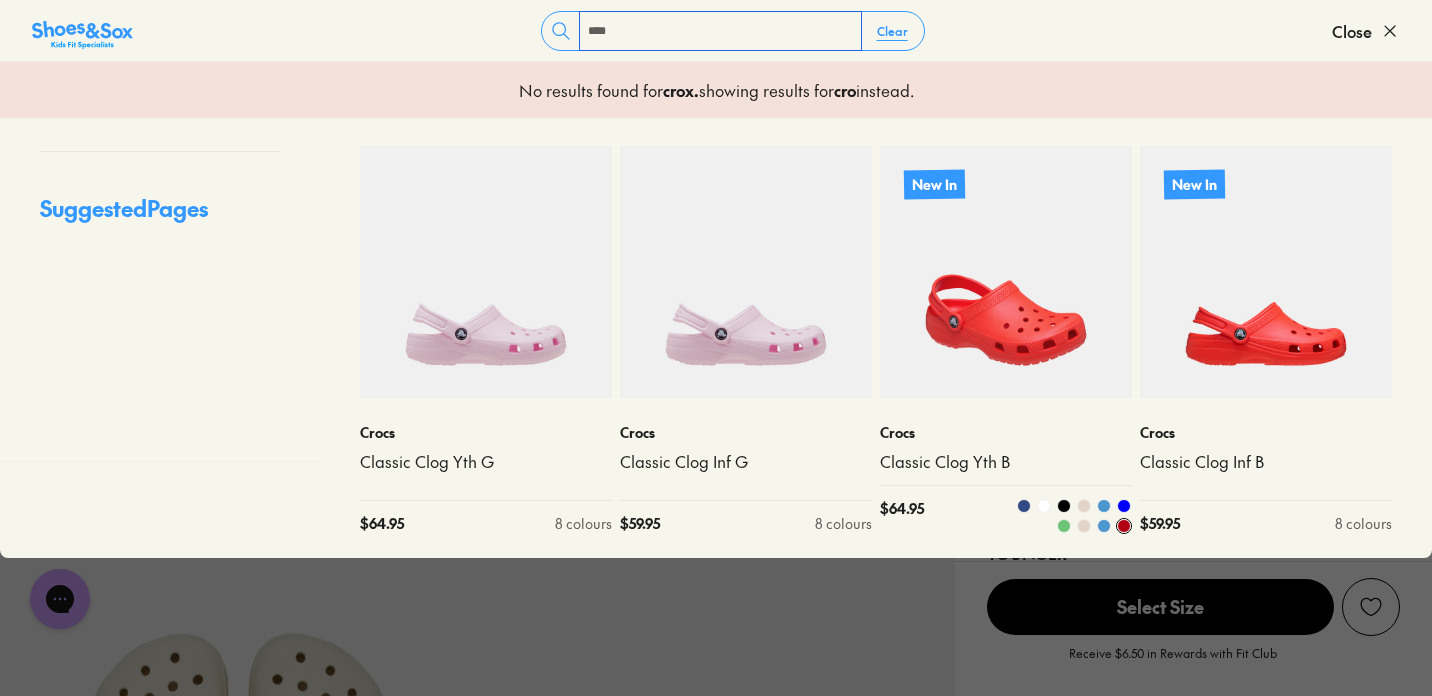 type on "****" 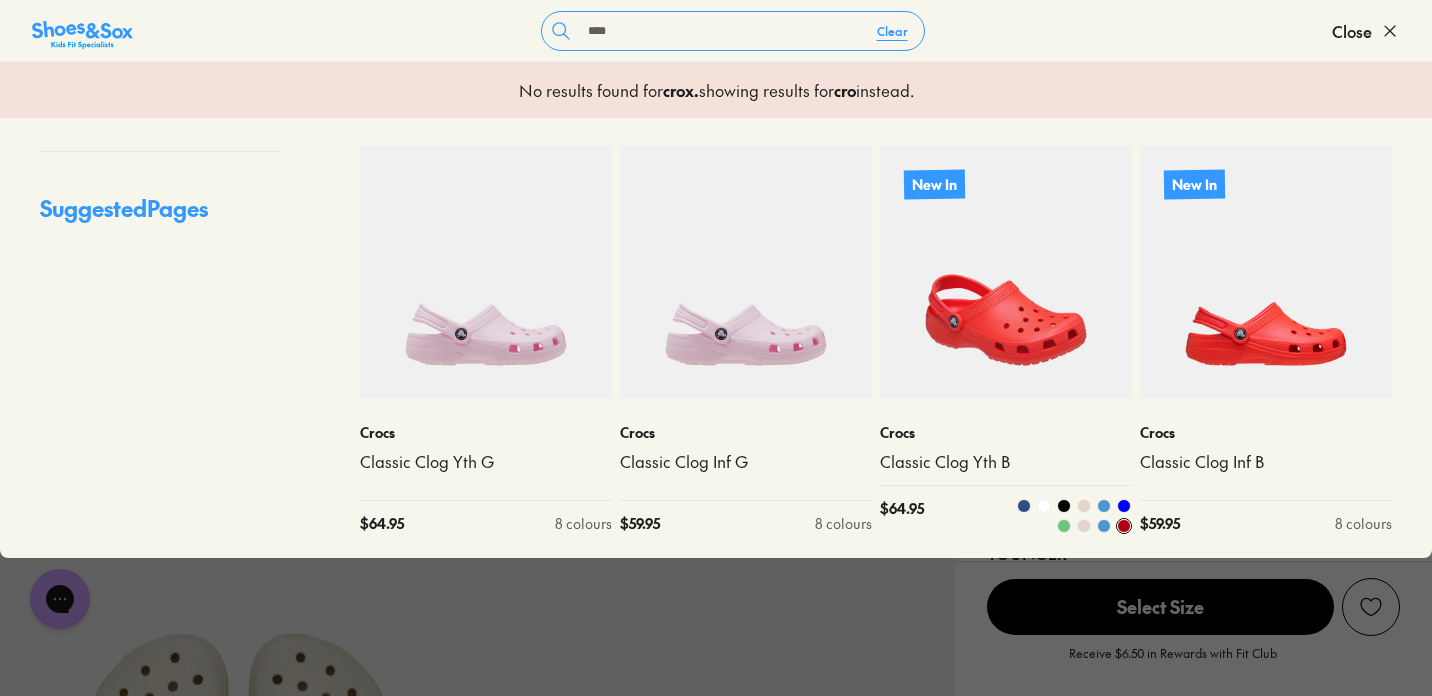 click at bounding box center (1064, 526) 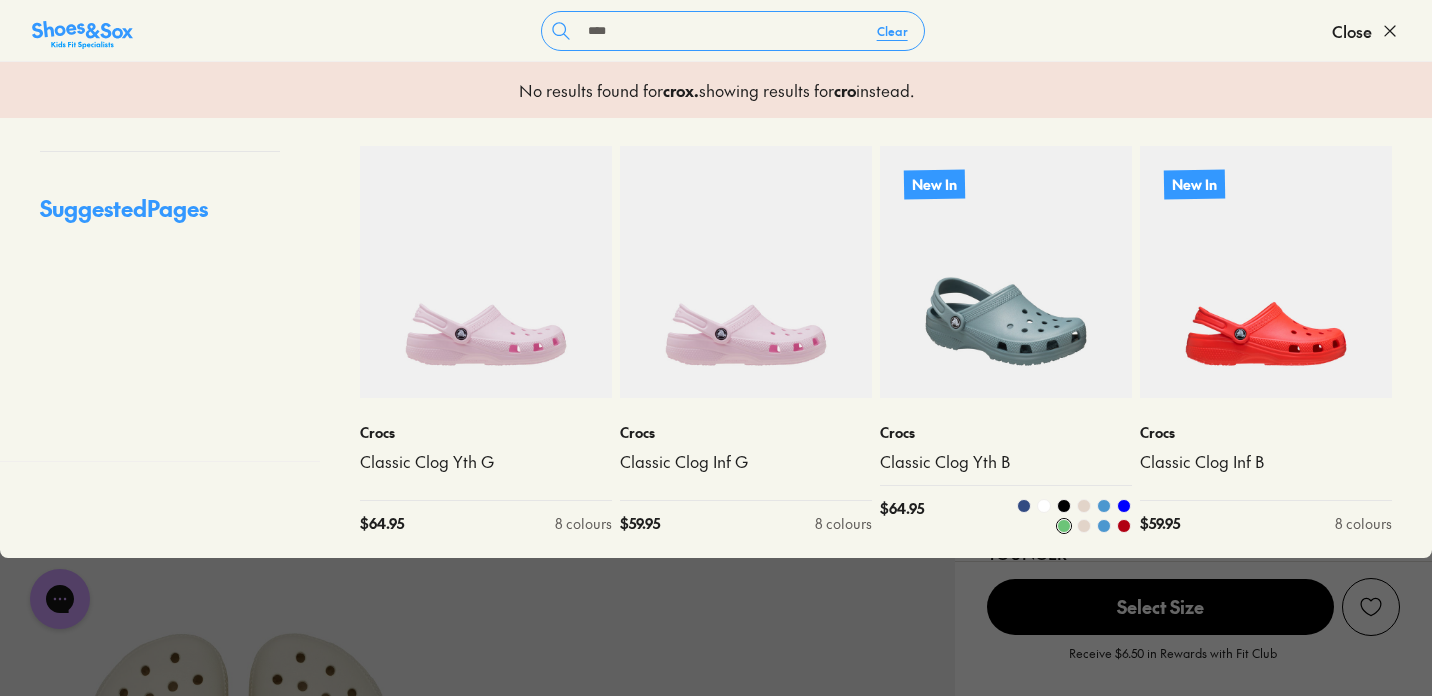 click at bounding box center (1124, 506) 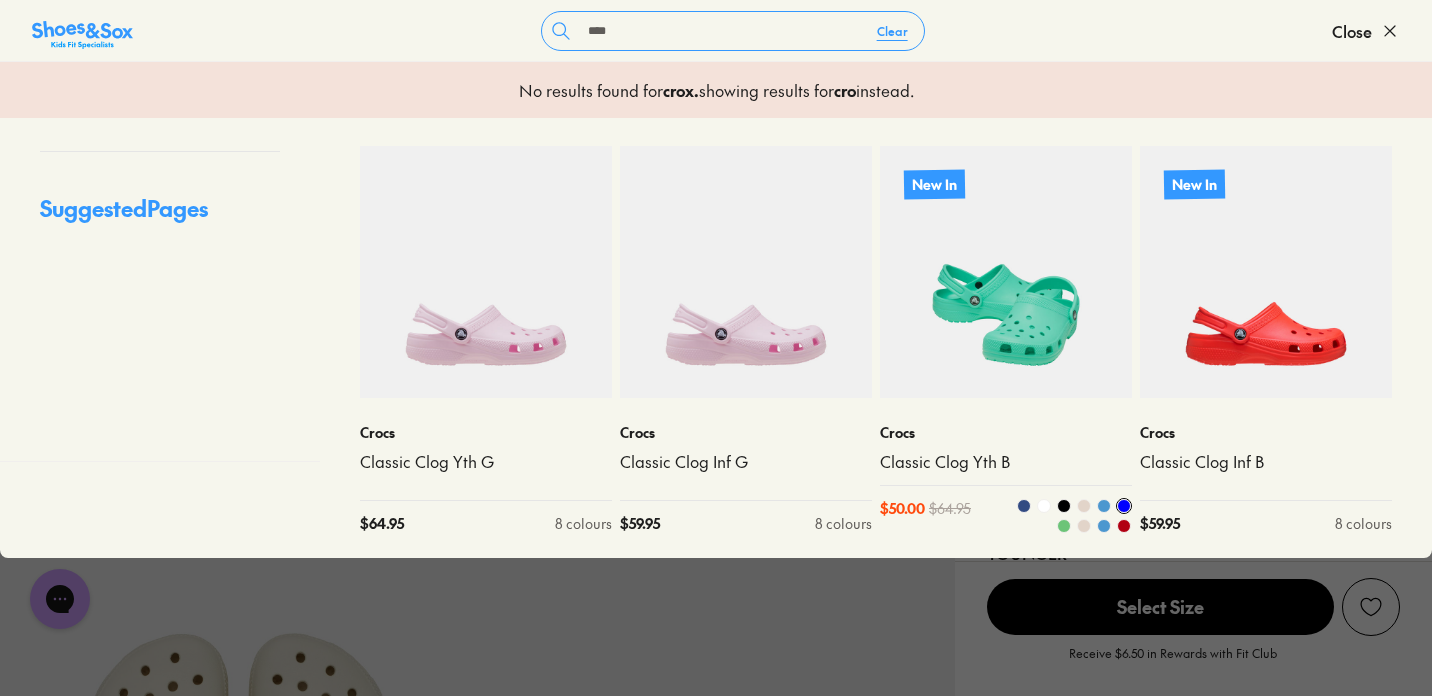 click at bounding box center [1006, 272] 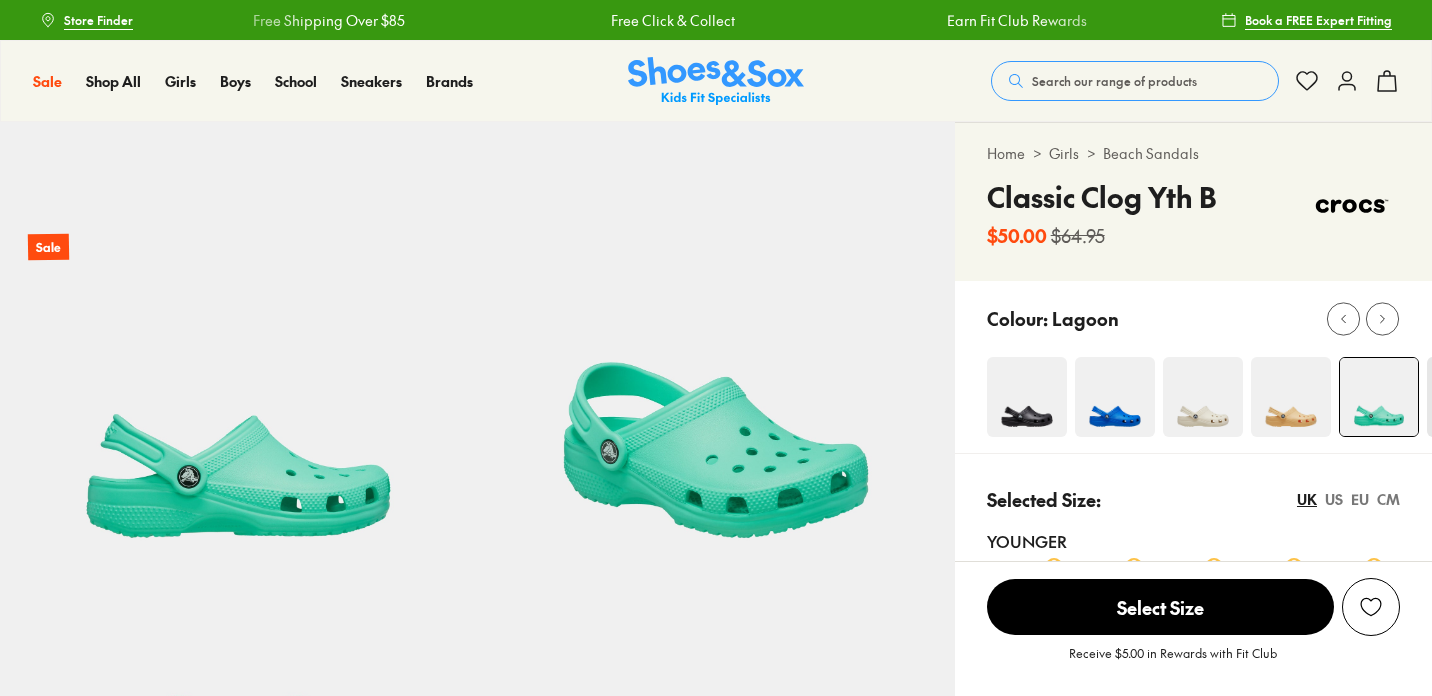scroll, scrollTop: 0, scrollLeft: 0, axis: both 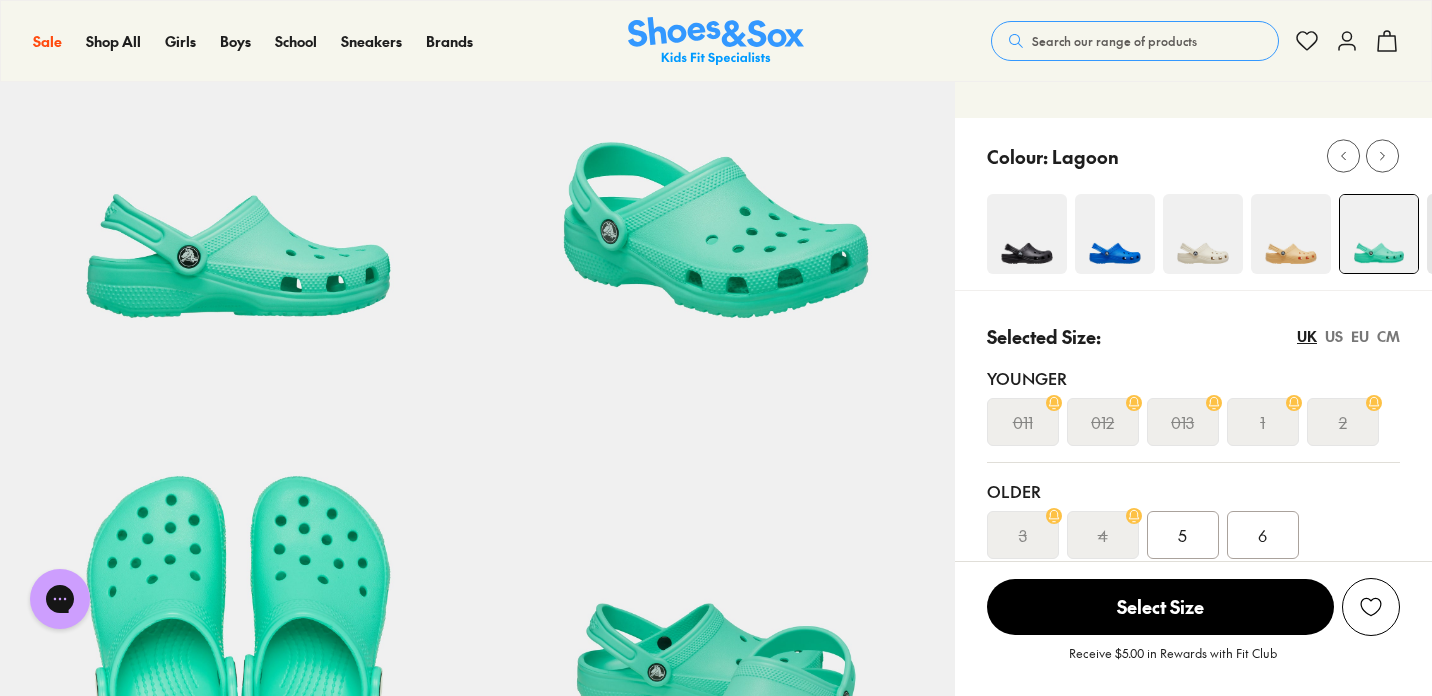 click on "2" at bounding box center [1343, 422] 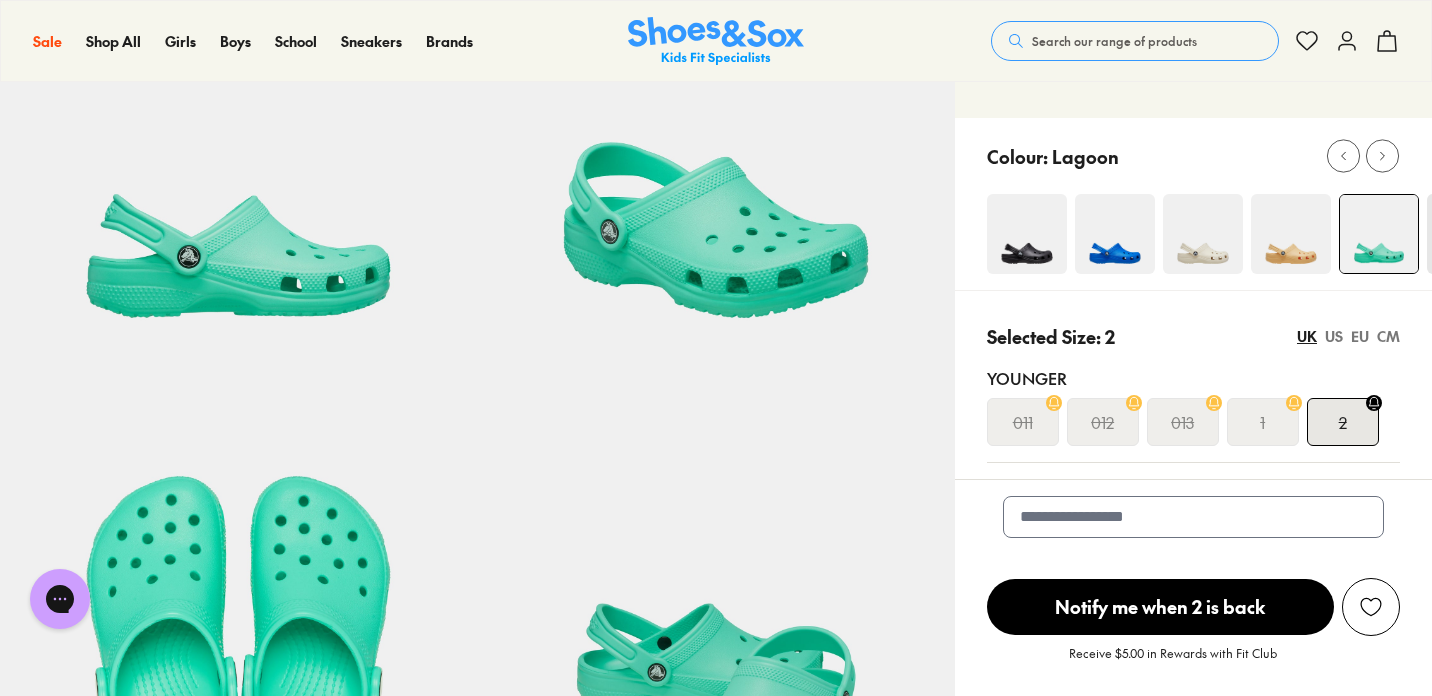 click on "2" at bounding box center [1343, 422] 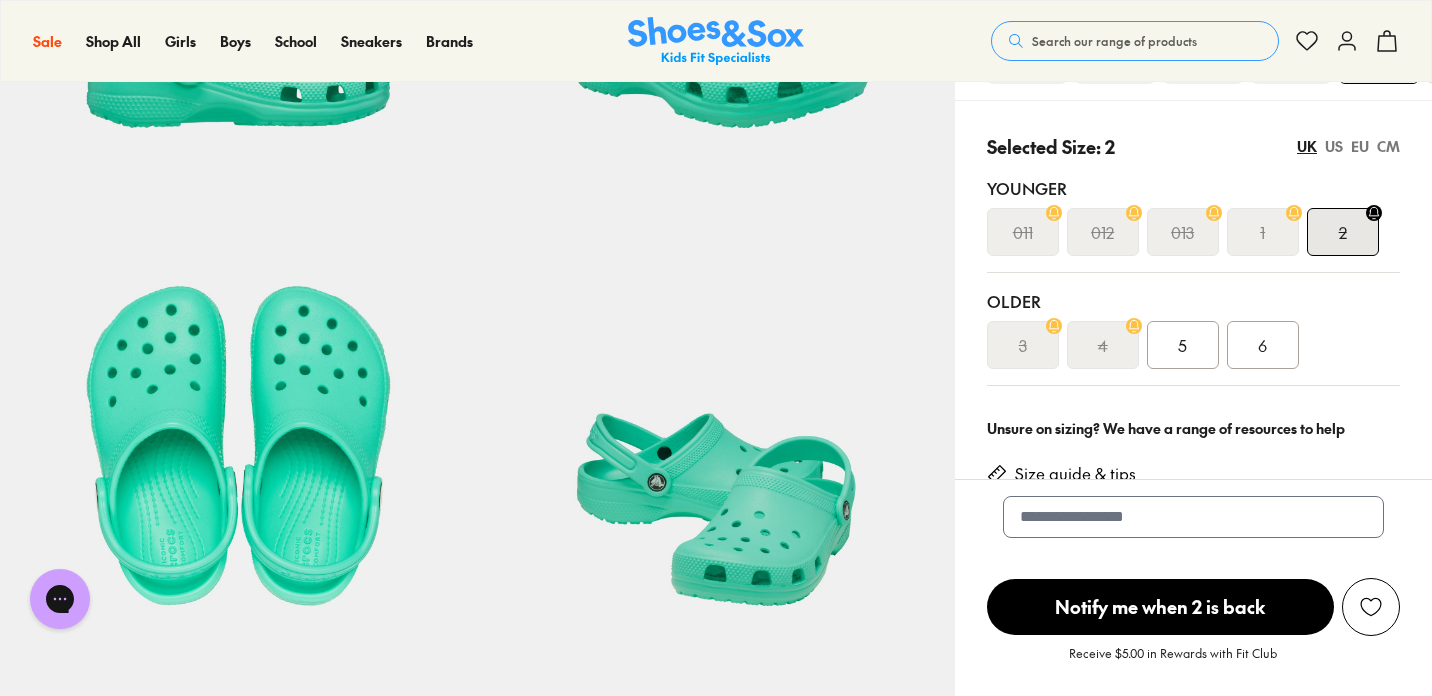 scroll, scrollTop: 412, scrollLeft: 0, axis: vertical 